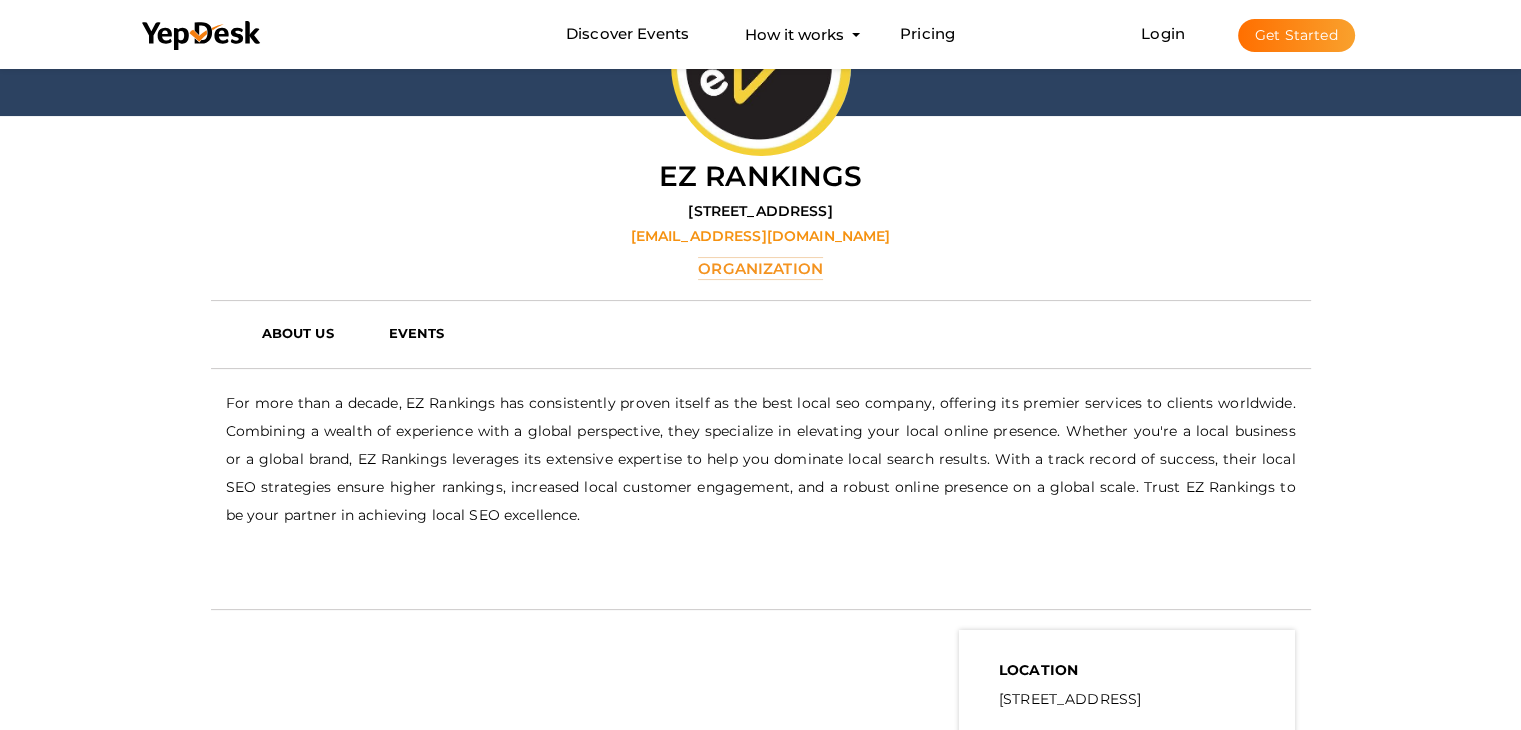 scroll, scrollTop: 217, scrollLeft: 0, axis: vertical 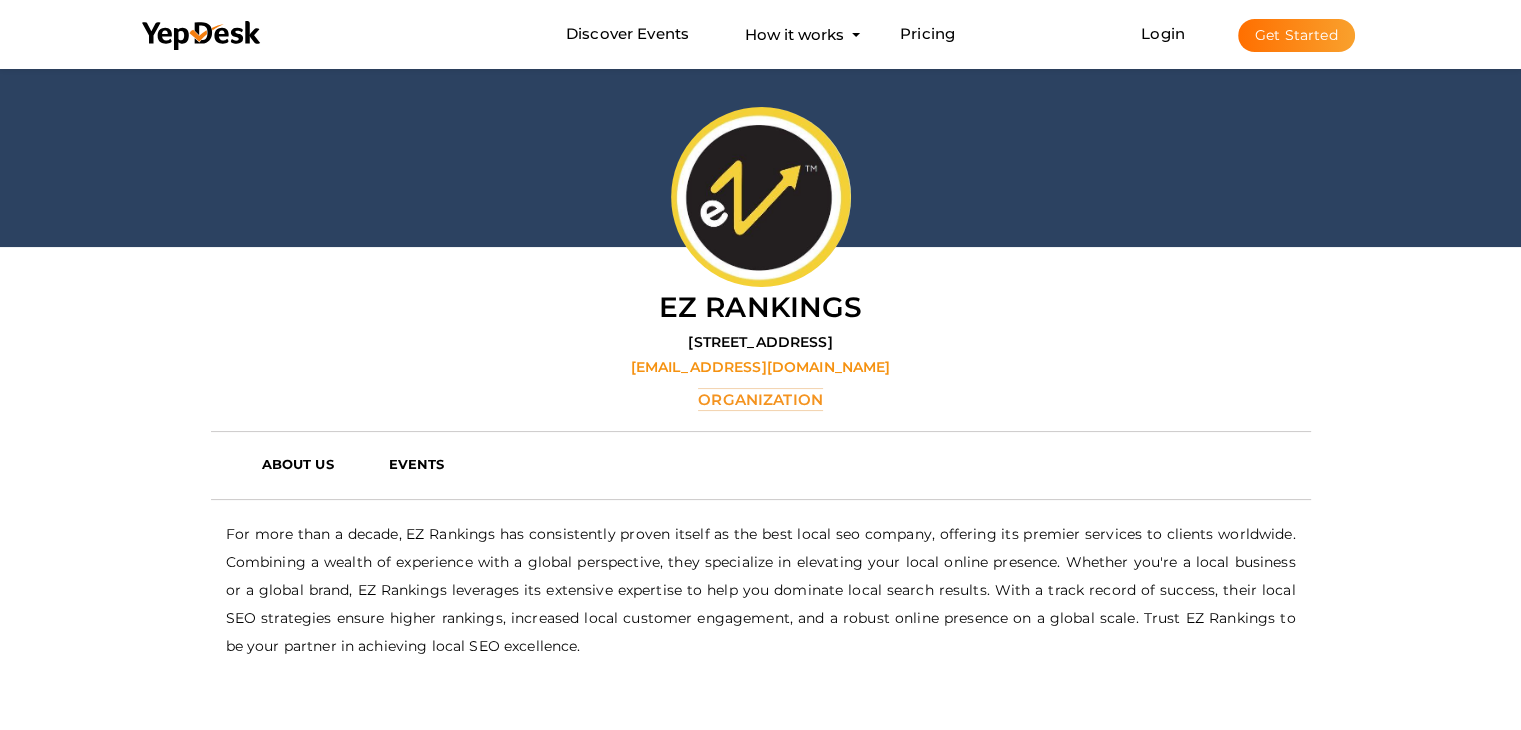 click on "Get Started" at bounding box center [1296, 35] 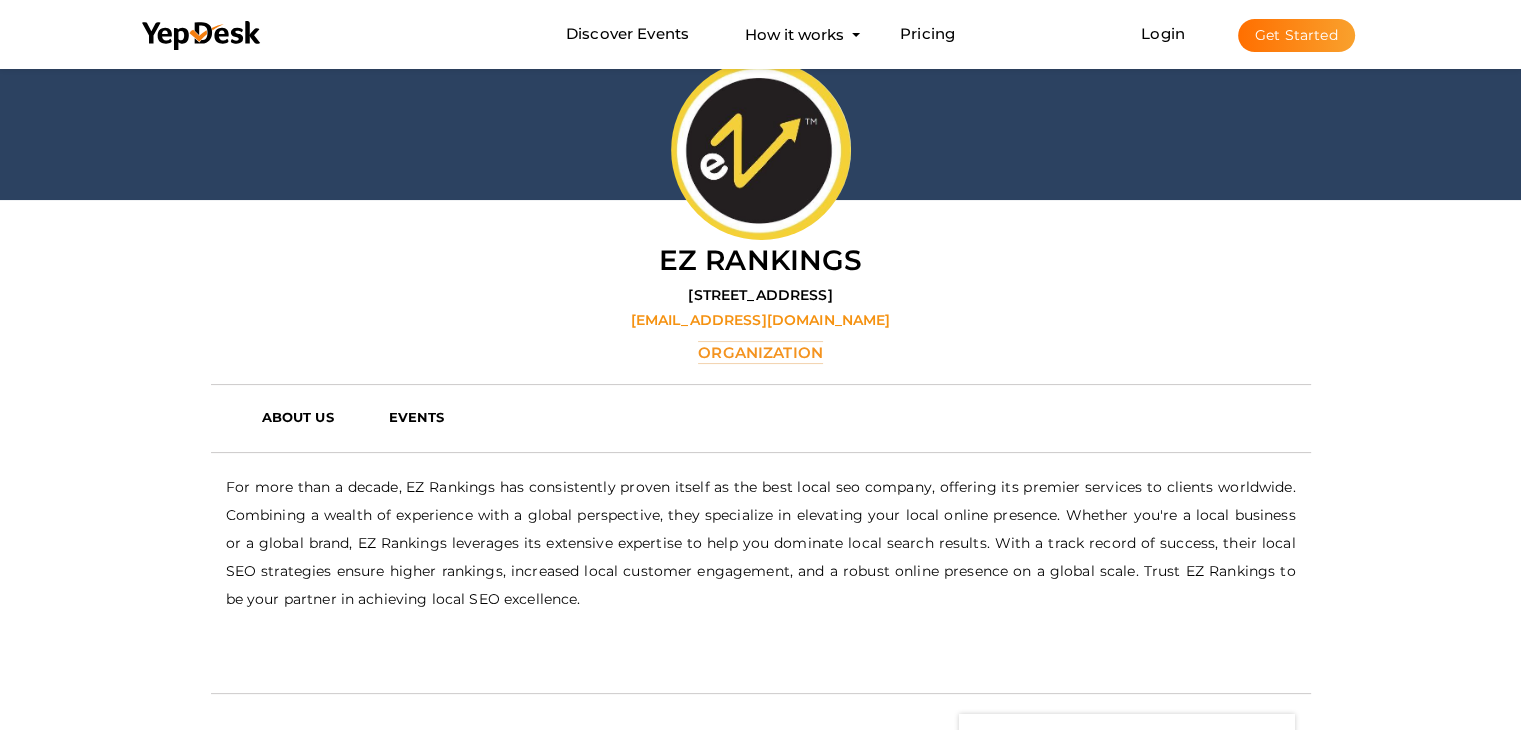 scroll, scrollTop: 400, scrollLeft: 0, axis: vertical 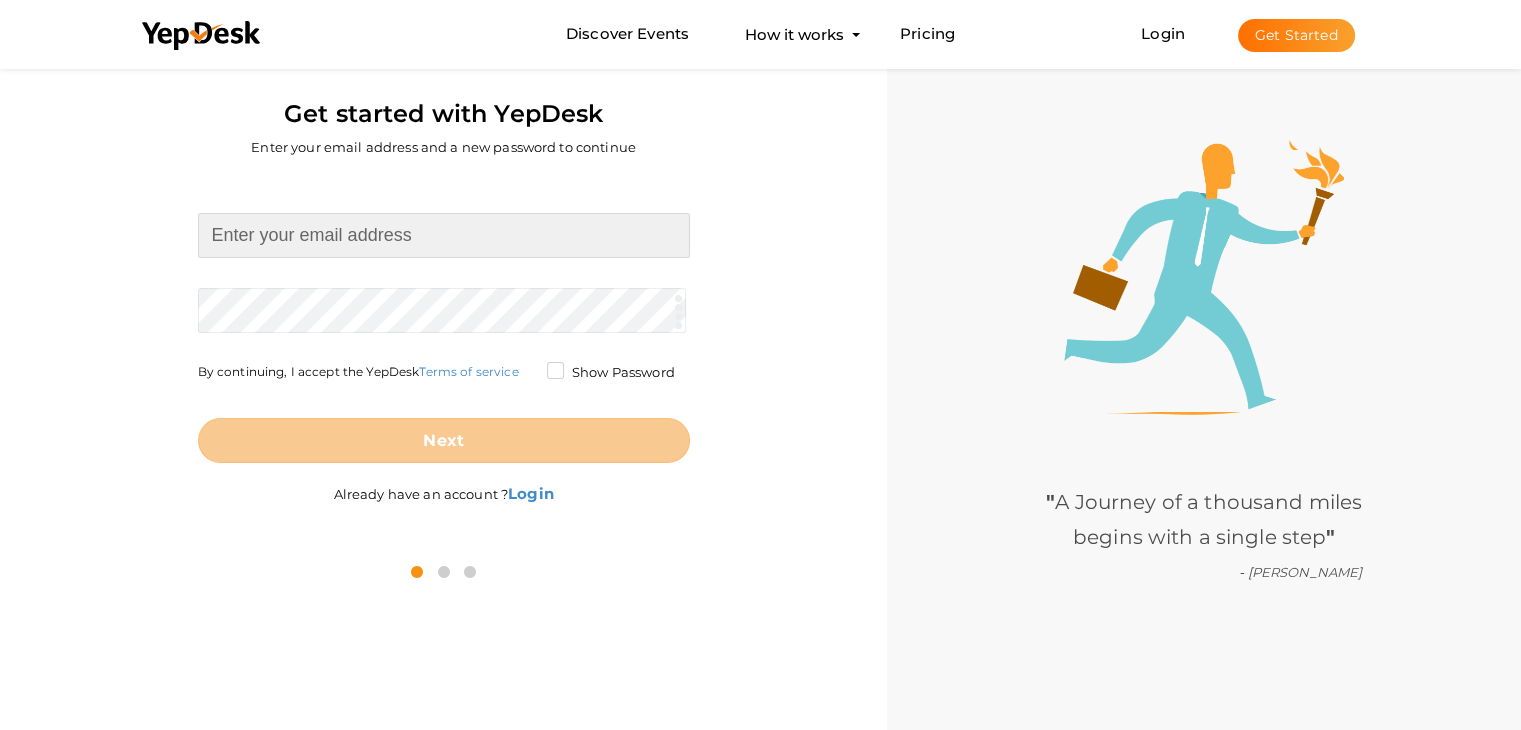 click at bounding box center (444, 235) 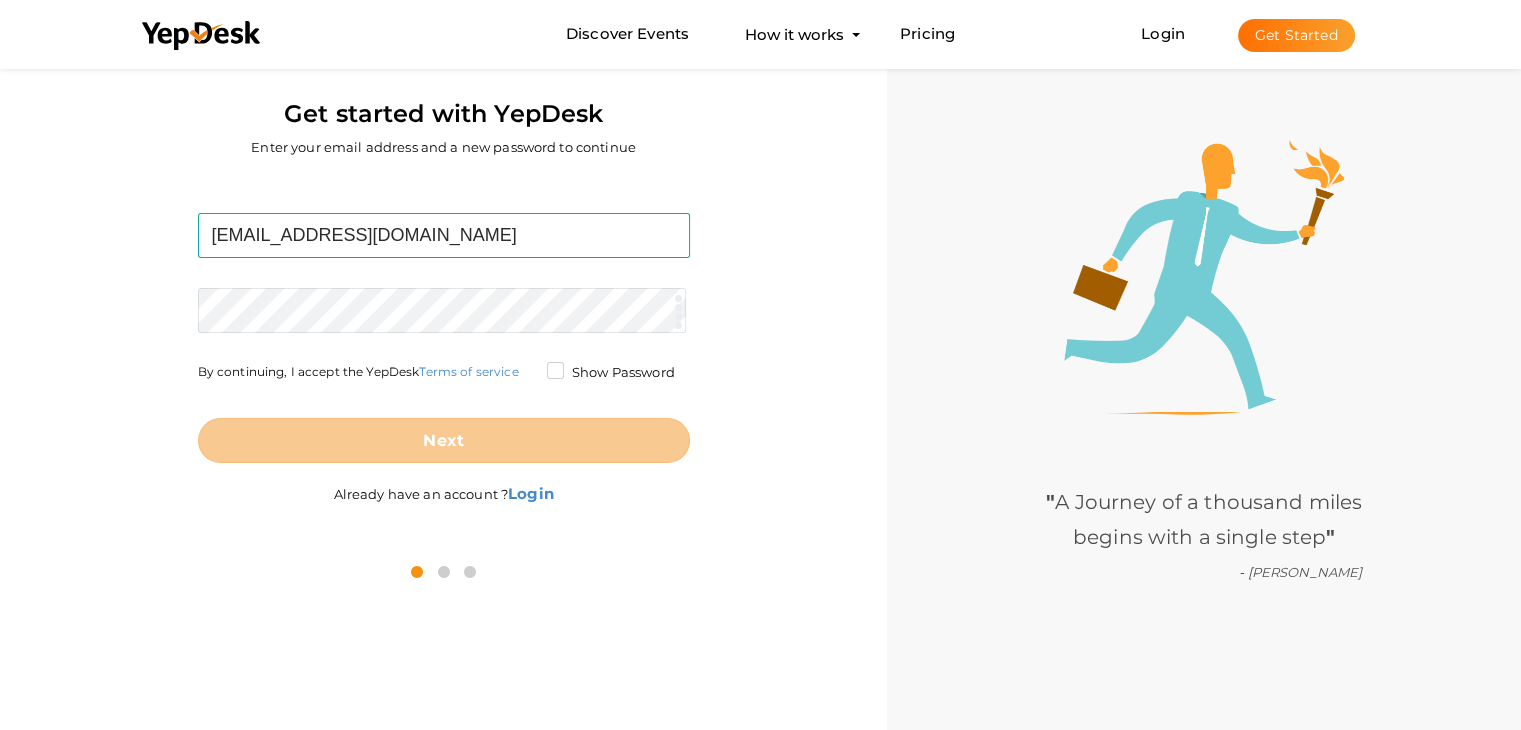click on "aje7621@gmail.com   Required.
Invalid
email.   Checking
You already have a YepDesk
account. Please  Sign in  your account to create
an organization / group.
Required.
Passwords must be between 4 and 20 characters.
Show Password
By continuing, I accept the YepDesk  Terms of
service
Next" at bounding box center (444, 338) 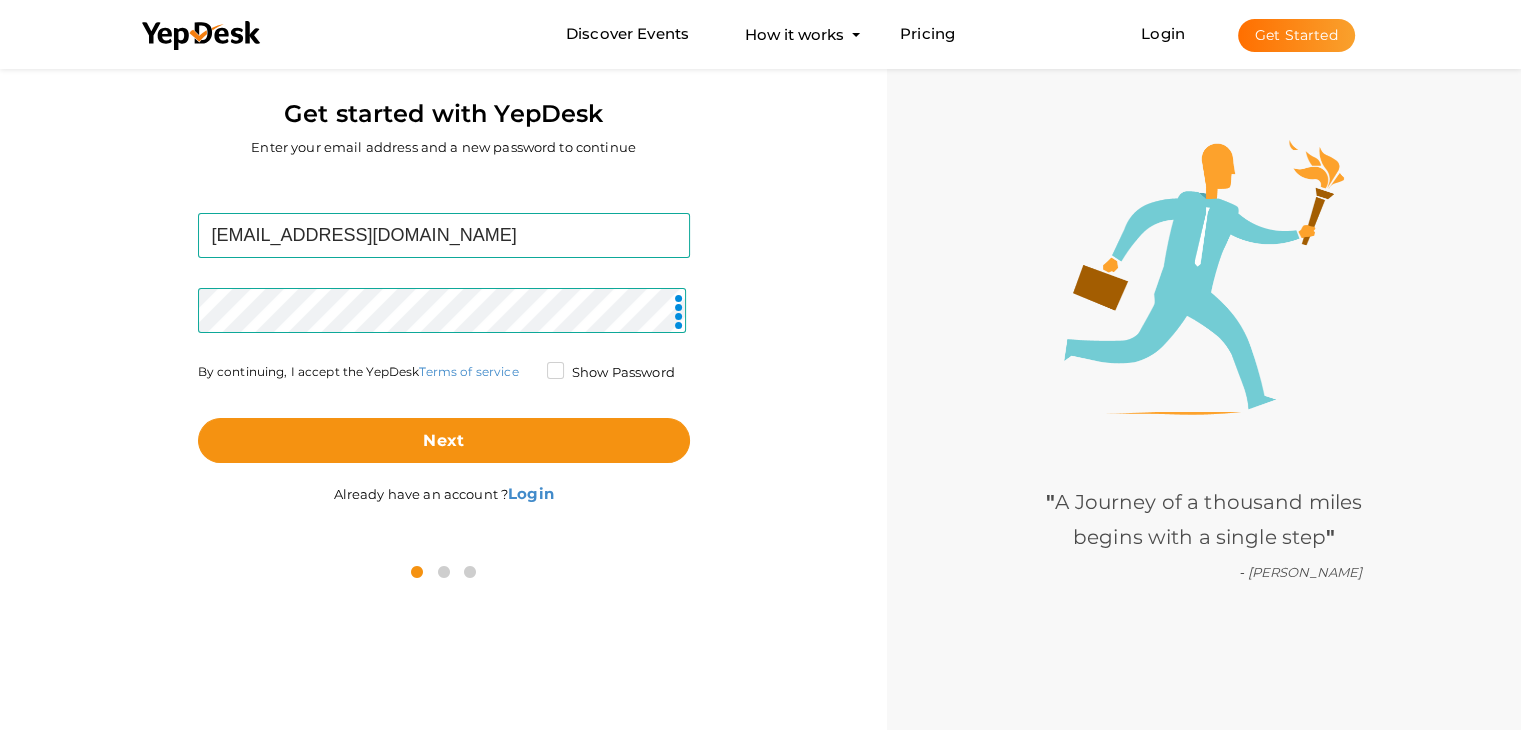 click on "Show Password" at bounding box center [611, 373] 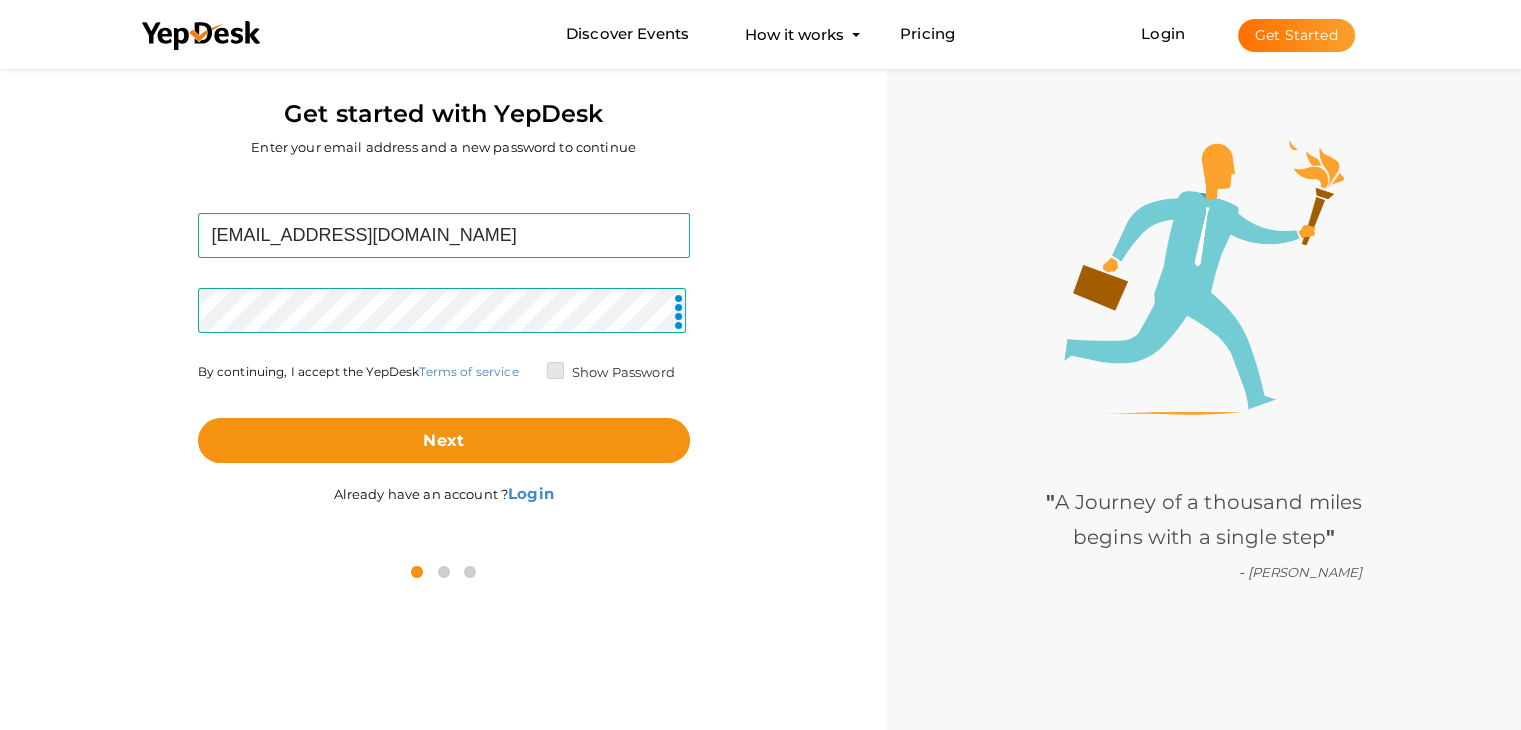 click on "Show Password" at bounding box center [527, 367] 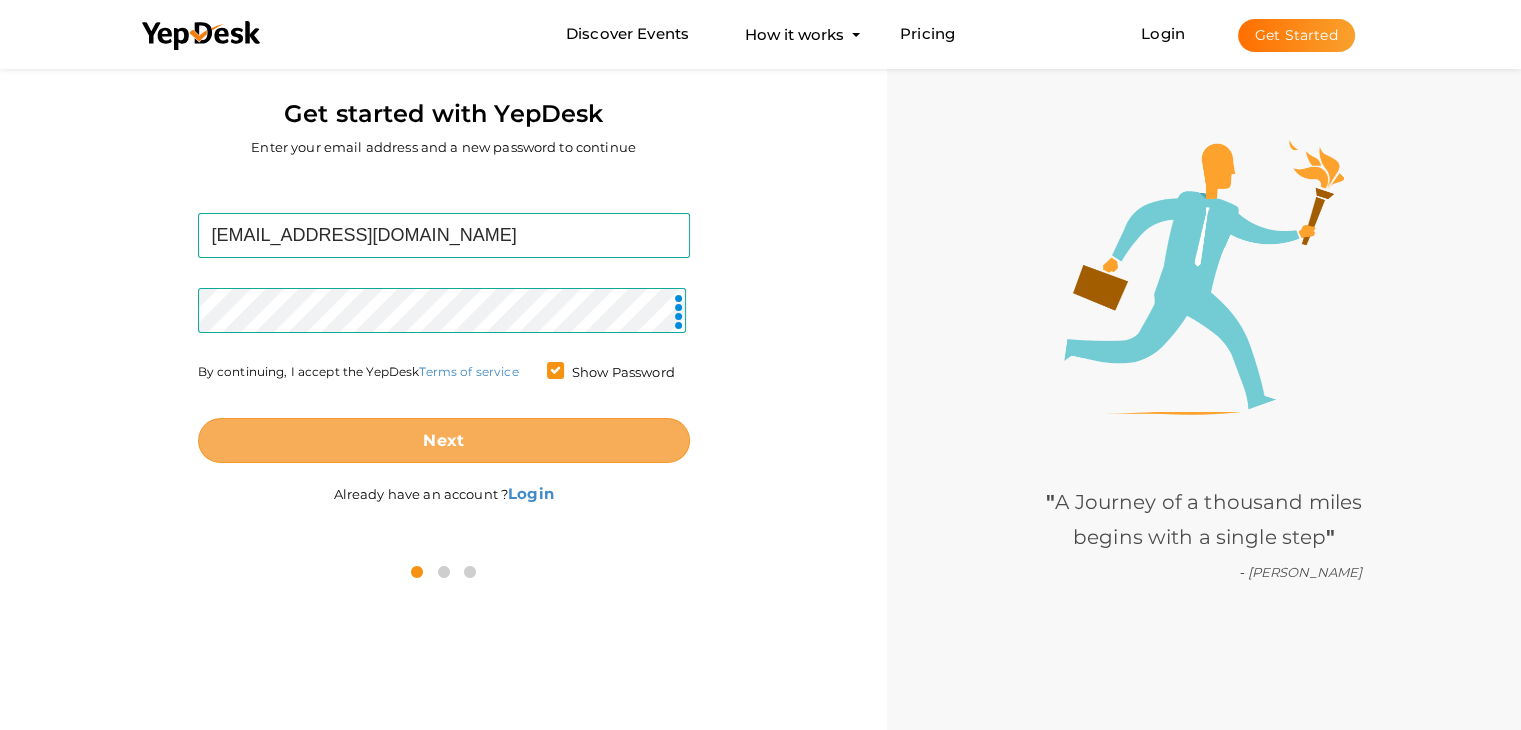 click on "Next" at bounding box center [444, 440] 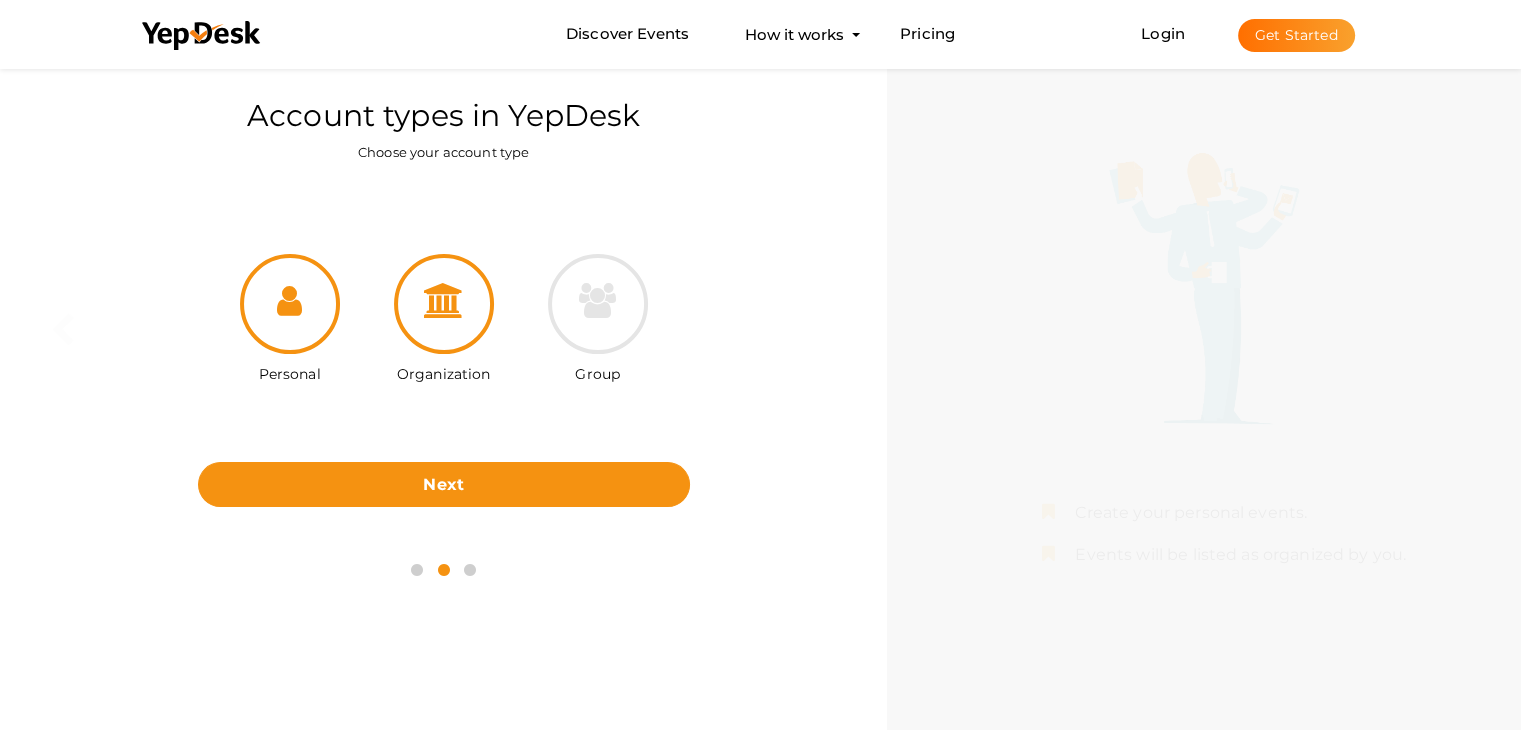 click at bounding box center [444, 304] 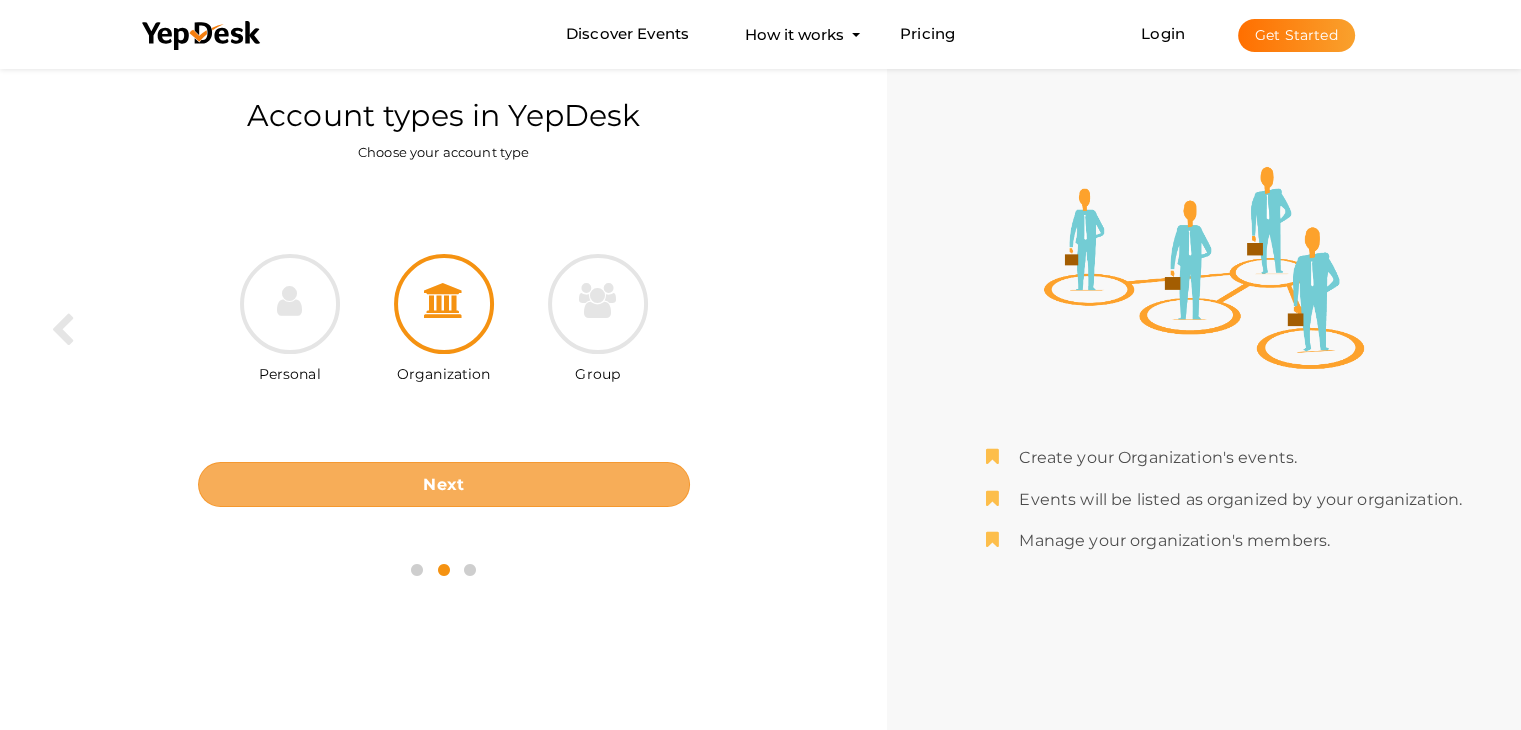 click on "Next" at bounding box center [444, 484] 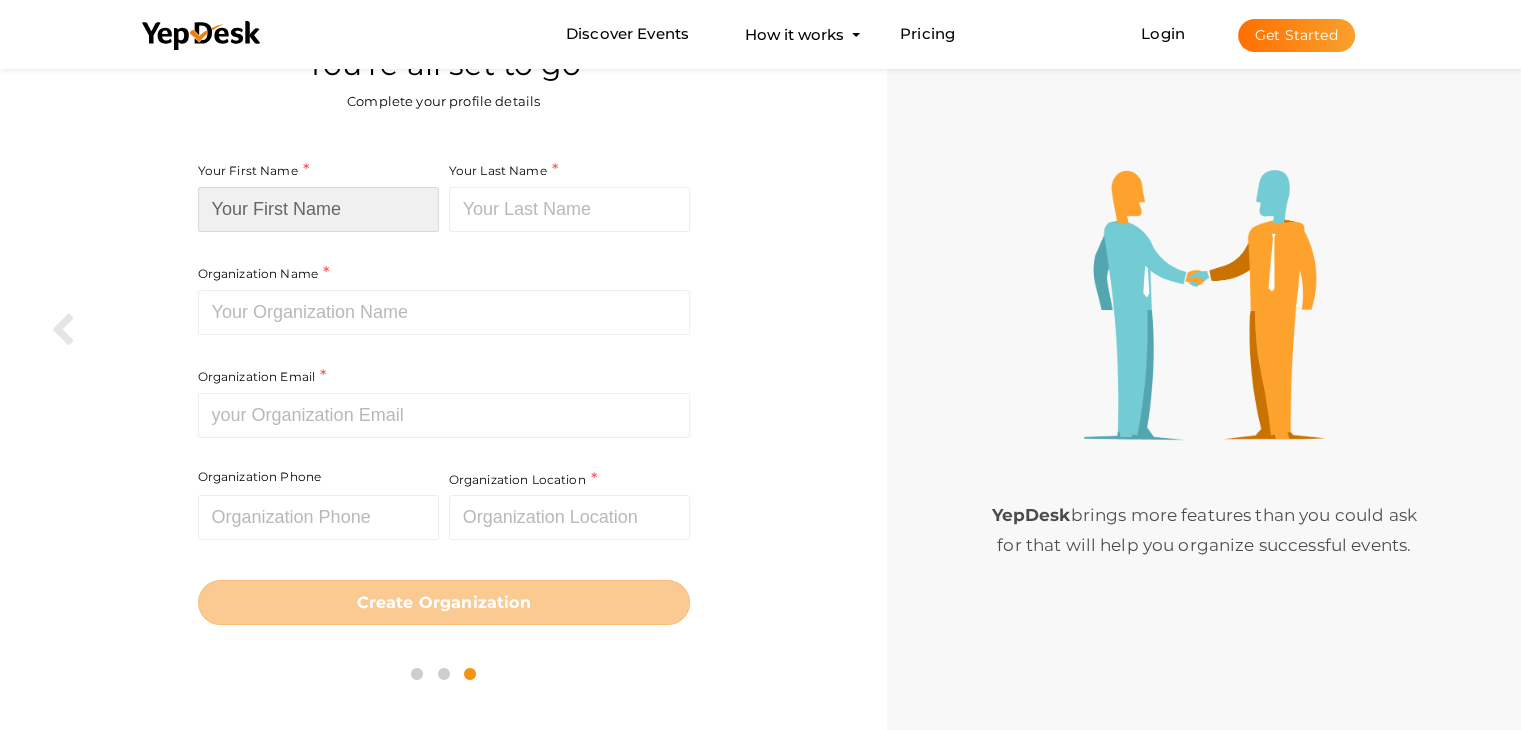 click at bounding box center [318, 209] 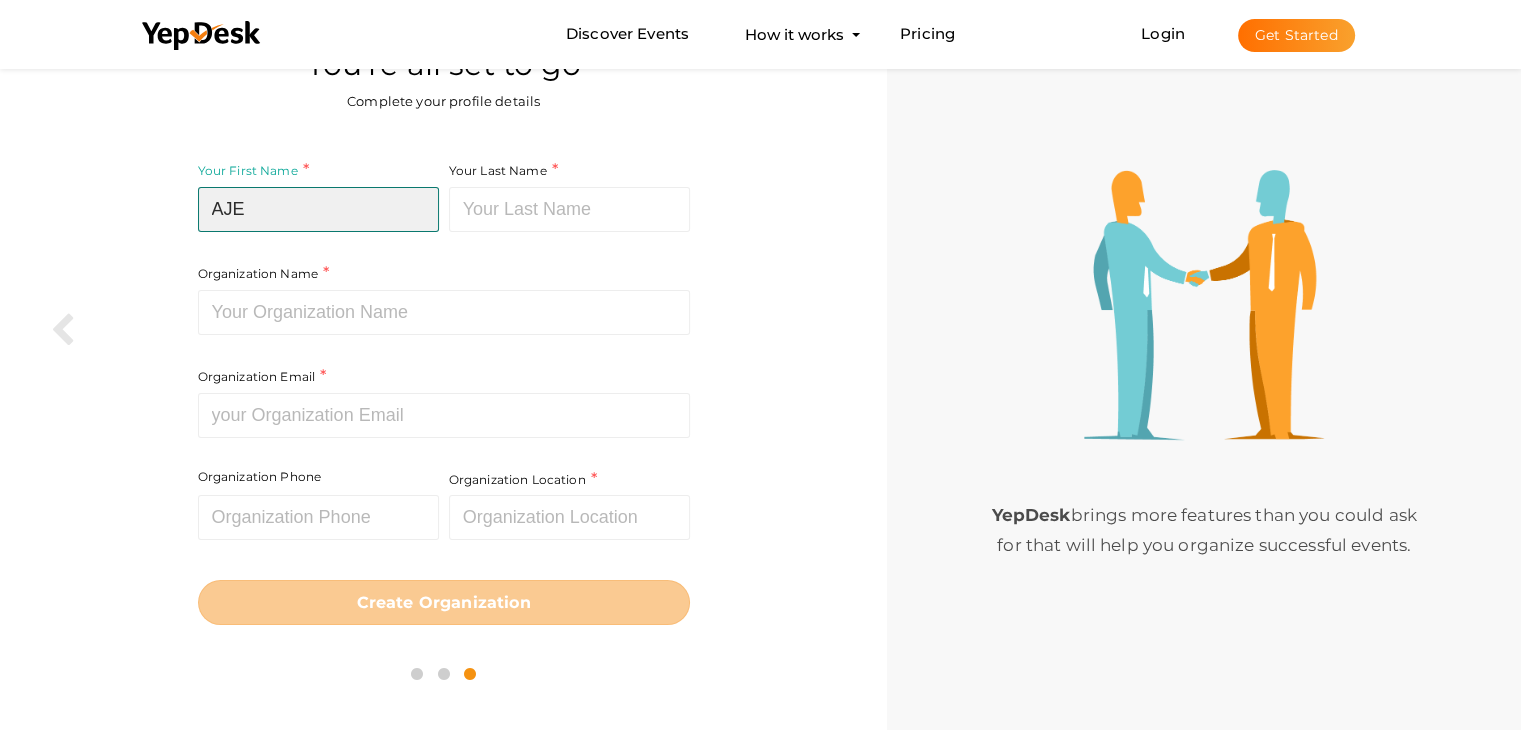 type on "AJE" 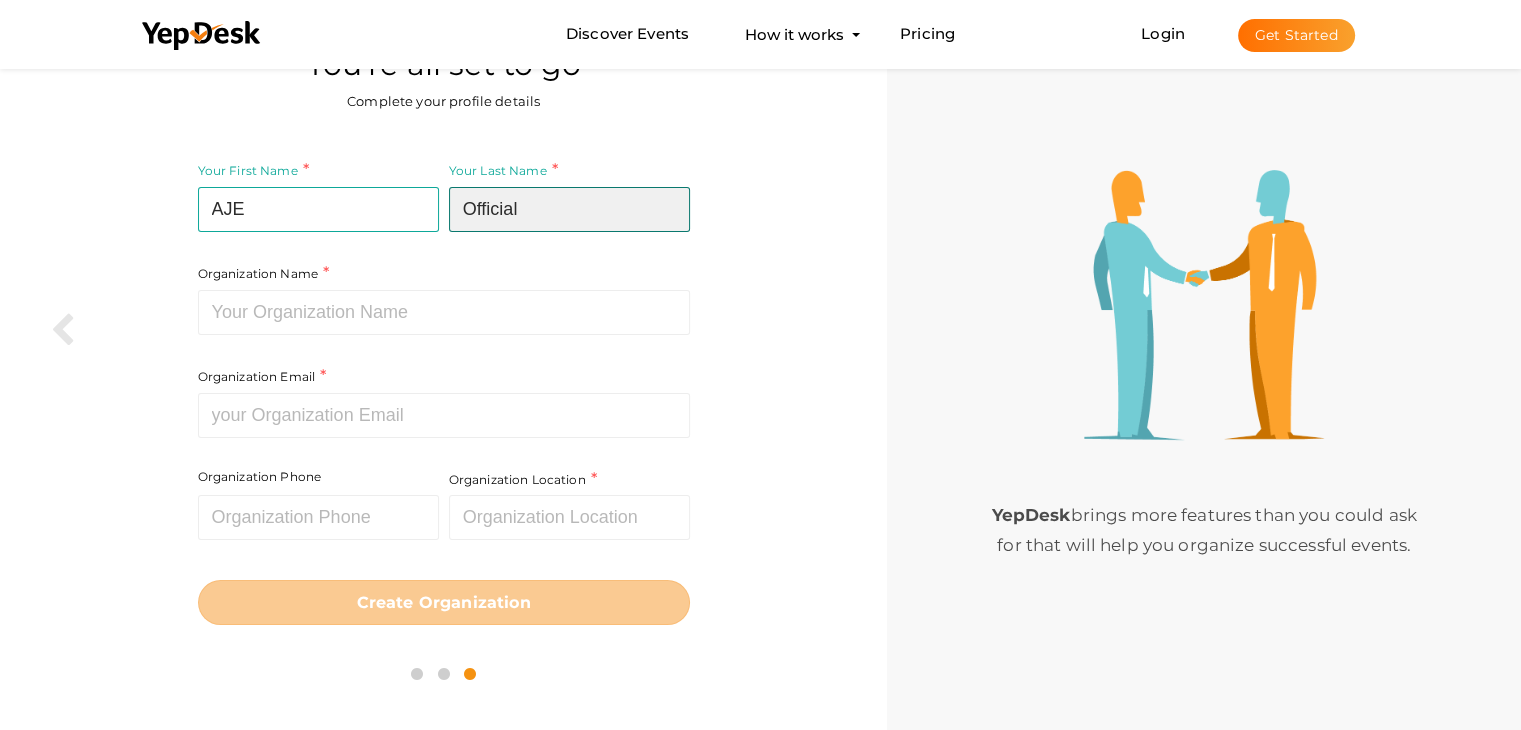 type on "Official" 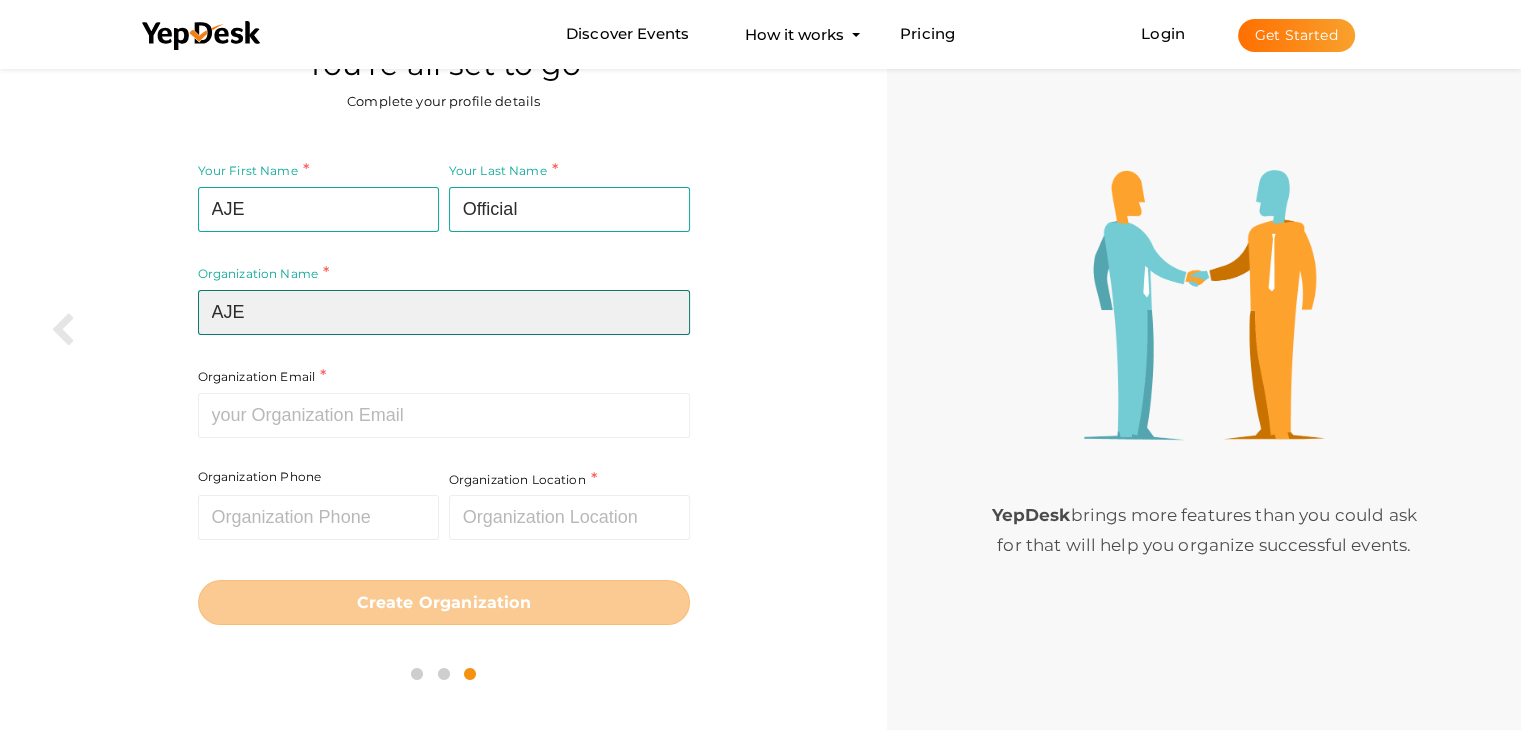 type on "AJE" 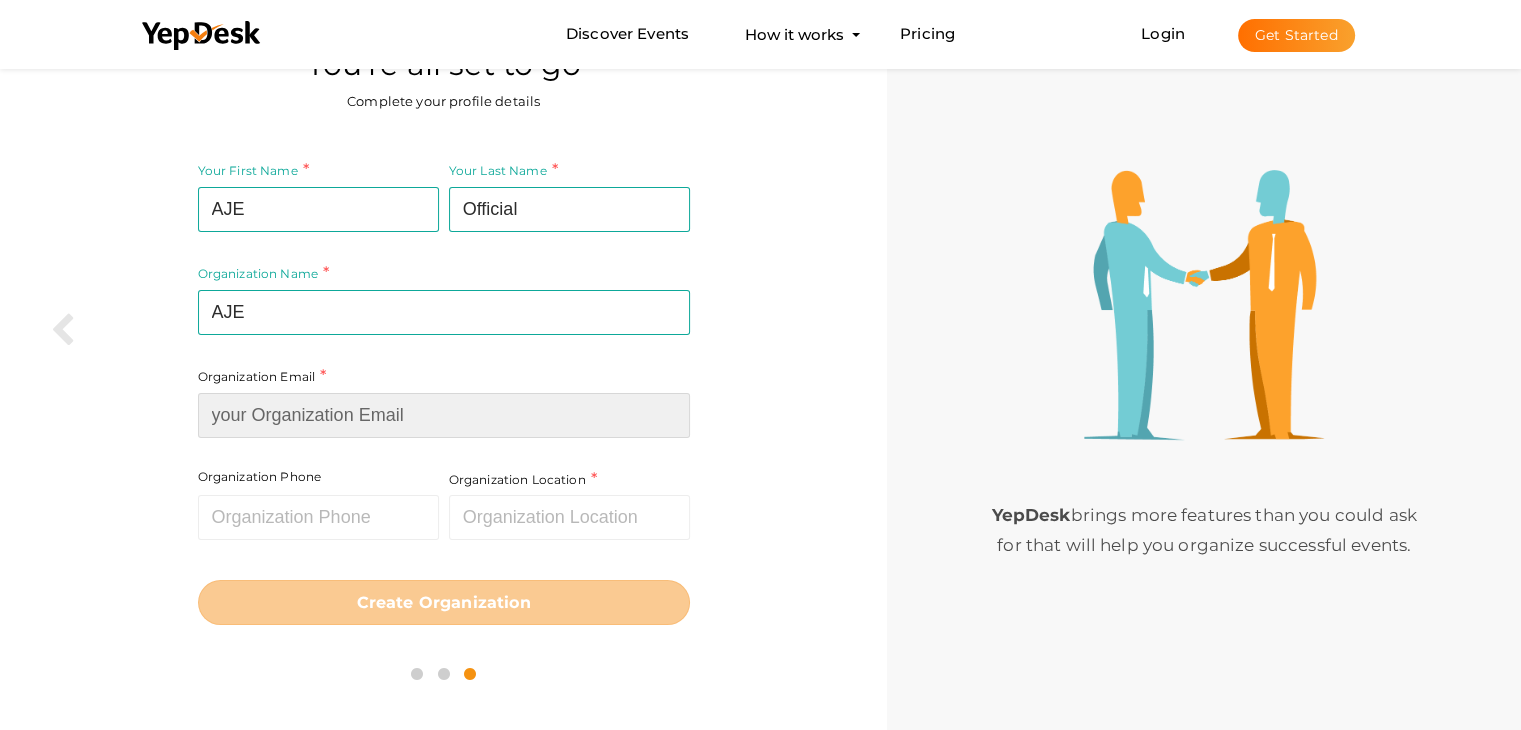 paste on "[EMAIL_ADDRESS][DOMAIN_NAME]" 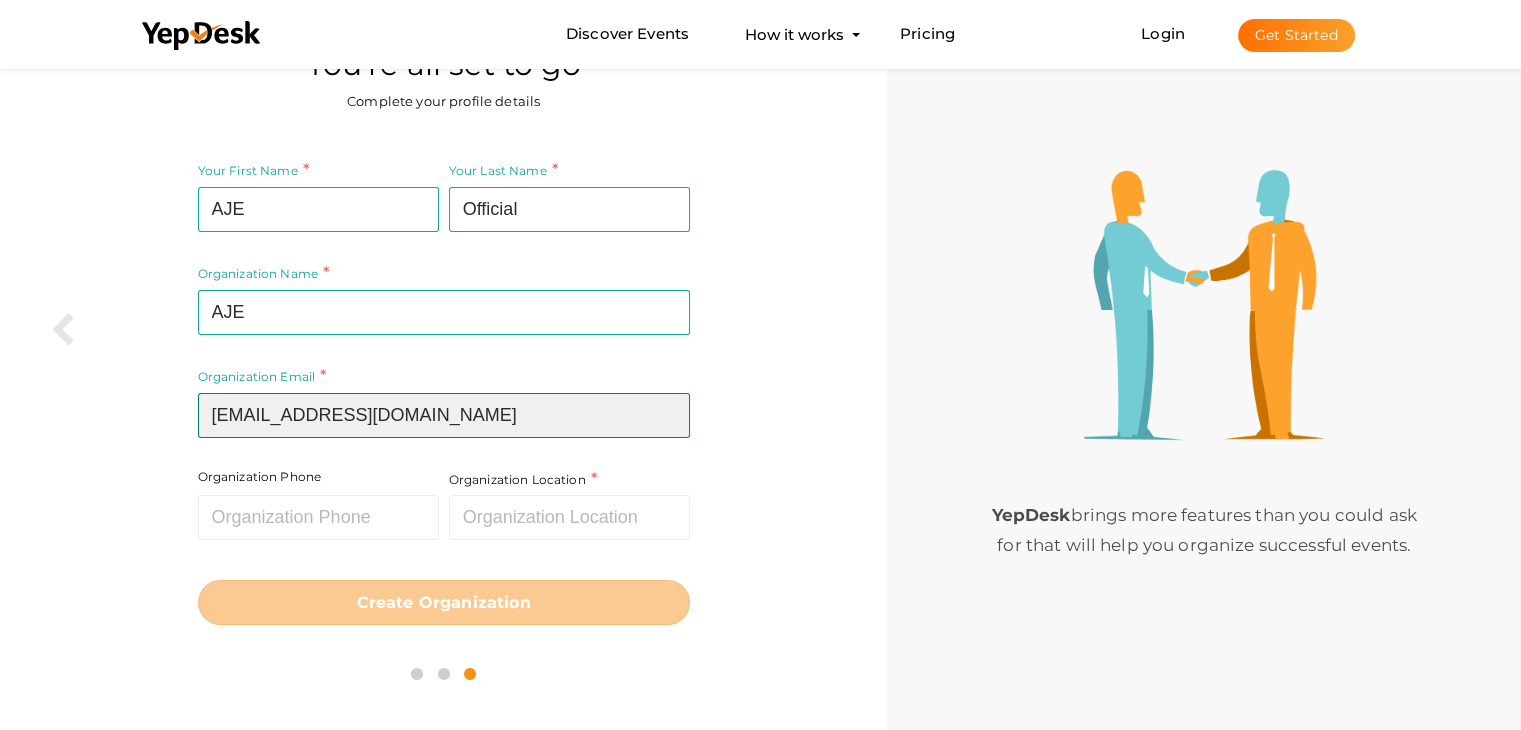 type on "[EMAIL_ADDRESS][DOMAIN_NAME]" 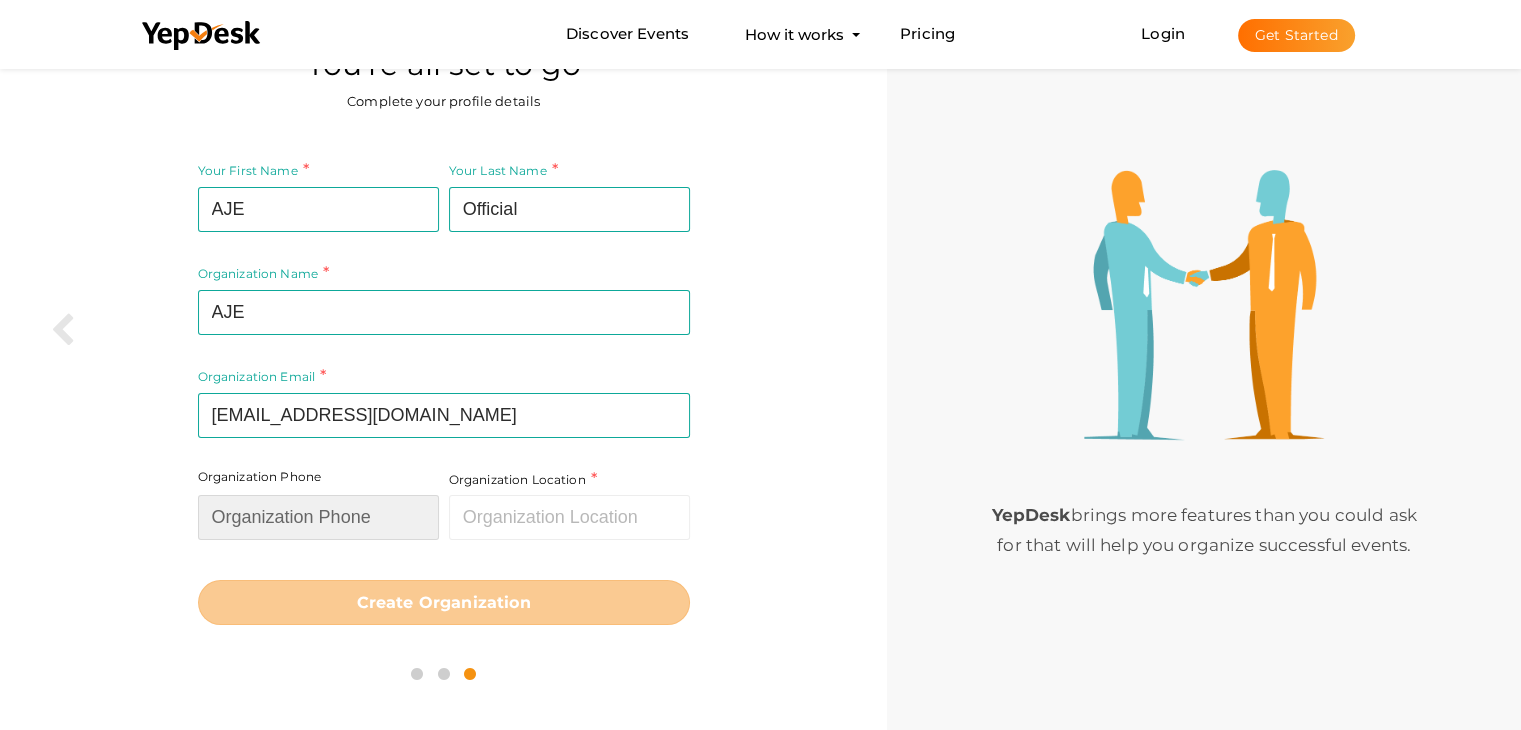 click at bounding box center [318, 517] 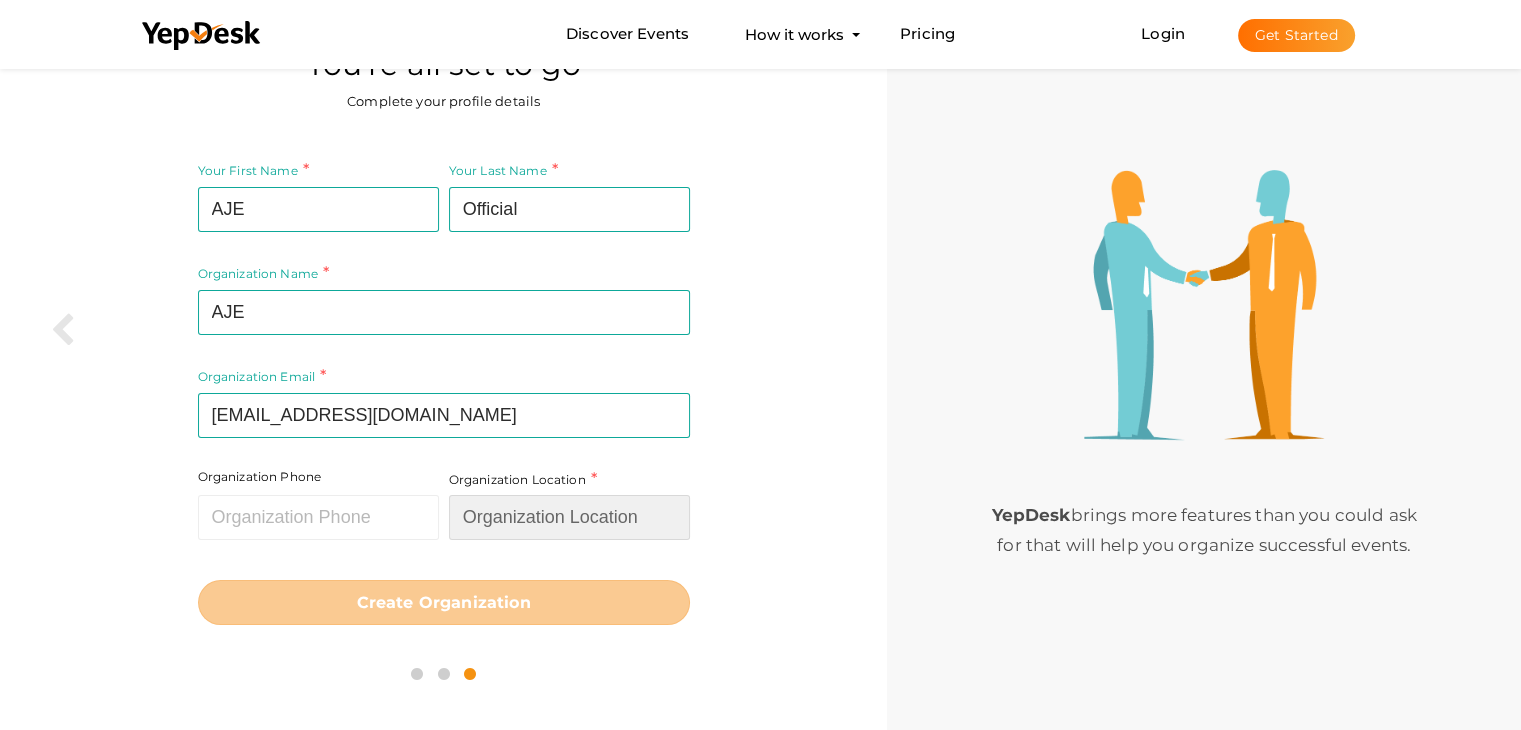 click at bounding box center (569, 517) 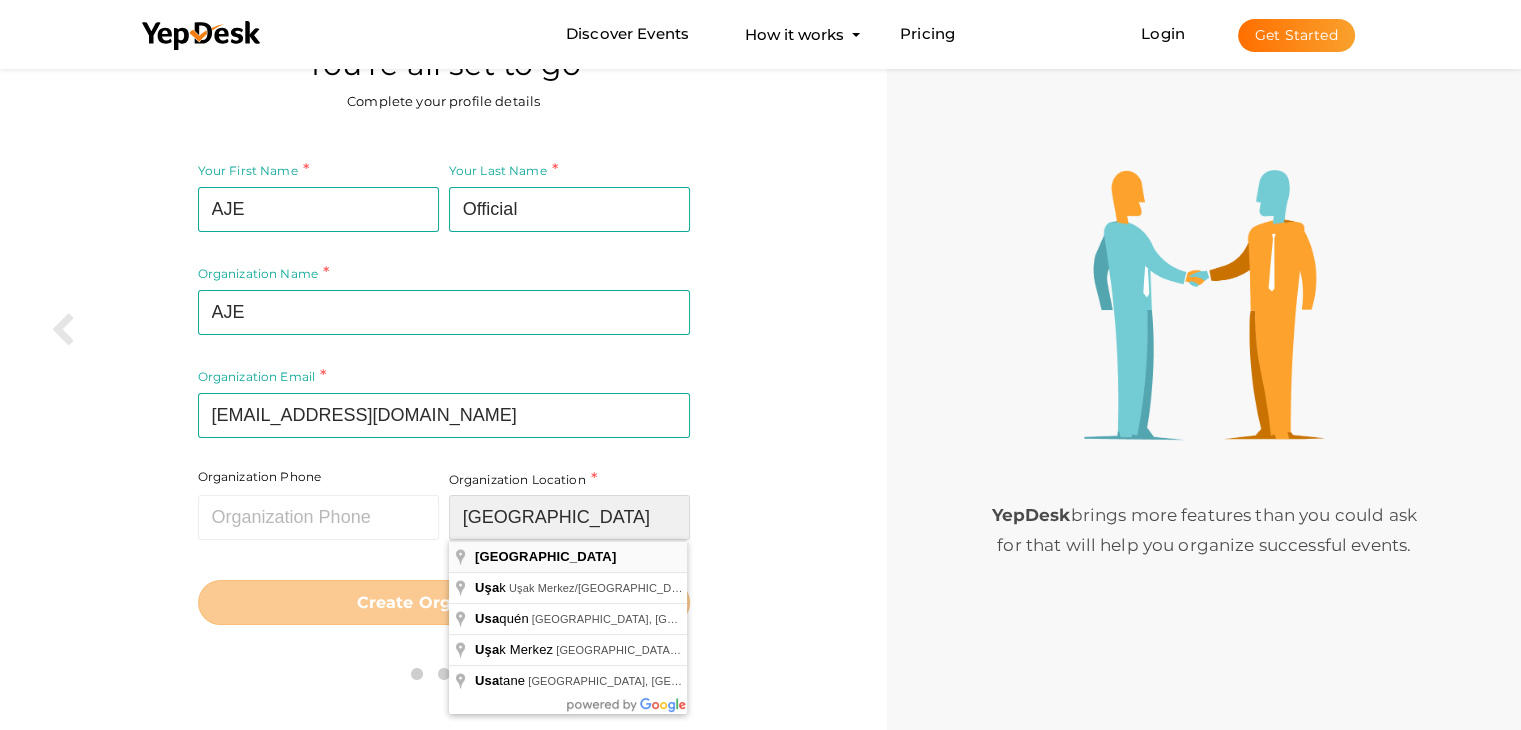 type on "USA" 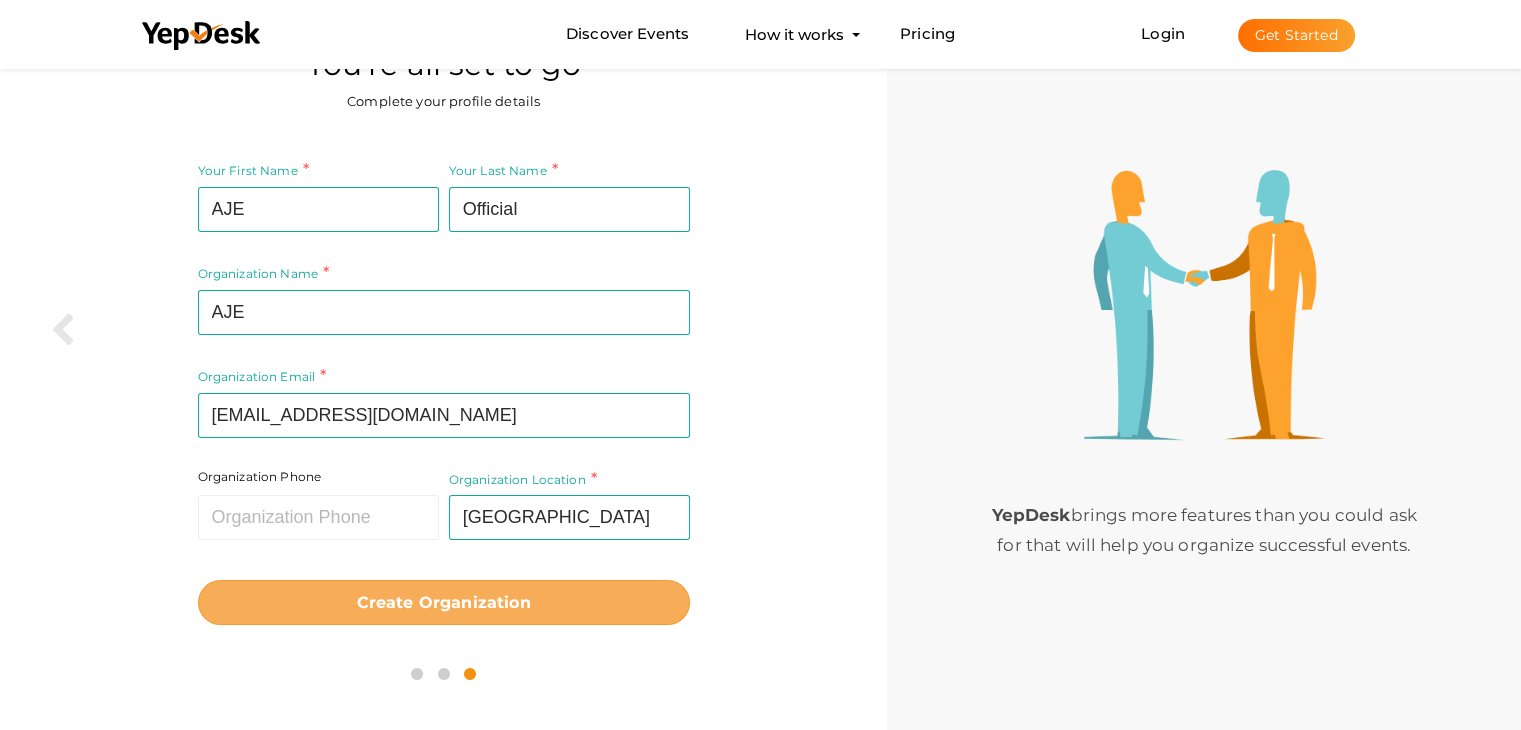 click on "Create
Organization" at bounding box center (444, 602) 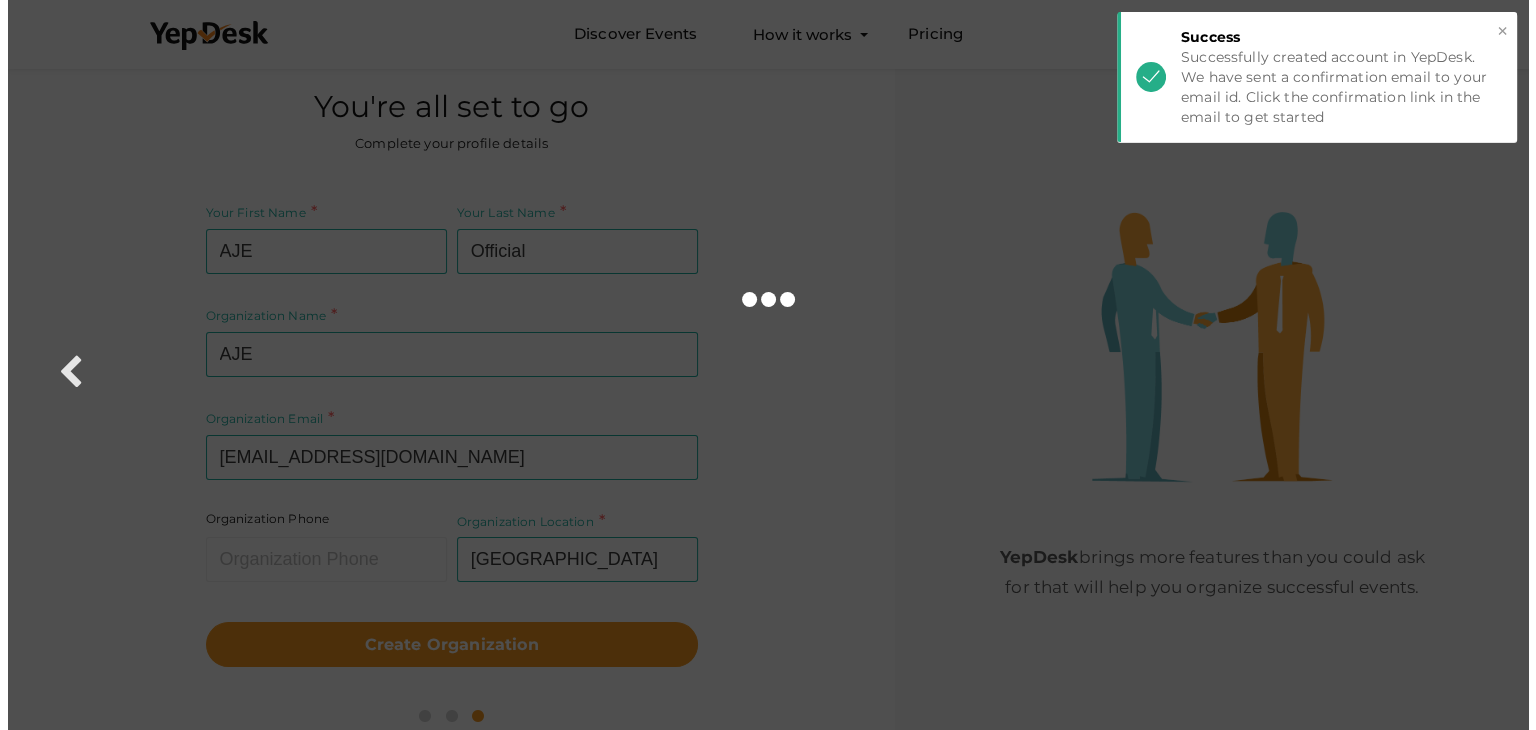 scroll, scrollTop: 0, scrollLeft: 0, axis: both 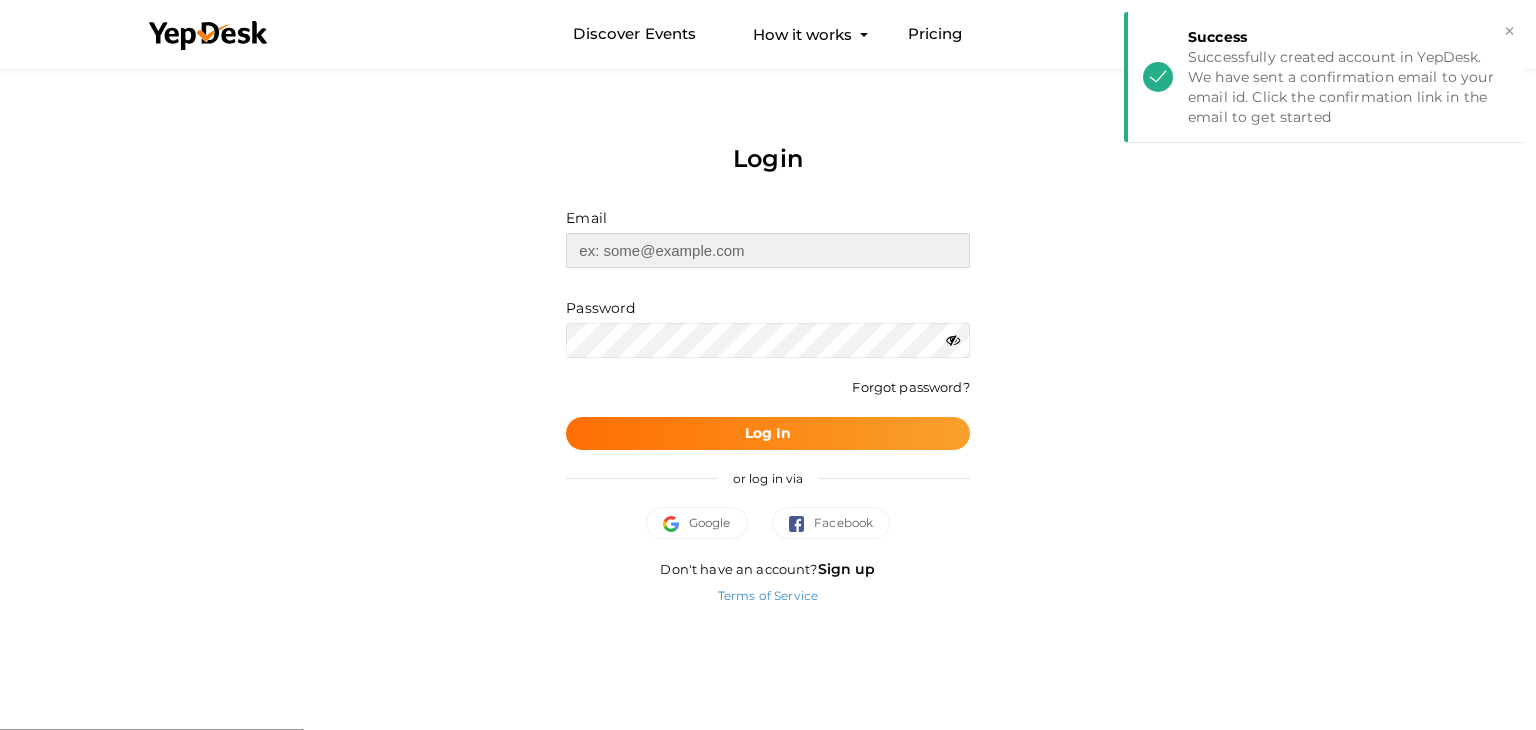type on "[EMAIL_ADDRESS][DOMAIN_NAME]" 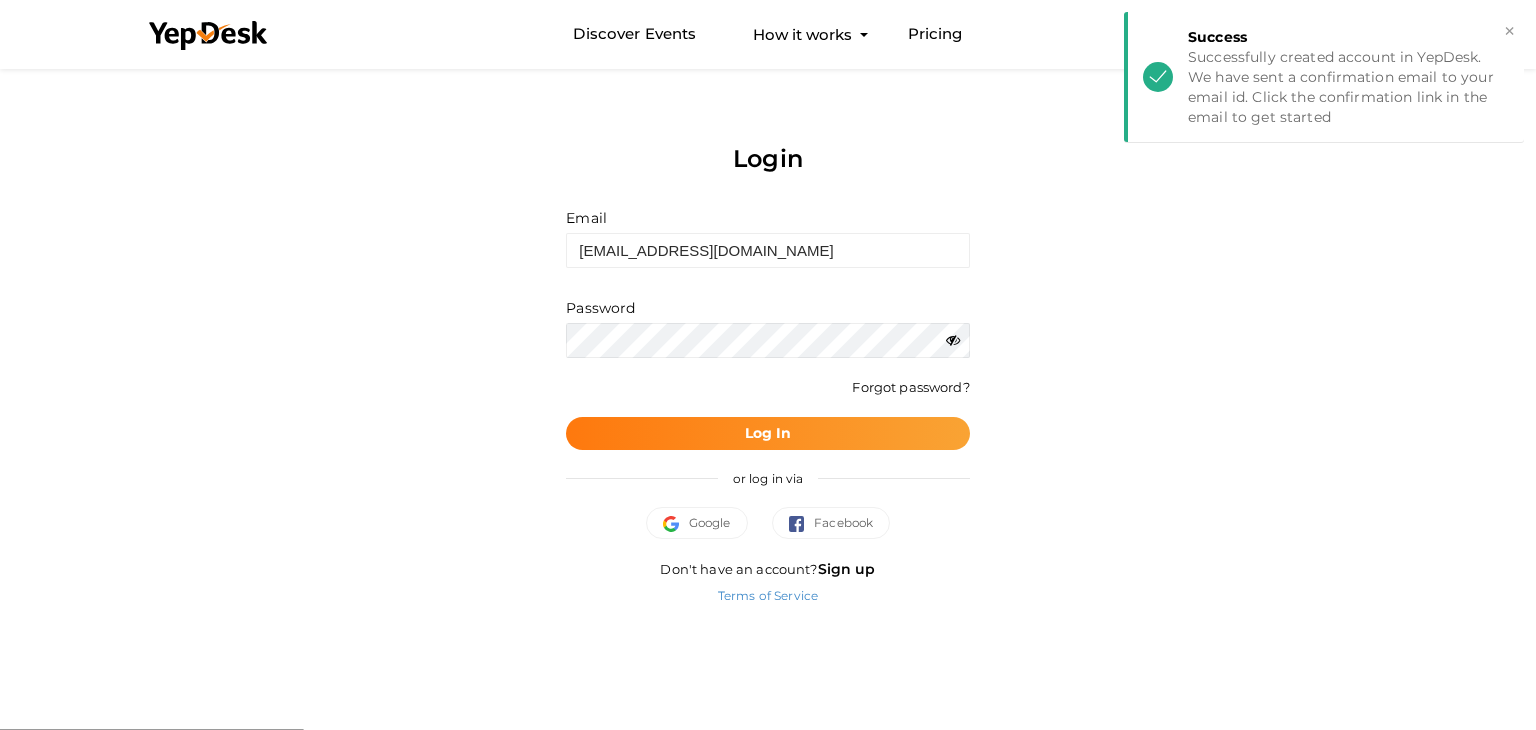 click on "Log In" at bounding box center (767, 433) 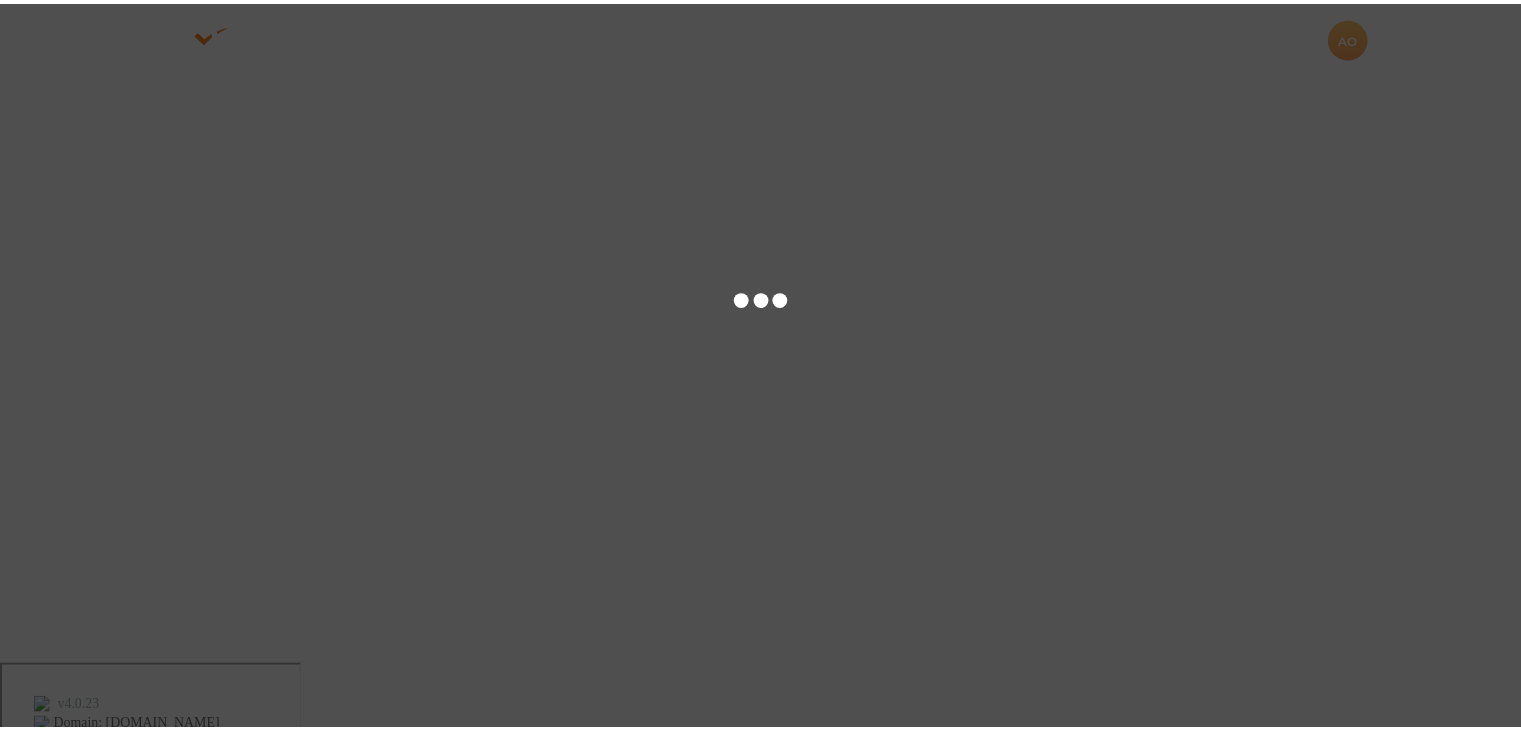 scroll, scrollTop: 0, scrollLeft: 0, axis: both 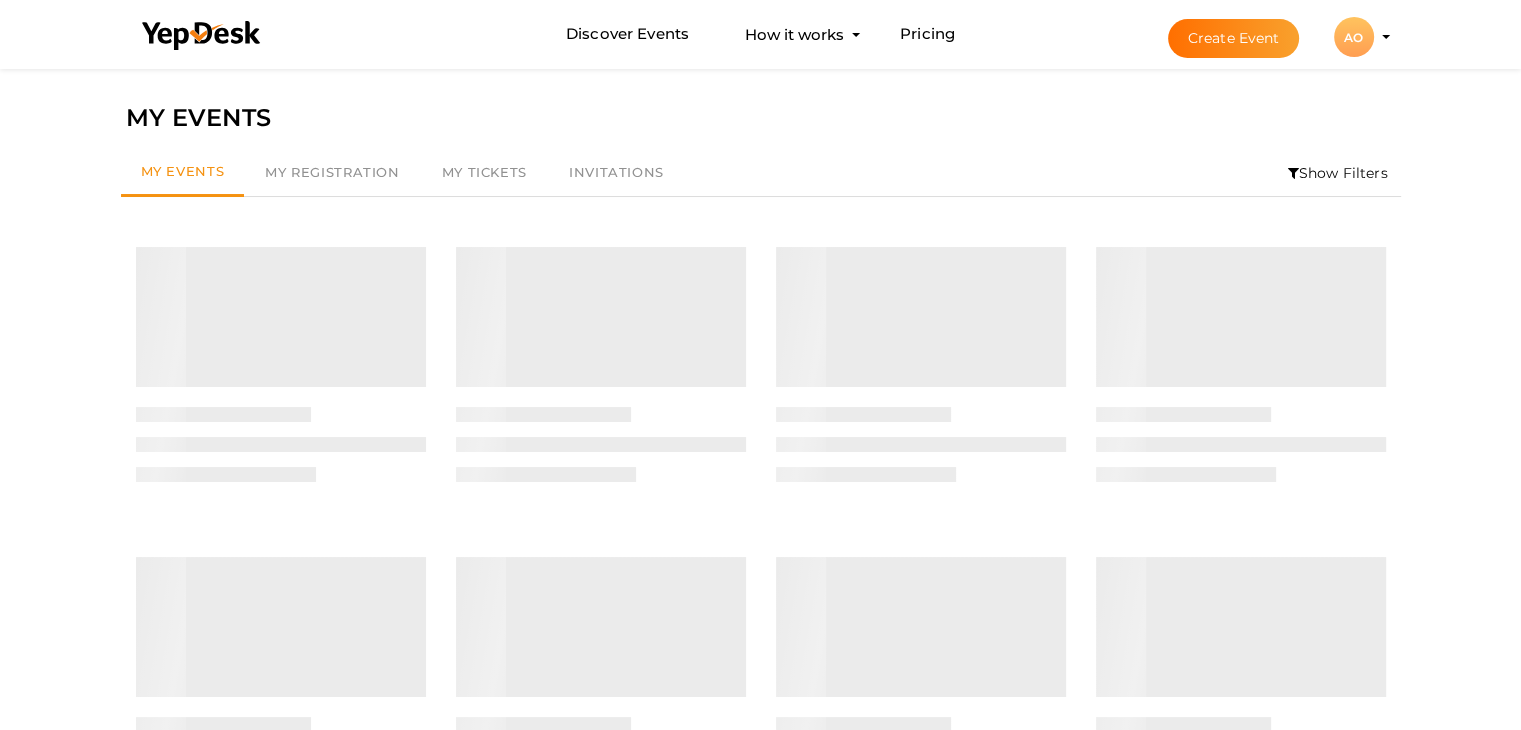 click on "AO" at bounding box center (1354, 37) 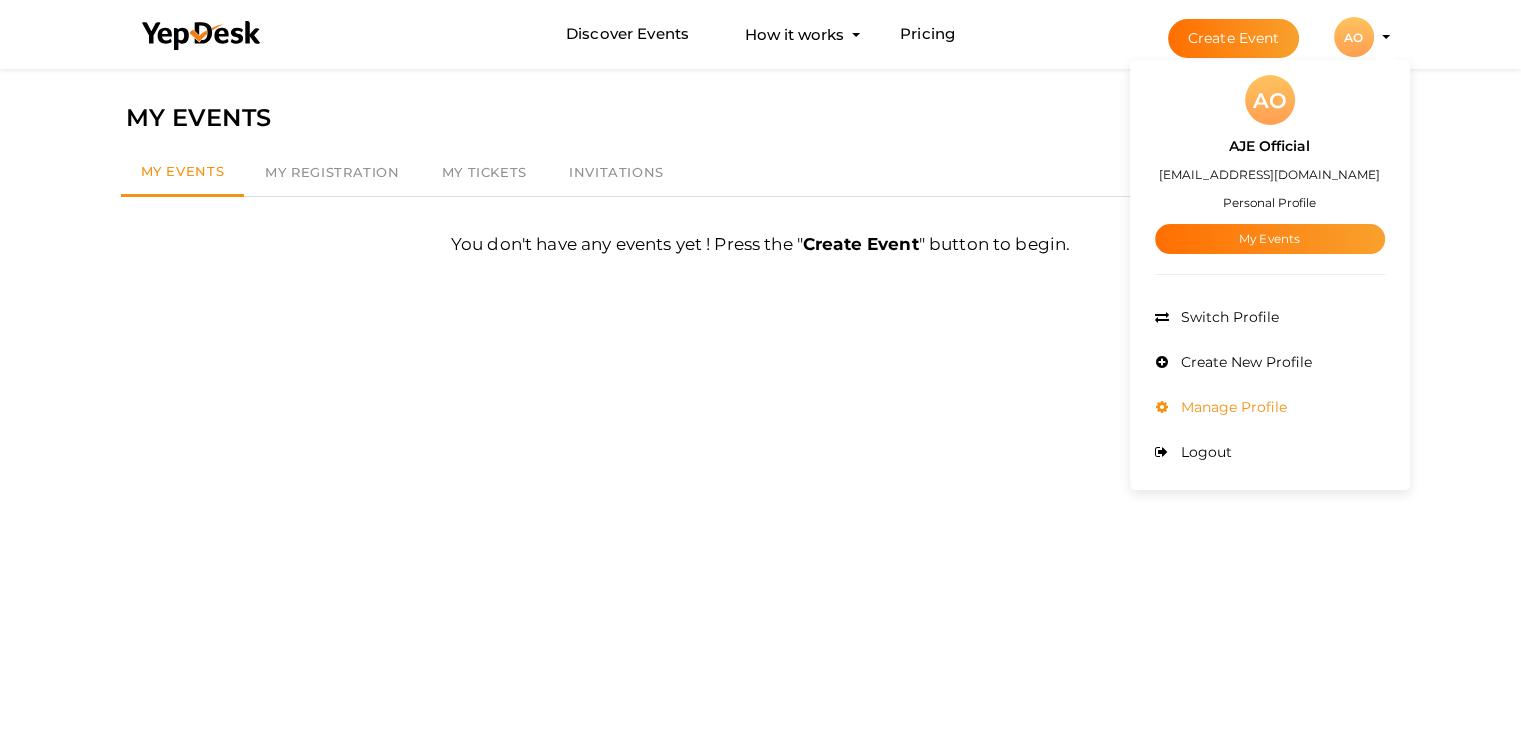 click on "Manage Profile" at bounding box center [1270, 407] 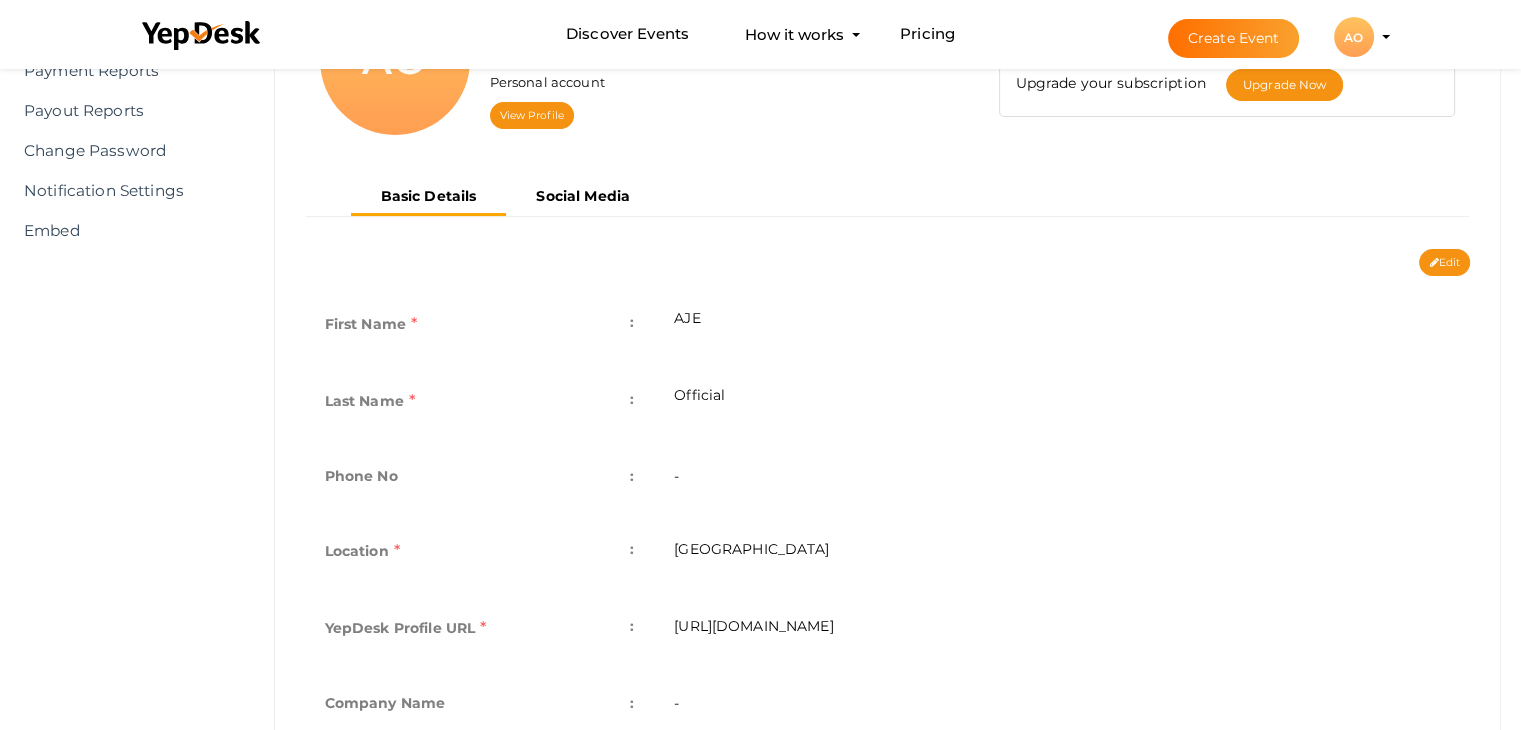scroll, scrollTop: 261, scrollLeft: 0, axis: vertical 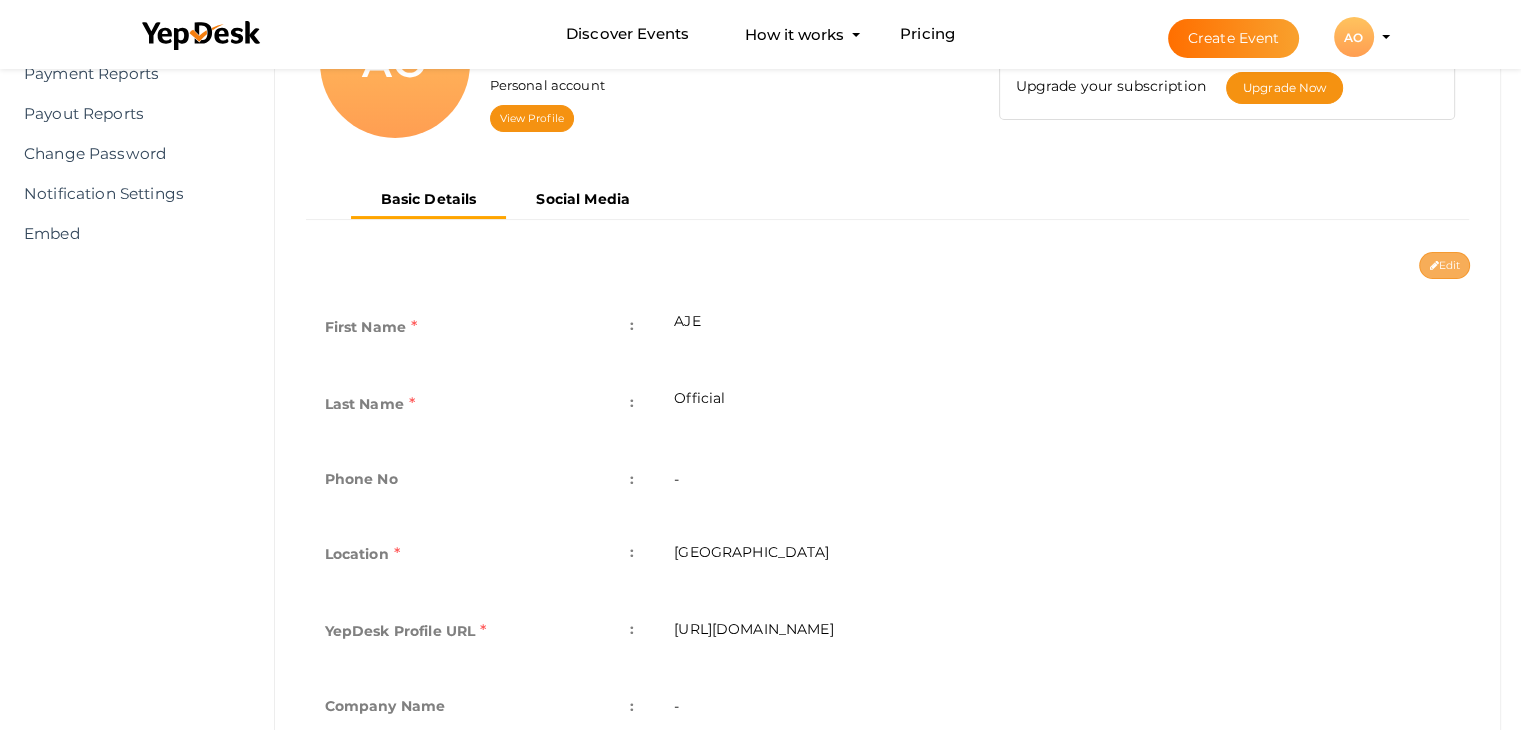 click on "Edit" at bounding box center [1444, 265] 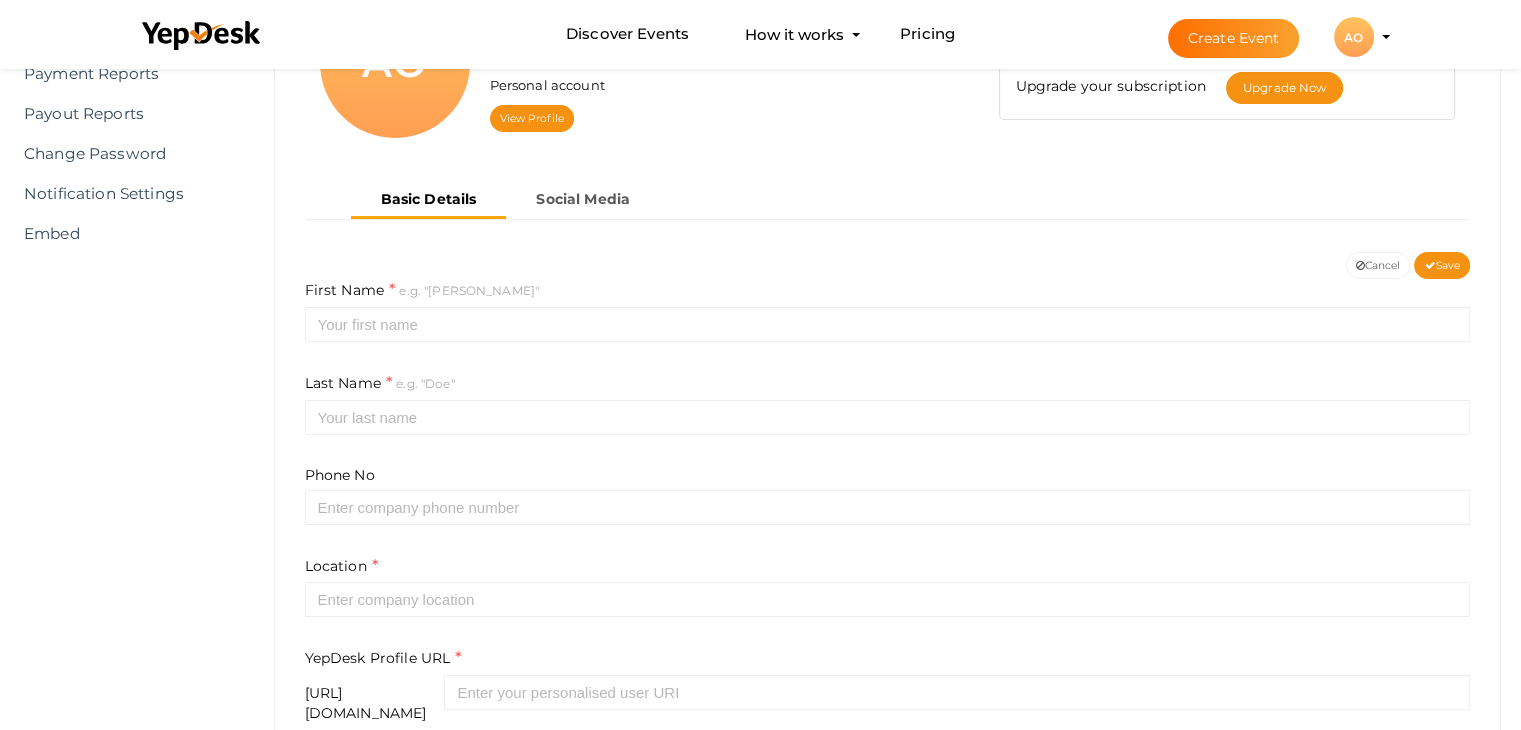 type on "AJE" 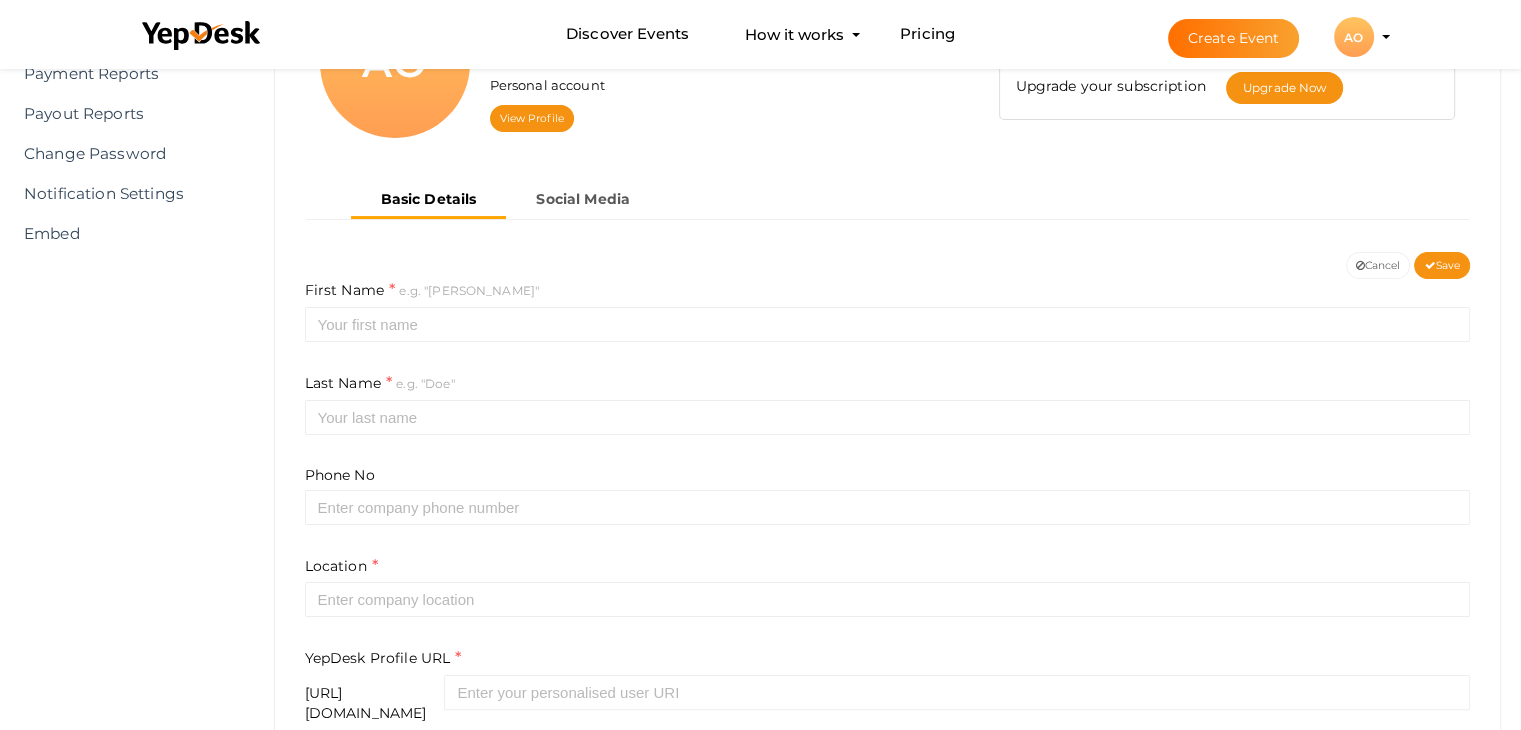 type on "Official" 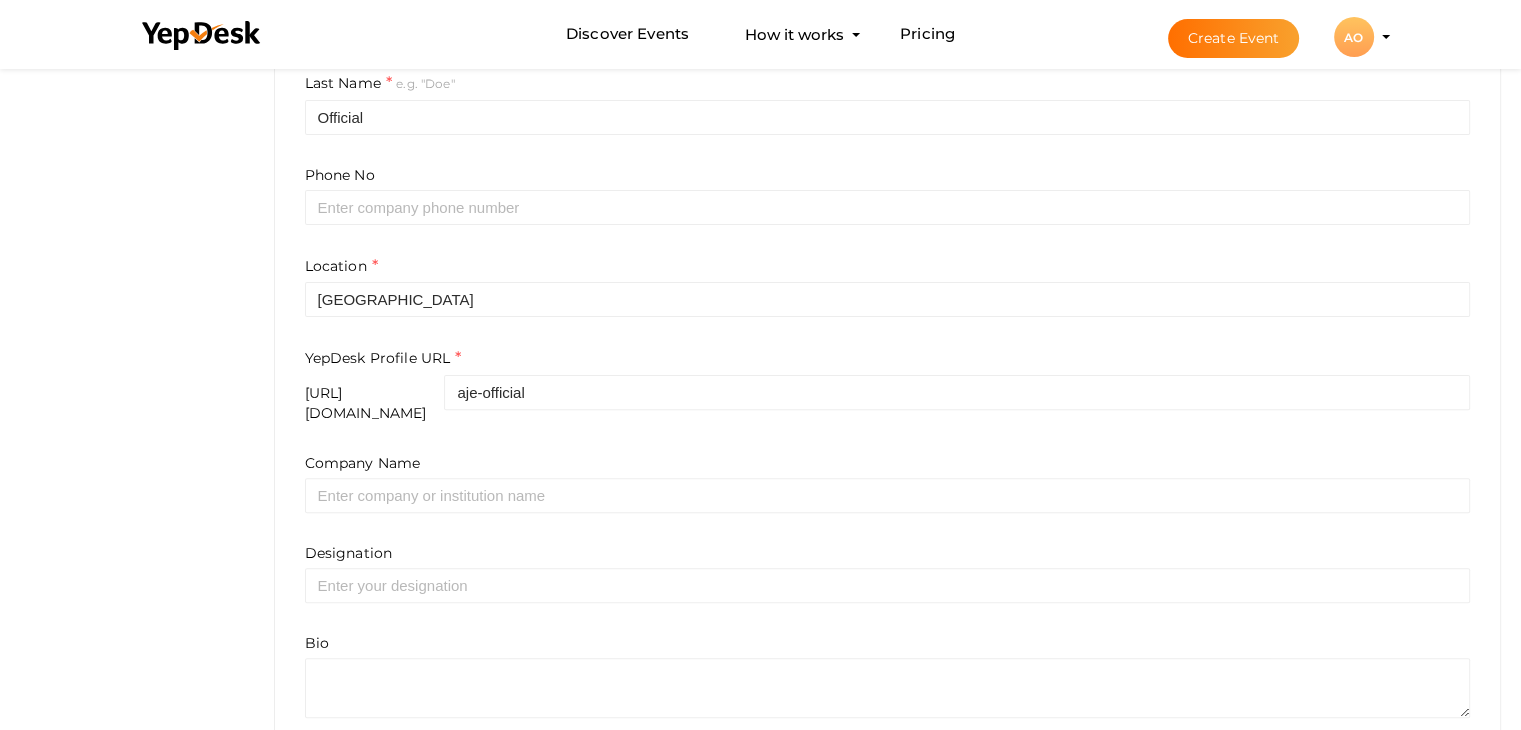 scroll, scrollTop: 647, scrollLeft: 0, axis: vertical 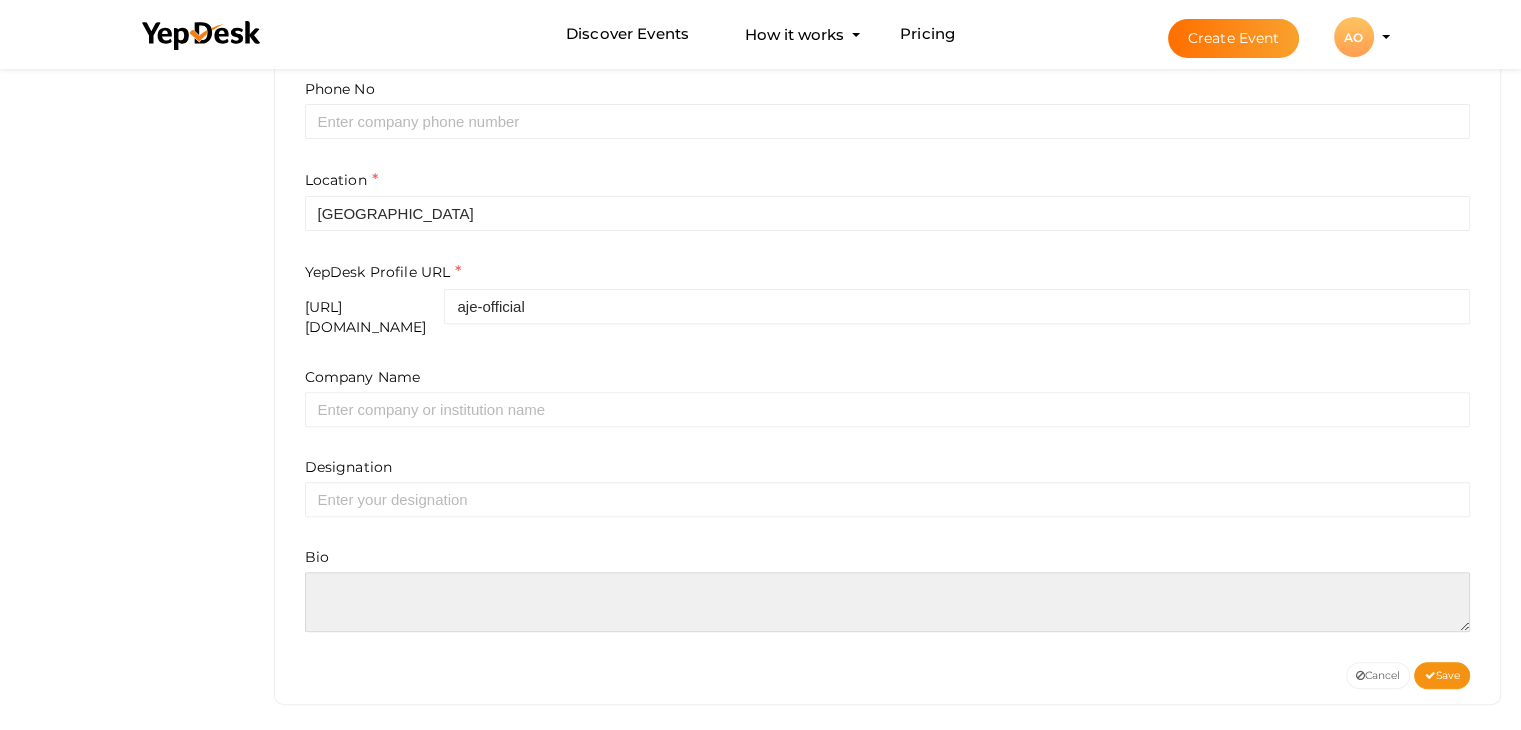 click at bounding box center (888, 602) 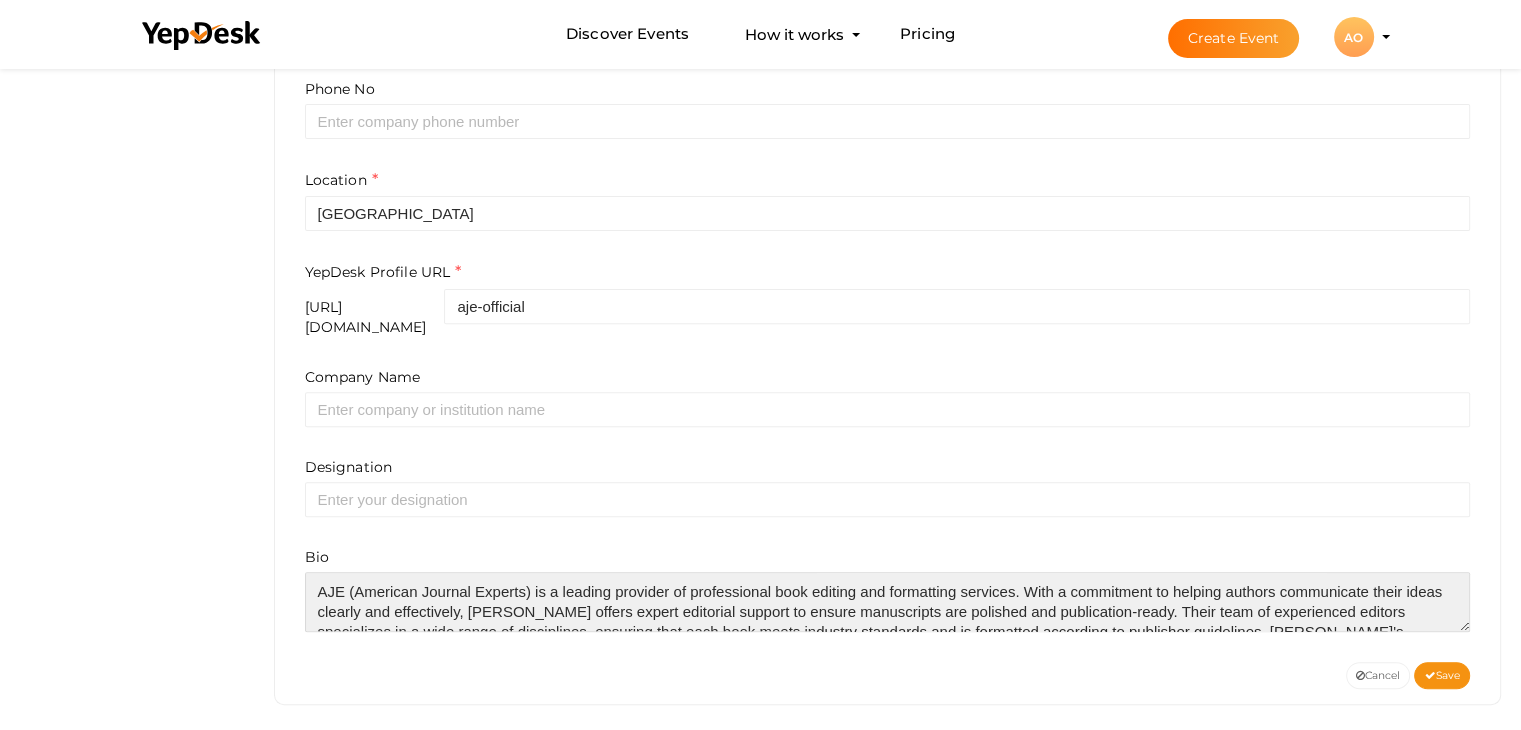 scroll, scrollTop: 69, scrollLeft: 0, axis: vertical 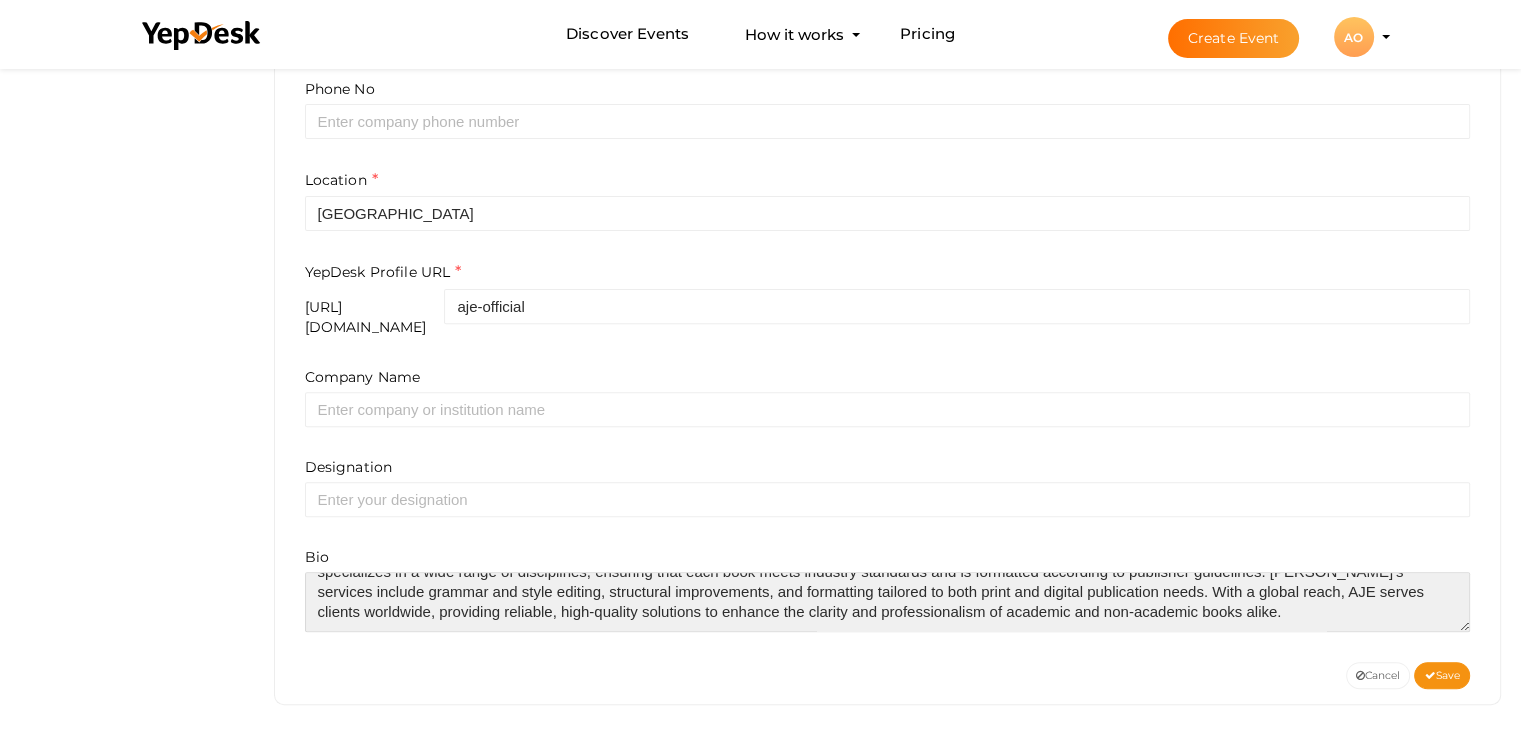 type on "AJE (American Journal Experts) is a leading provider of professional book editing and formatting services. With a commitment to helping authors communicate their ideas clearly and effectively, AJE offers expert editorial support to ensure manuscripts are polished and publication-ready. Their team of experienced editors specializes in a wide range of disciplines, ensuring that each book meets industry standards and is formatted according to publisher guidelines. AJE's services include grammar and style editing, structural improvements, and formatting tailored to both print and digital publication needs. With a global reach, AJE serves clients worldwide, providing reliable, high-quality solutions to enhance the clarity and professionalism of academic and non-academic books alike." 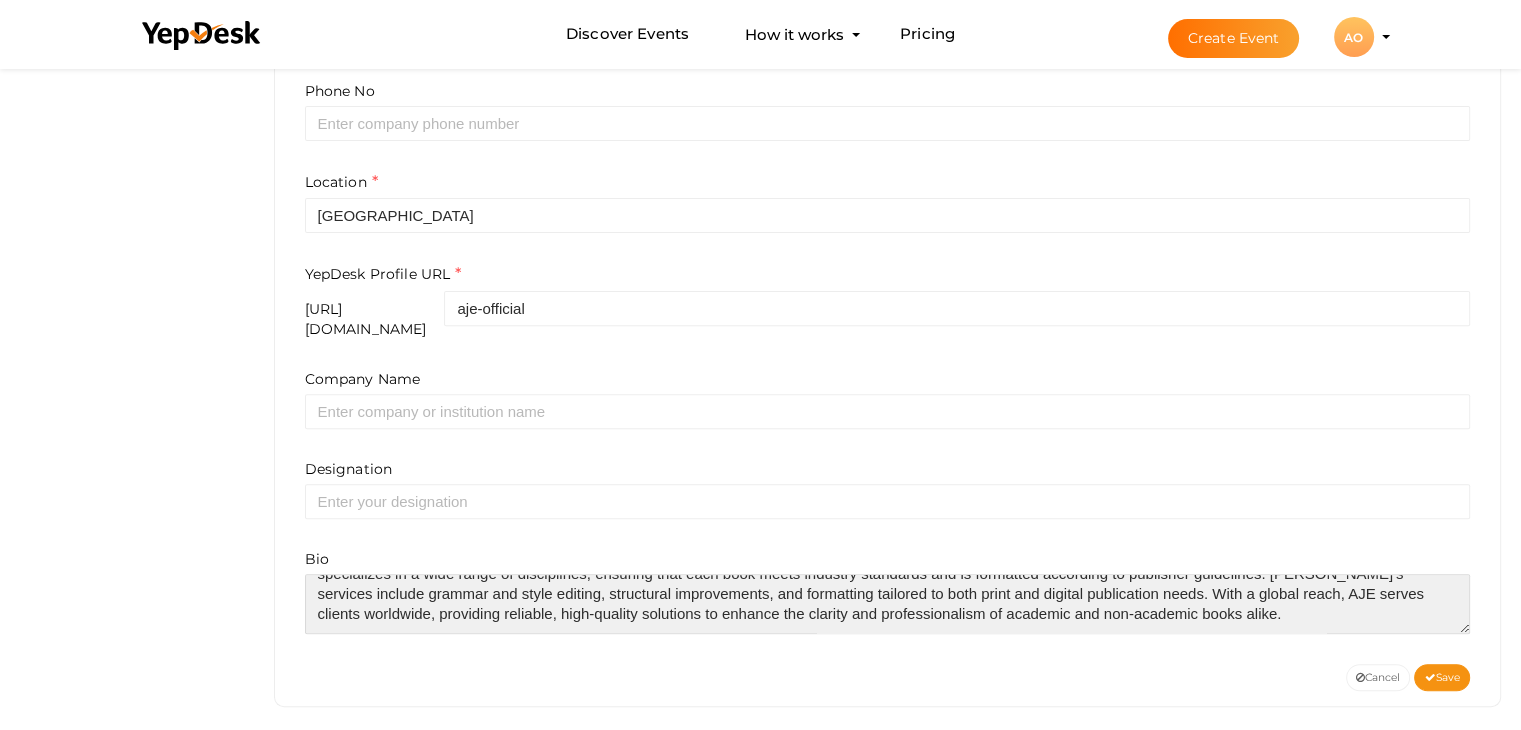 scroll, scrollTop: 647, scrollLeft: 0, axis: vertical 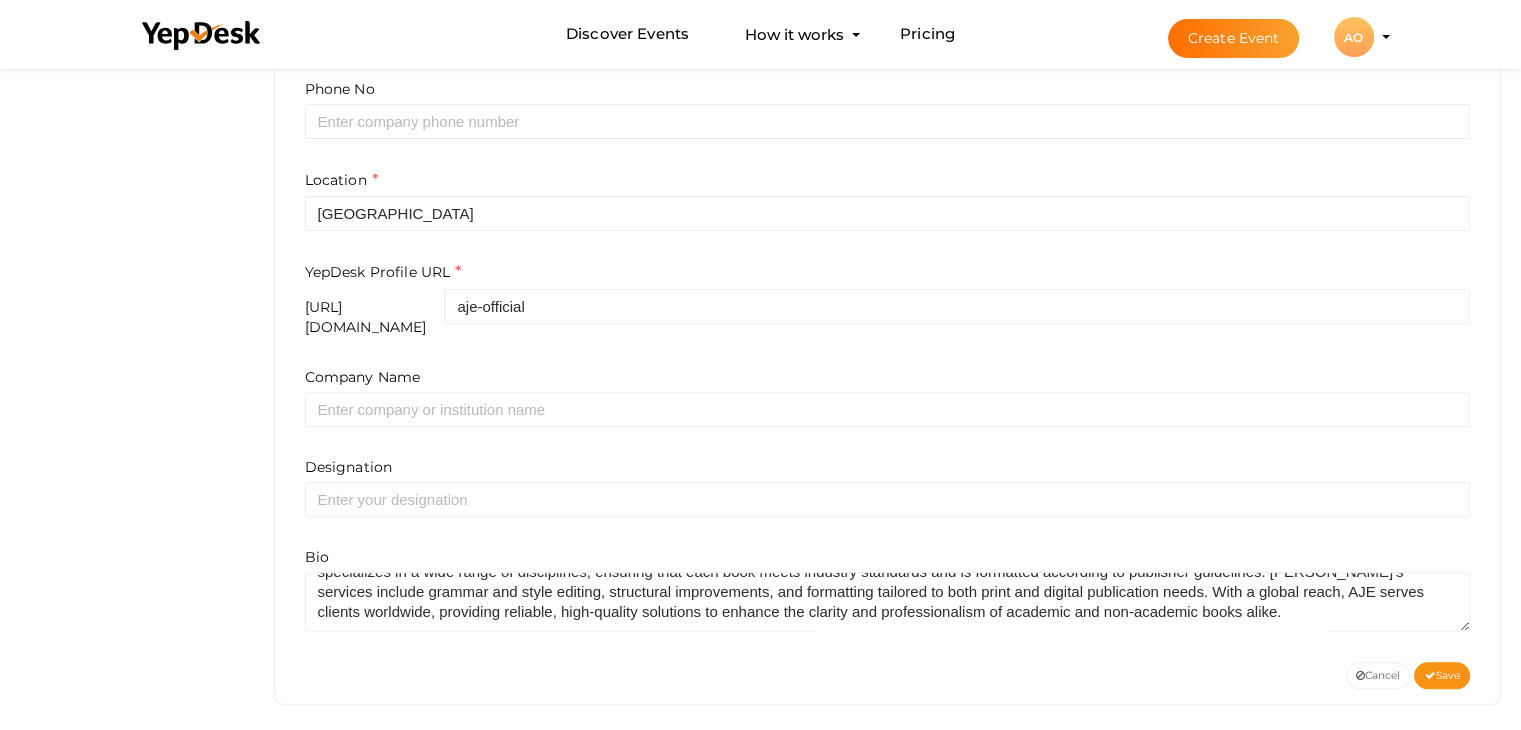 click on "Company Name" at bounding box center (888, 397) 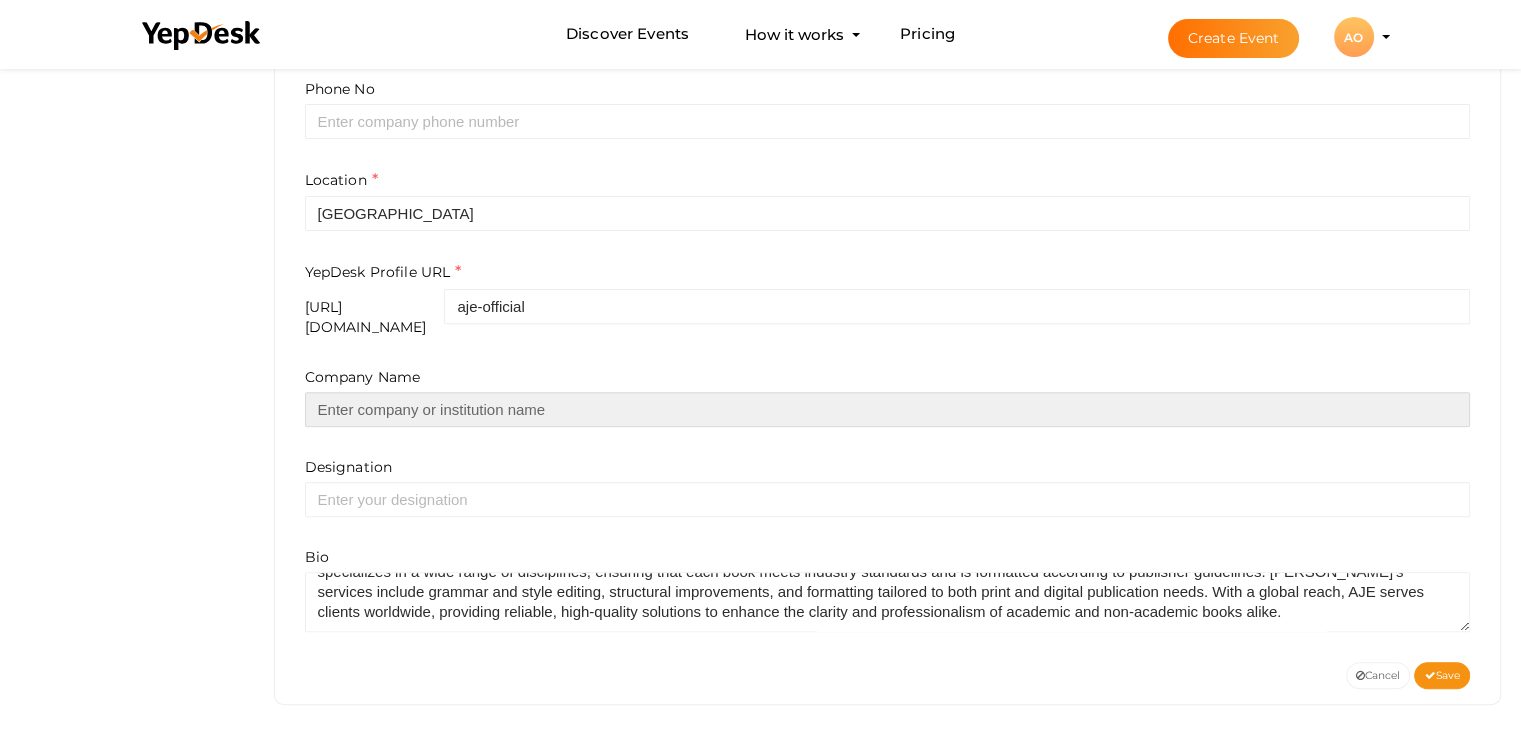 click at bounding box center (888, 409) 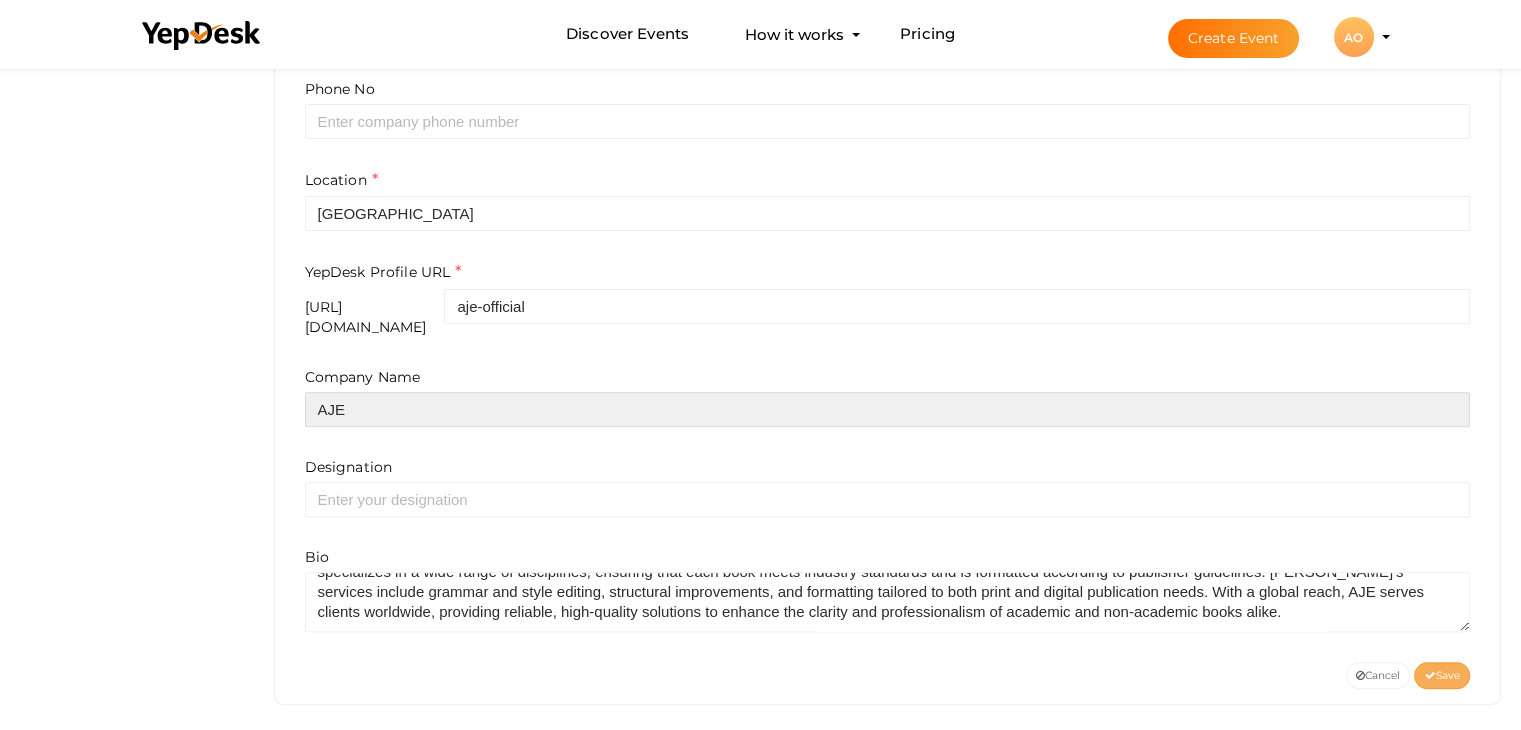 type on "AJE" 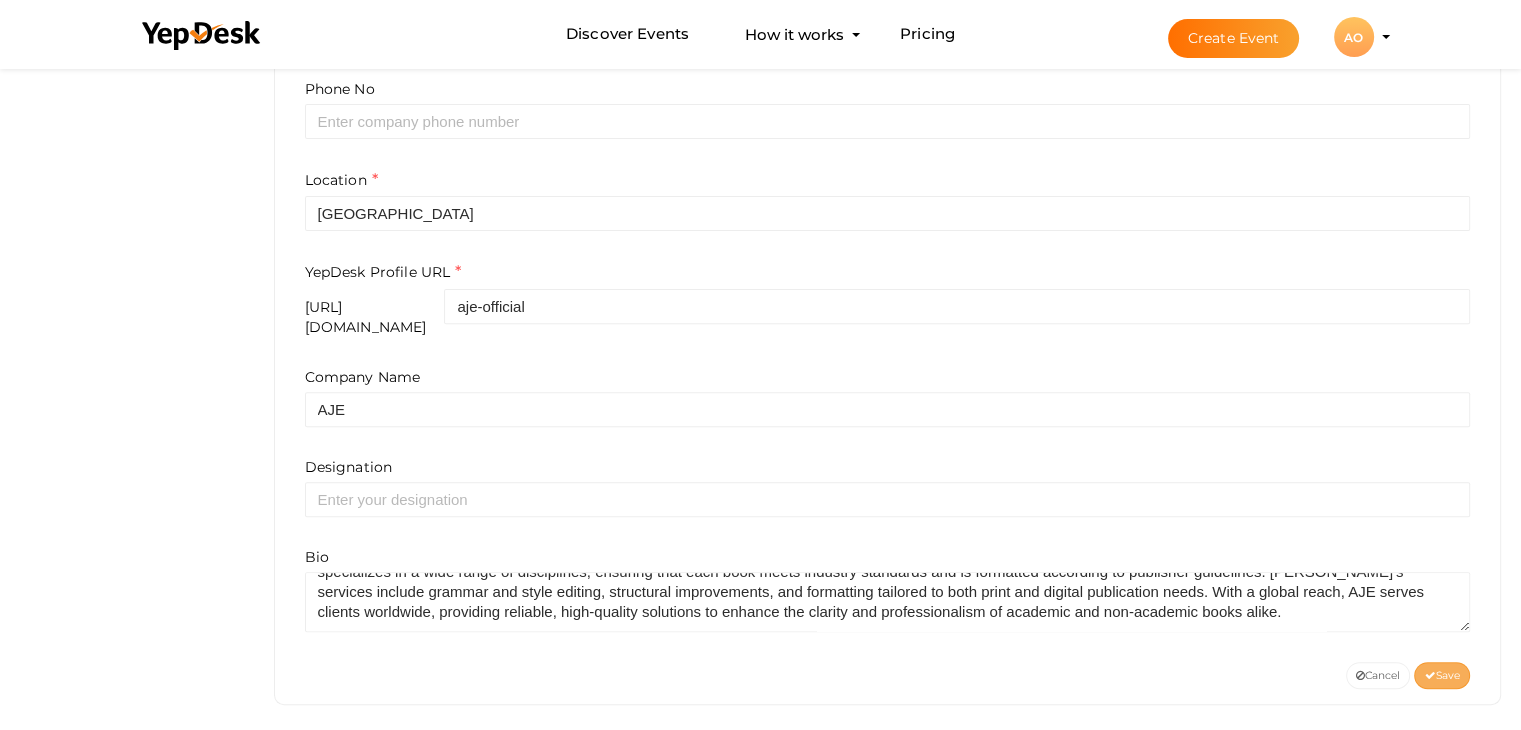 click on "Save" at bounding box center [1442, 675] 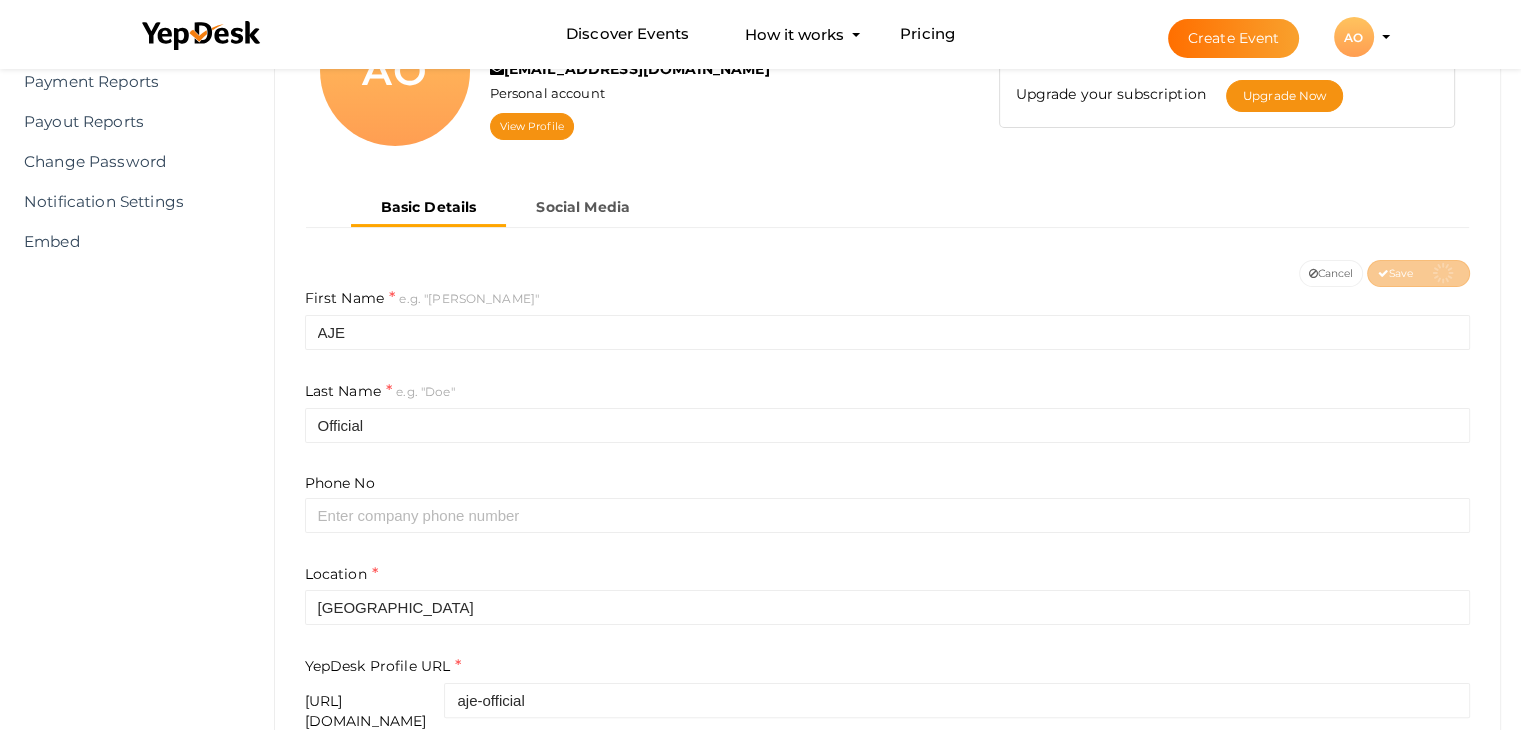 scroll, scrollTop: 147, scrollLeft: 0, axis: vertical 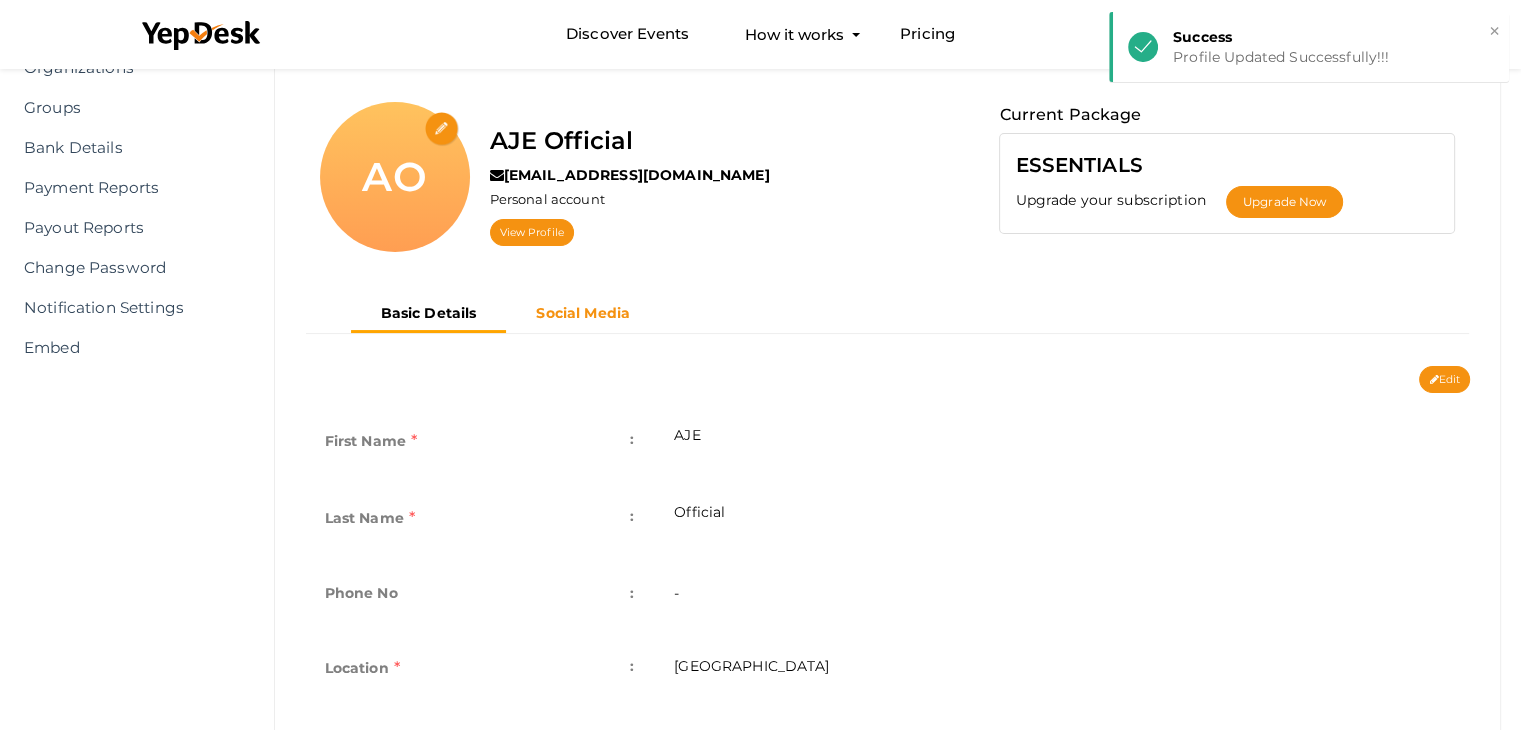 click on "Social Media" at bounding box center [583, 313] 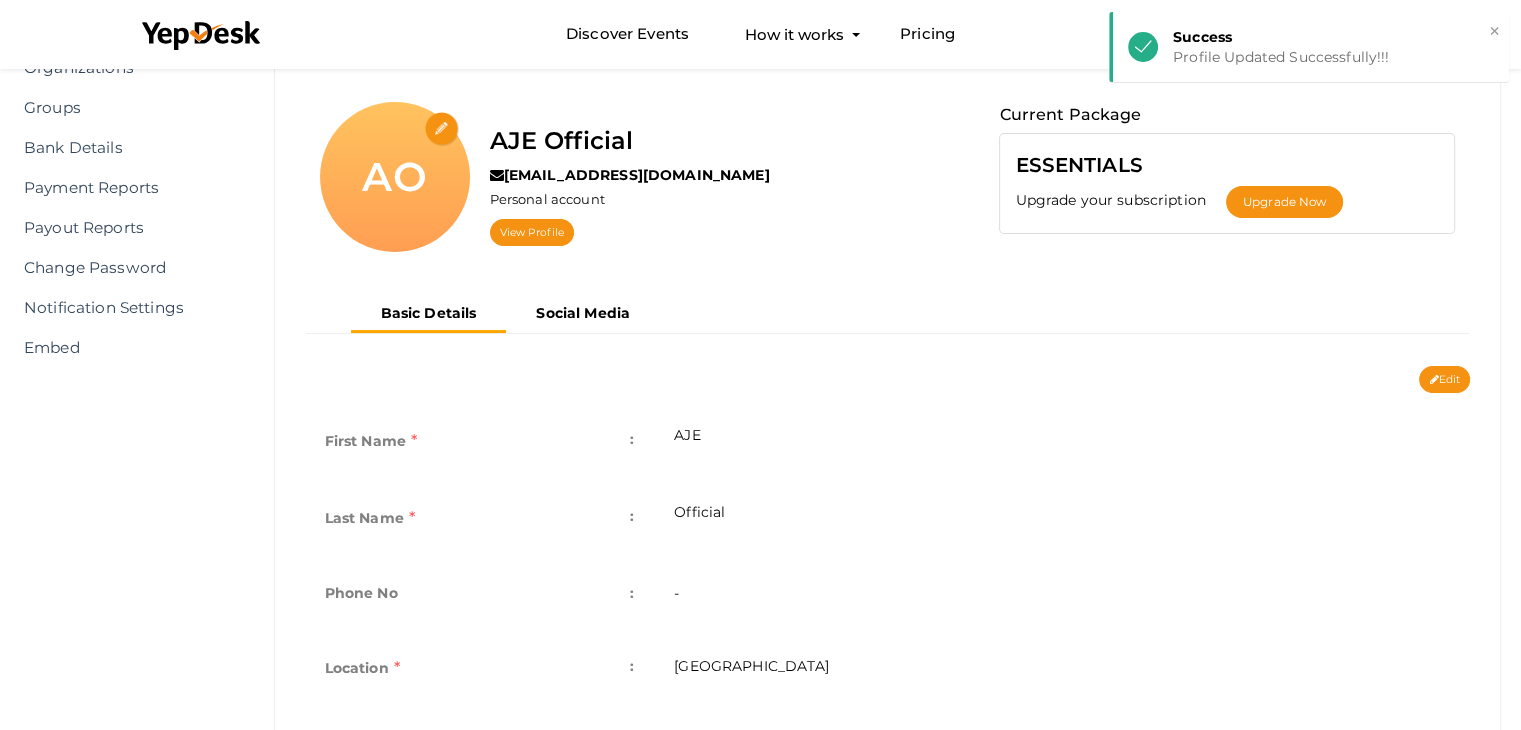 scroll, scrollTop: 68, scrollLeft: 0, axis: vertical 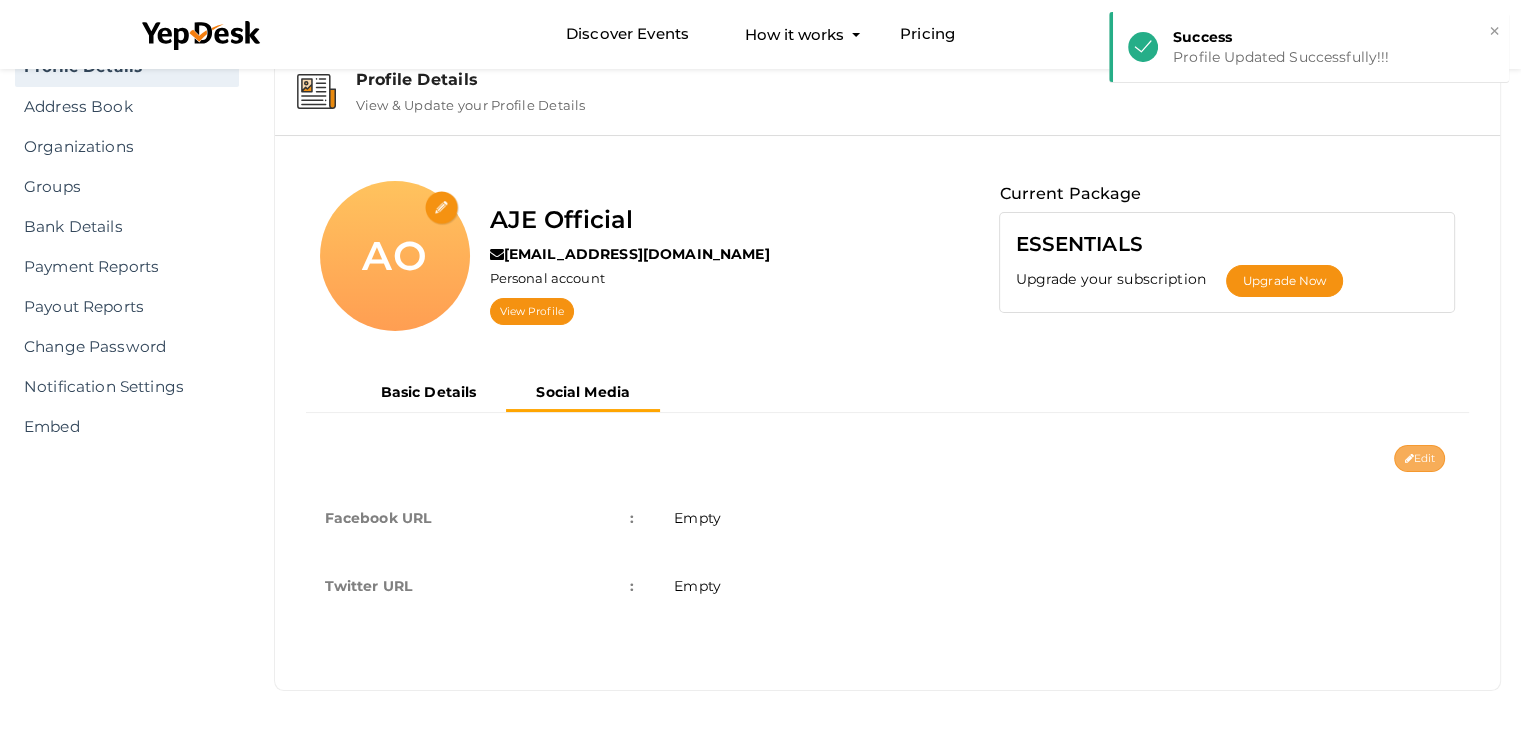 click at bounding box center (1408, 459) 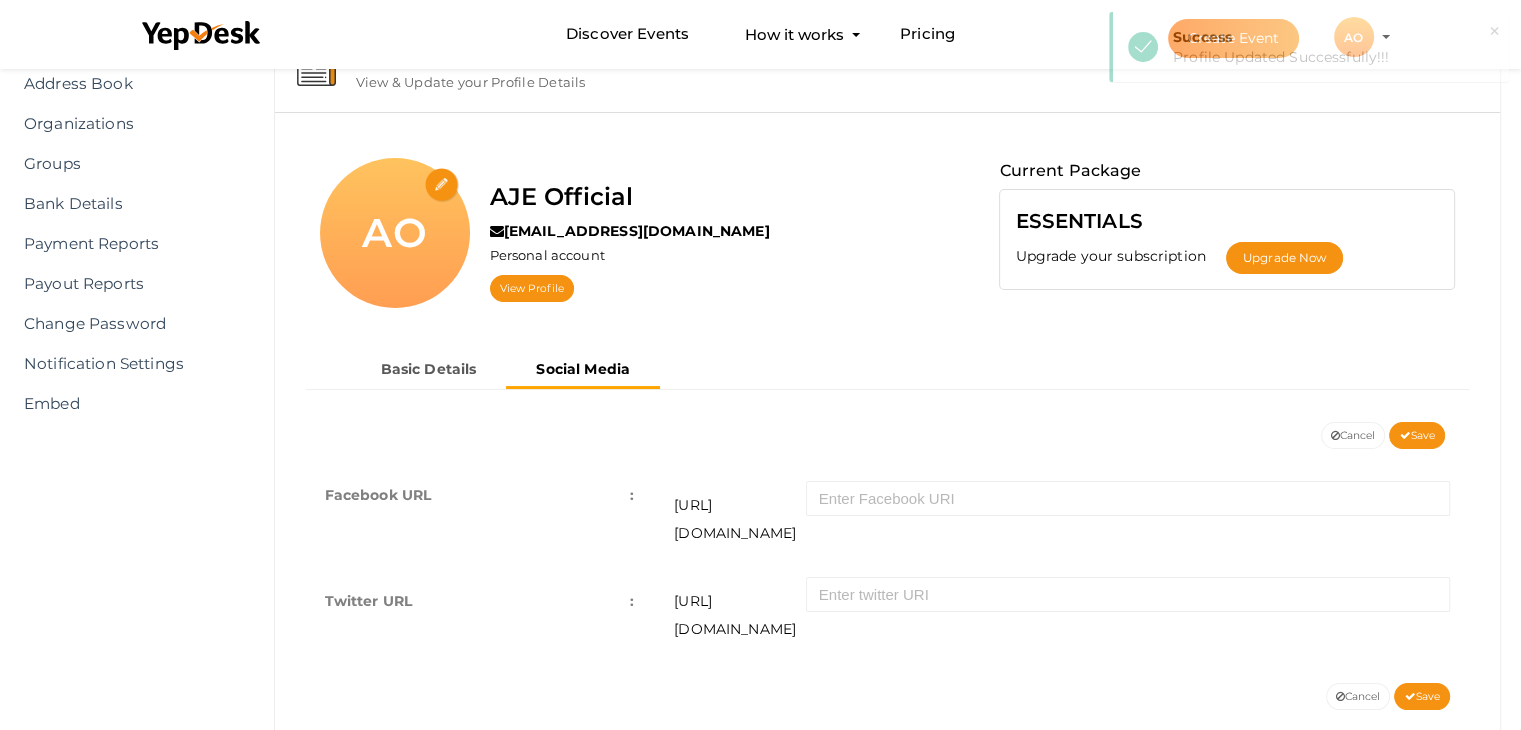 scroll, scrollTop: 104, scrollLeft: 0, axis: vertical 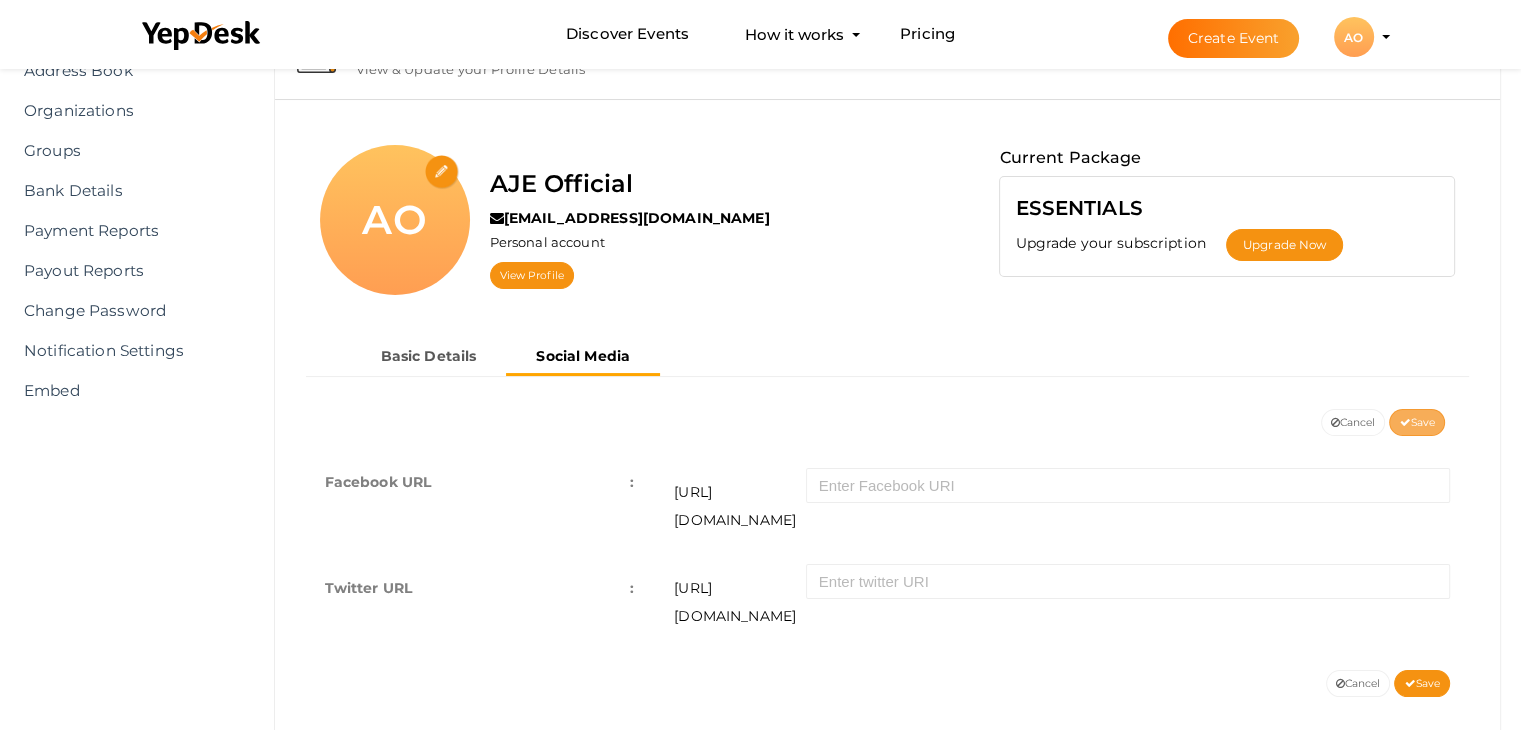 click on "Save" at bounding box center [1417, 422] 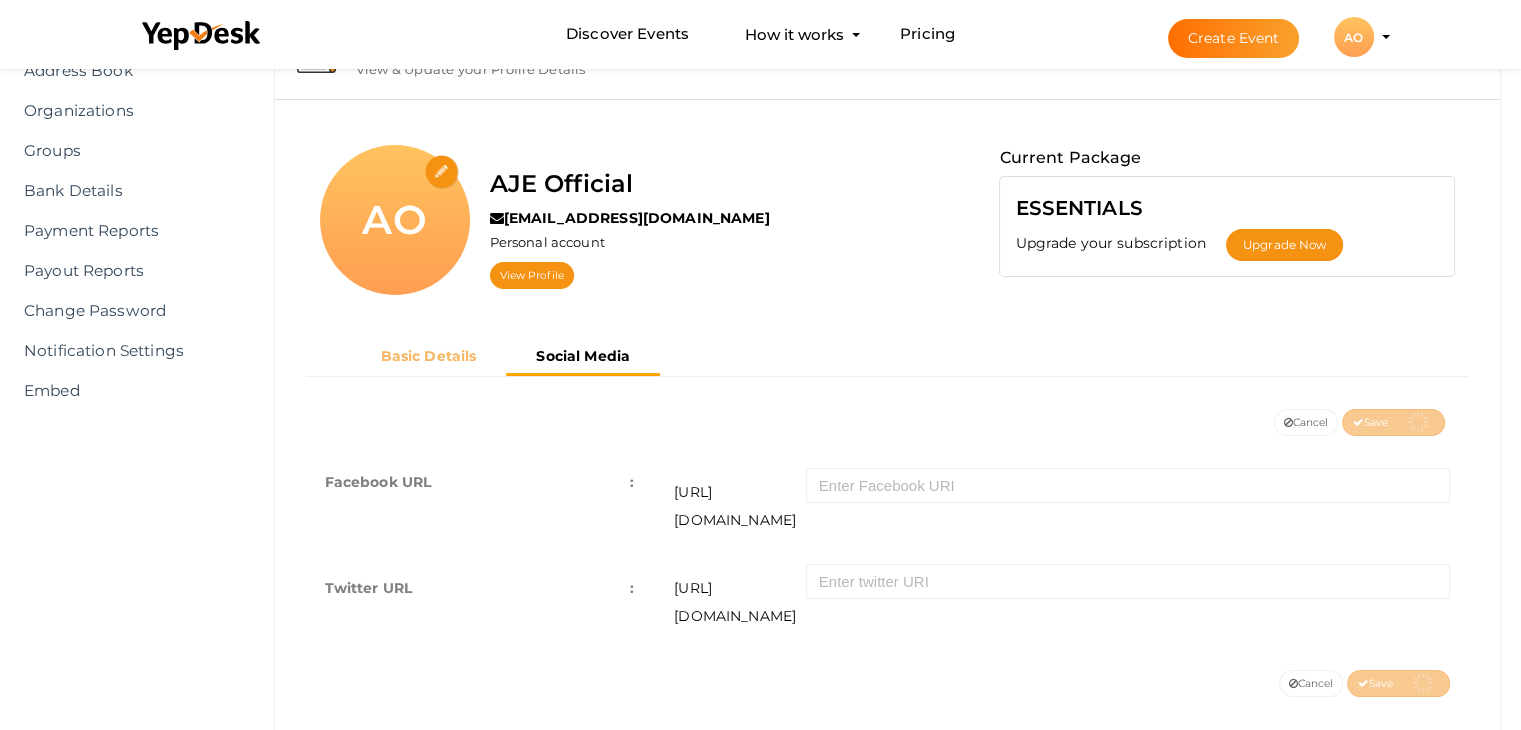click on "AO
AJE Official
aje7621@gmail.com
Personal
account
View Profile
Current Package
ESSENTIALS
Upgrade your subscription Upgrade
Now
Basic Details
Social Media
Edit
Cancel
Save
Facebook URL :
Empty
Twitter URL :
Empty
Facebook URL :
https://facebook.com/" at bounding box center (888, 365) 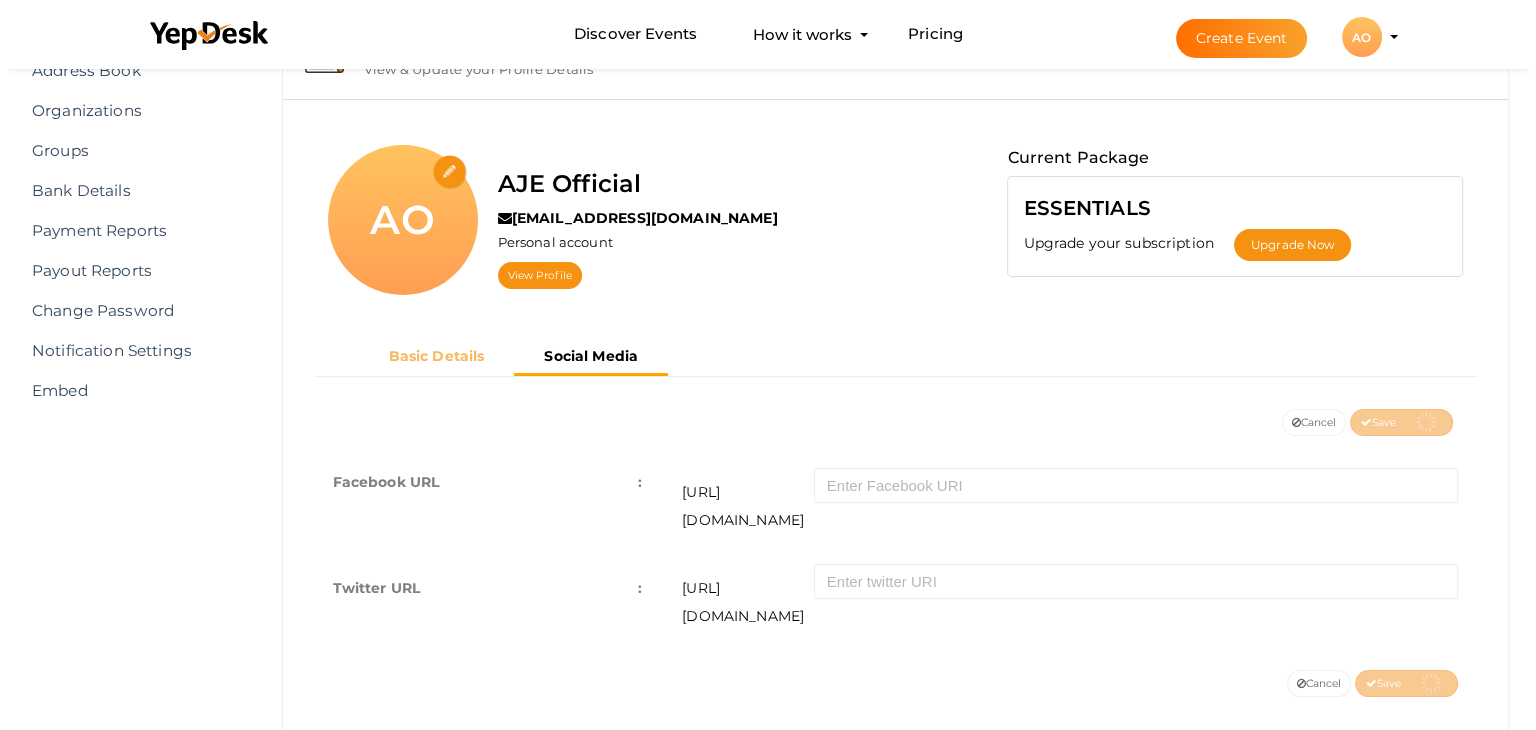 scroll, scrollTop: 68, scrollLeft: 0, axis: vertical 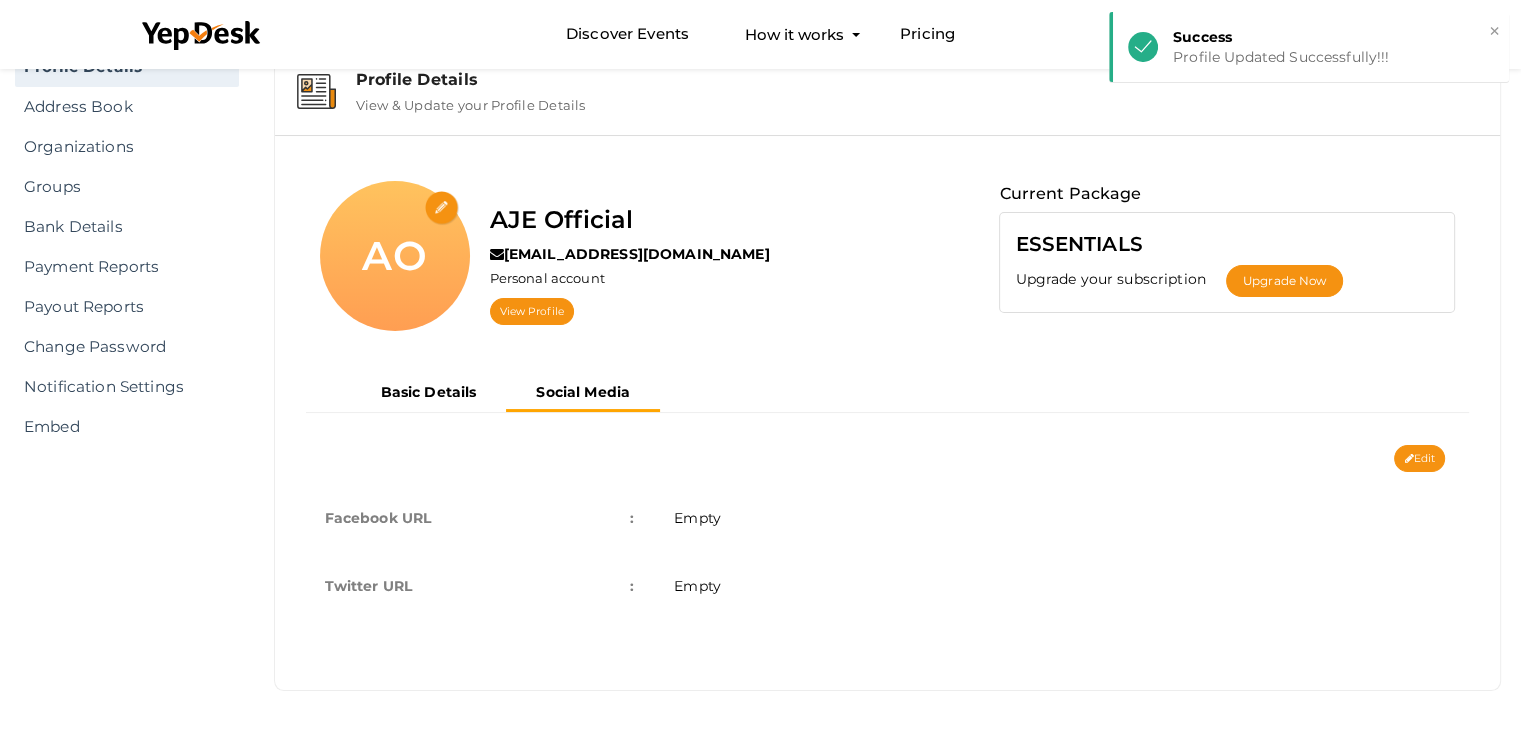 click at bounding box center [442, 208] 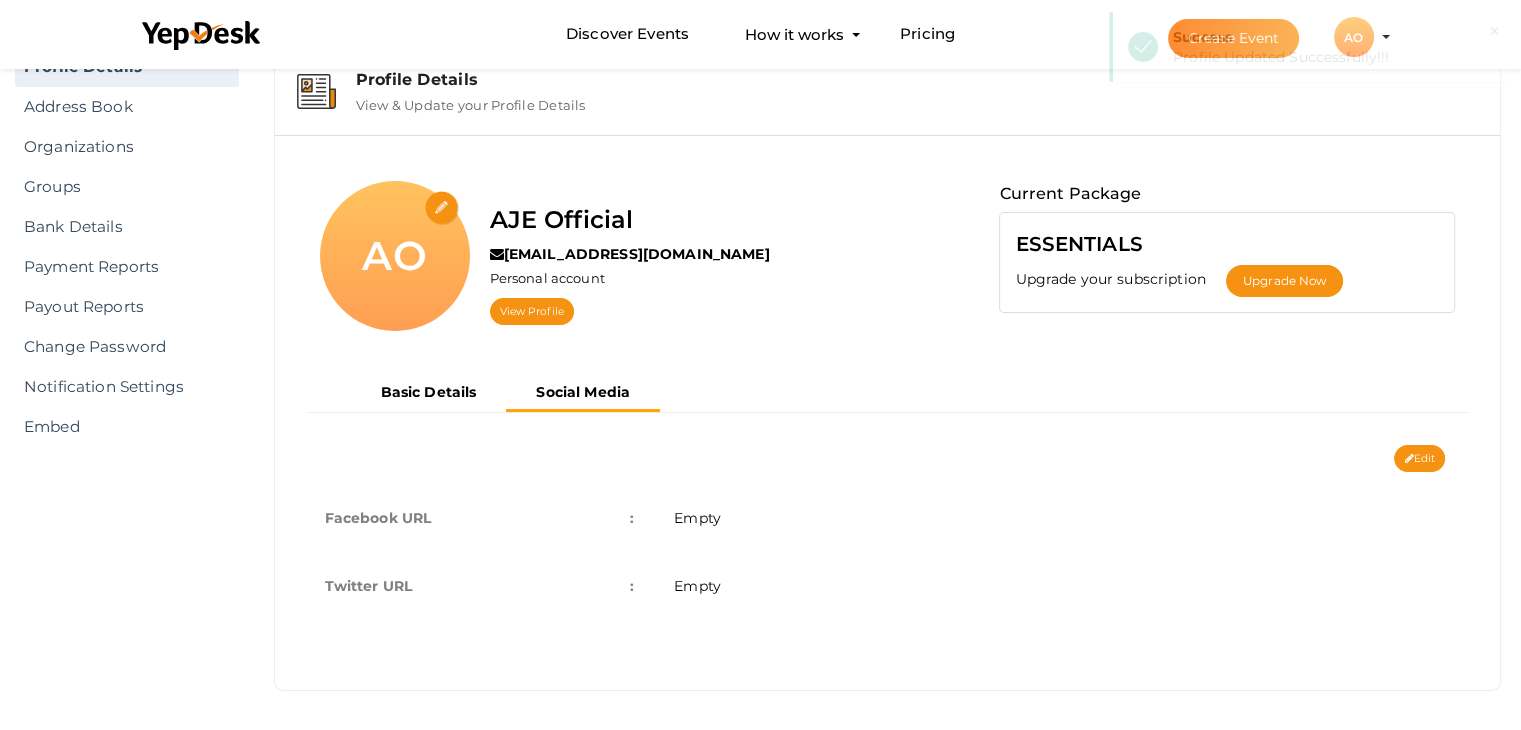type on "C:\fakepath\aje.com logo.jpg" 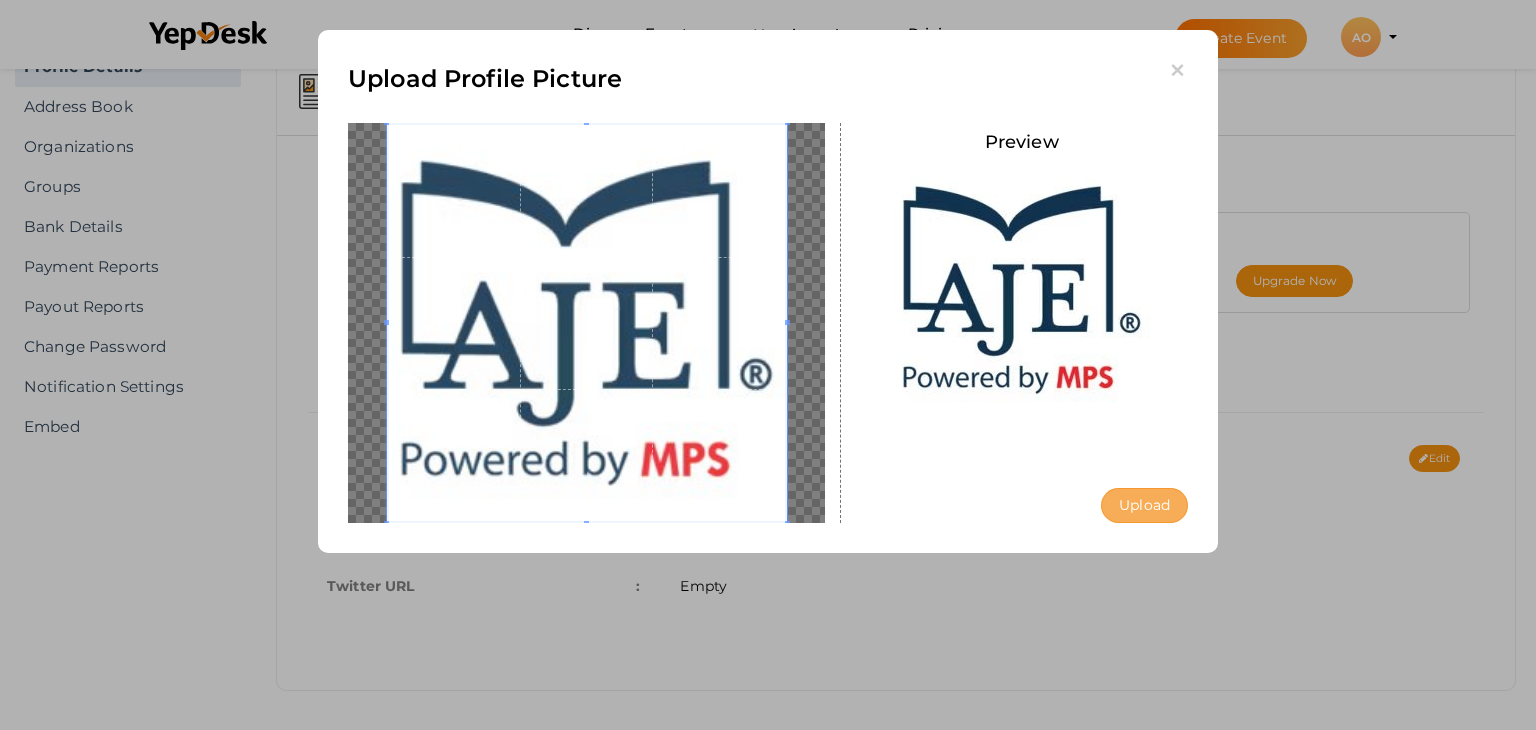 click on "Upload" at bounding box center [1144, 505] 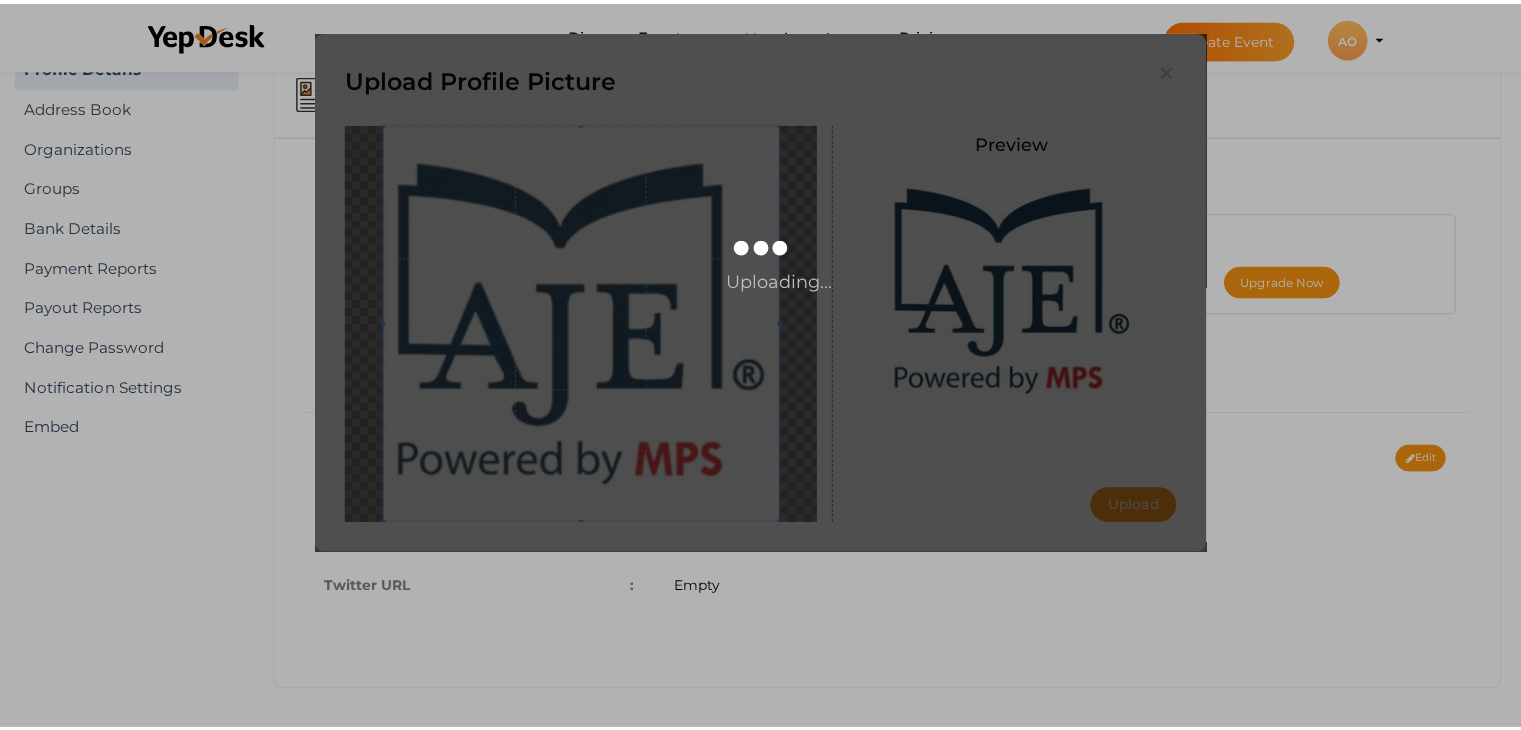 scroll, scrollTop: 0, scrollLeft: 0, axis: both 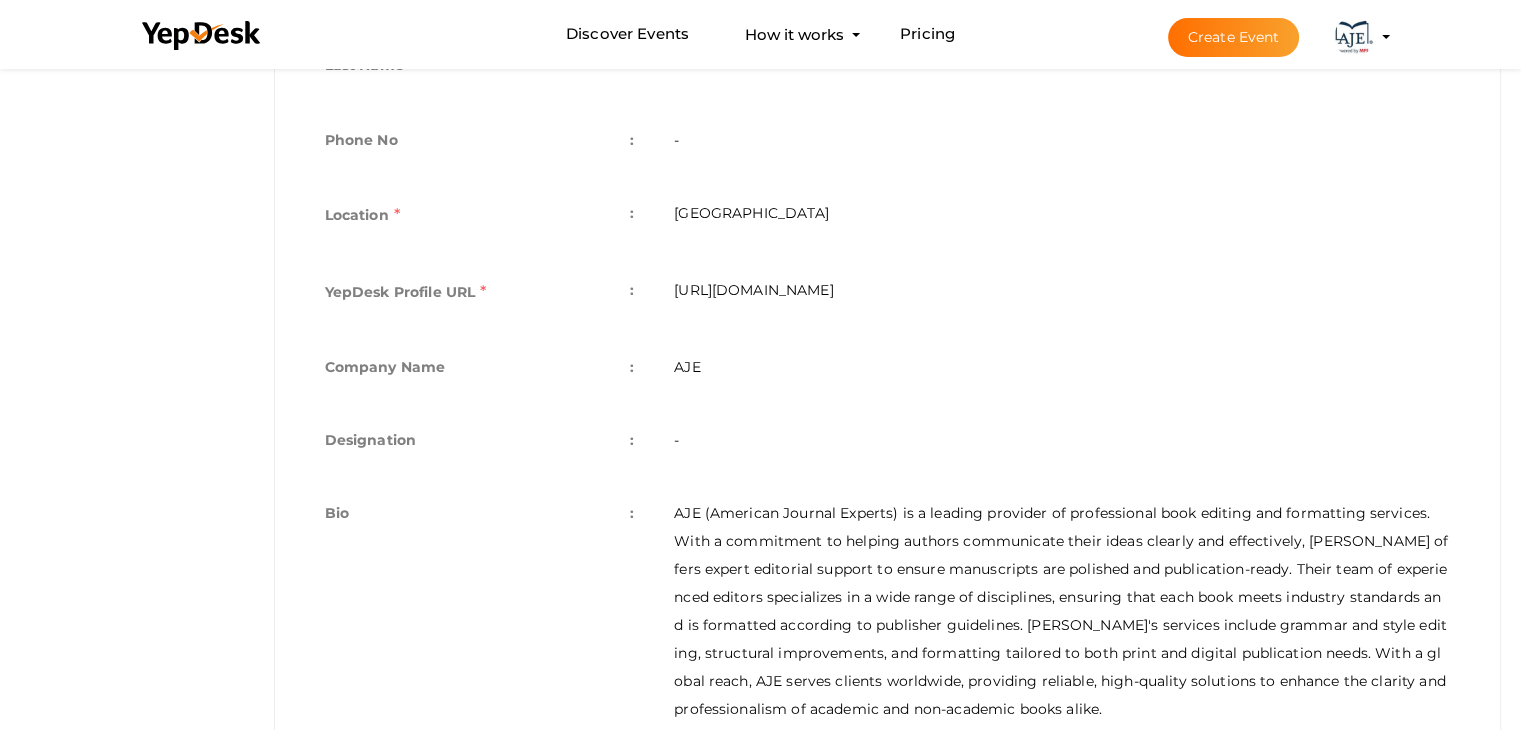 click on "[URL][DOMAIN_NAME]" at bounding box center (1062, 294) 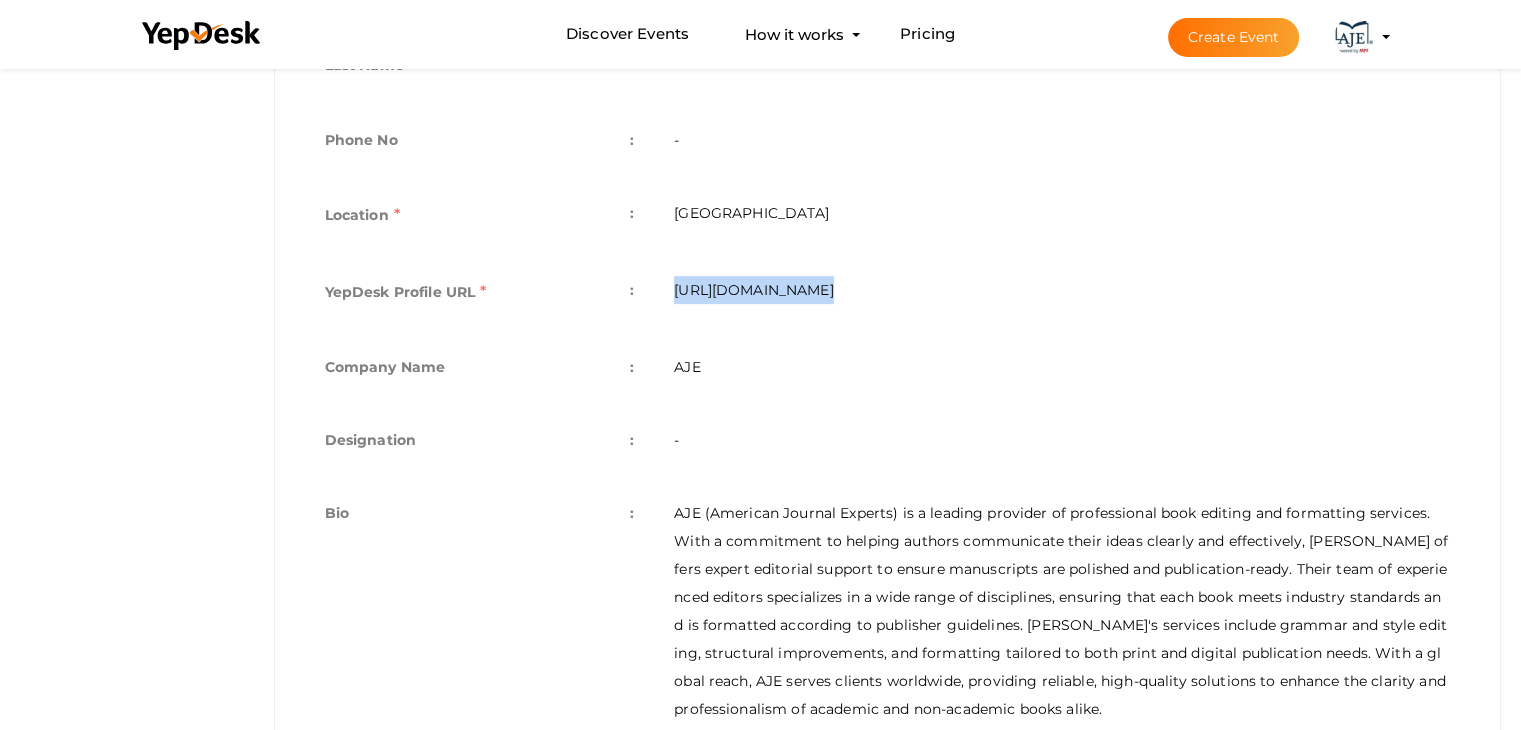 click on "[URL][DOMAIN_NAME]" at bounding box center [1062, 294] 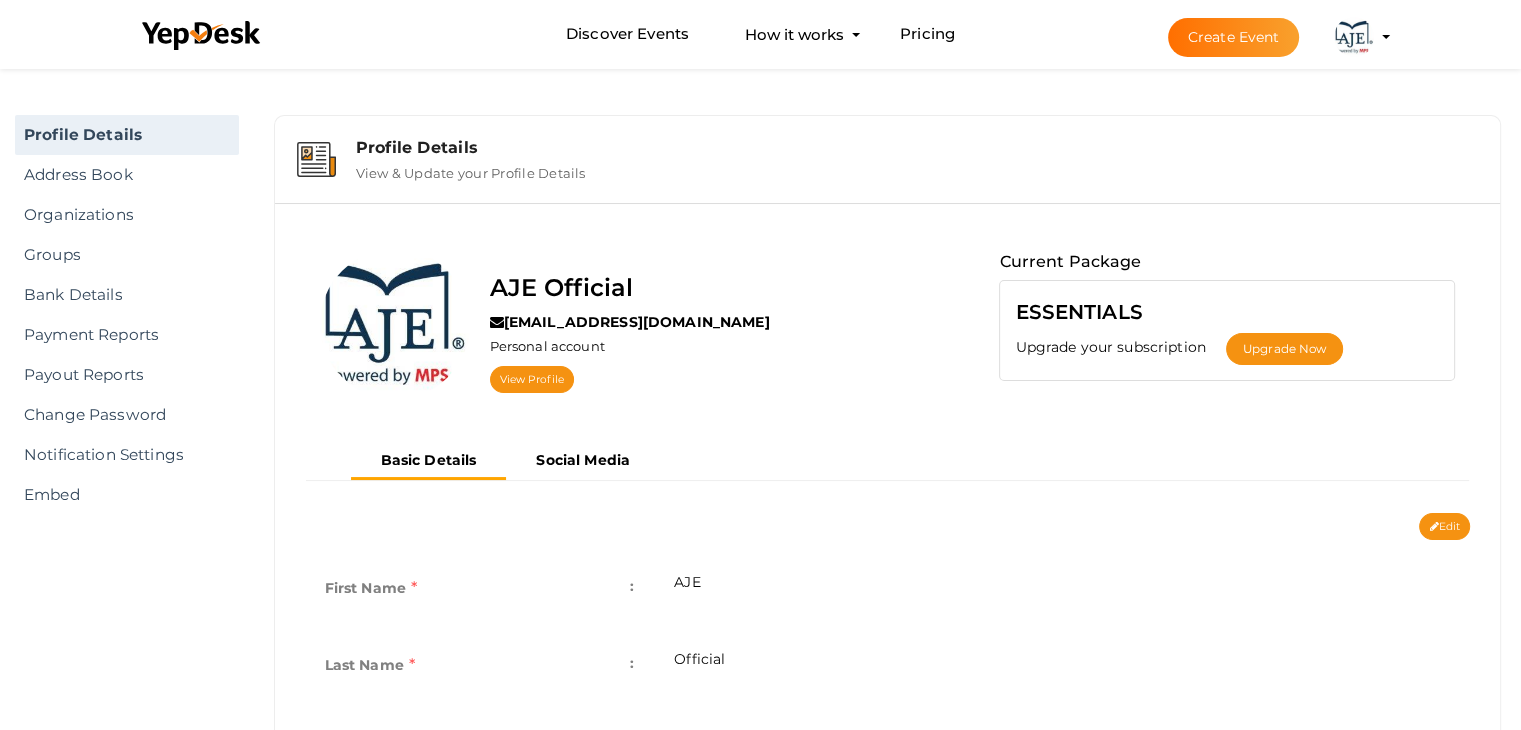 scroll, scrollTop: 0, scrollLeft: 0, axis: both 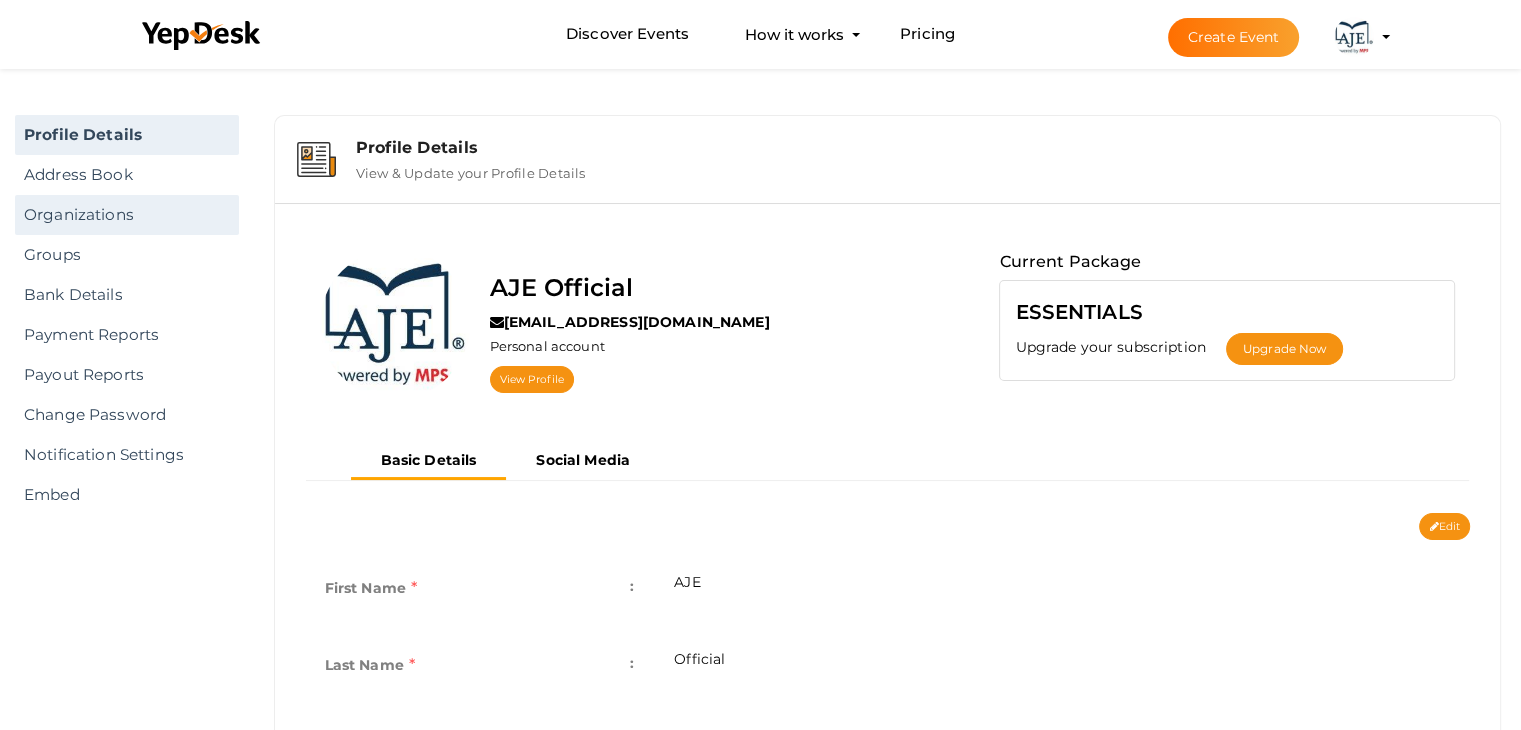 click on "Organizations" at bounding box center (127, 215) 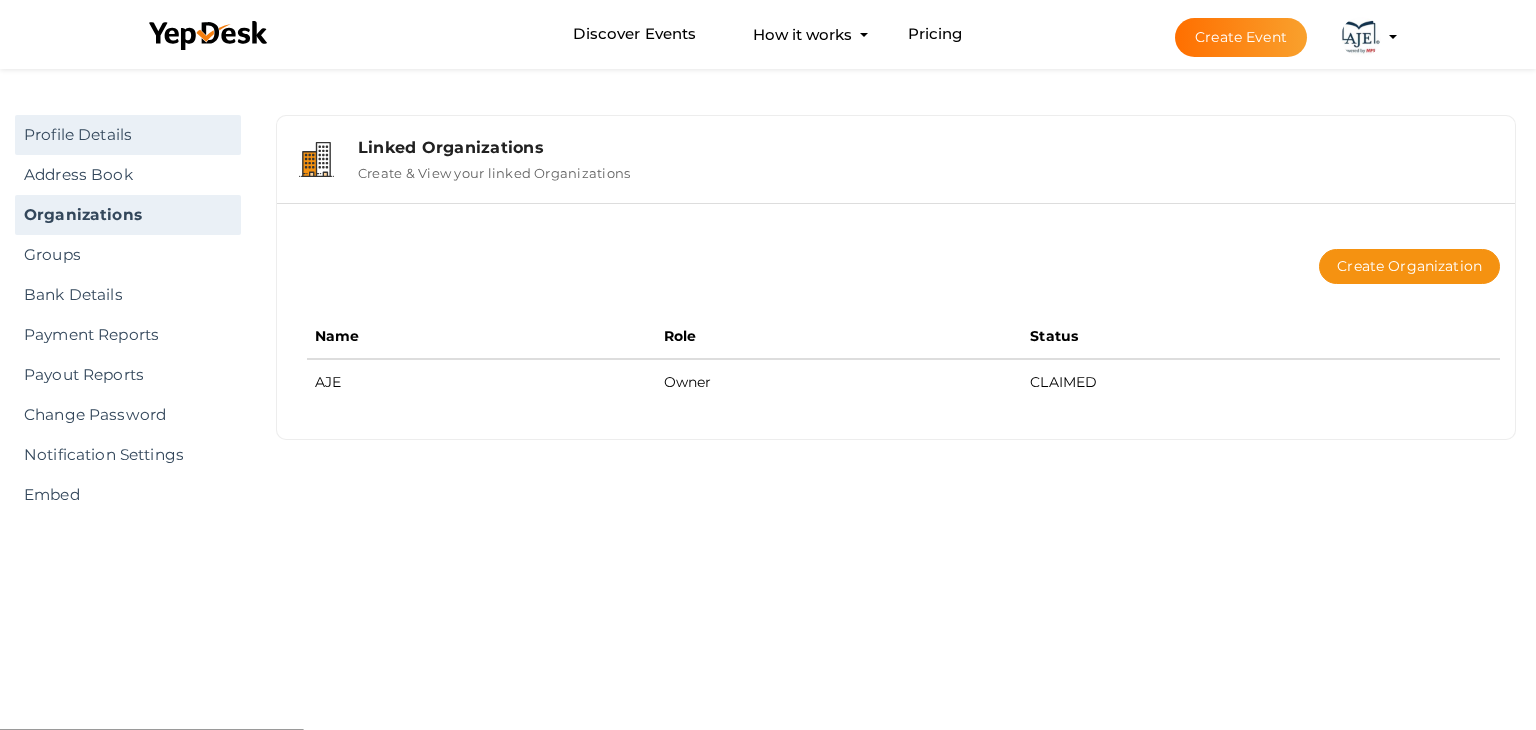 click on "Profile
Details" at bounding box center (128, 135) 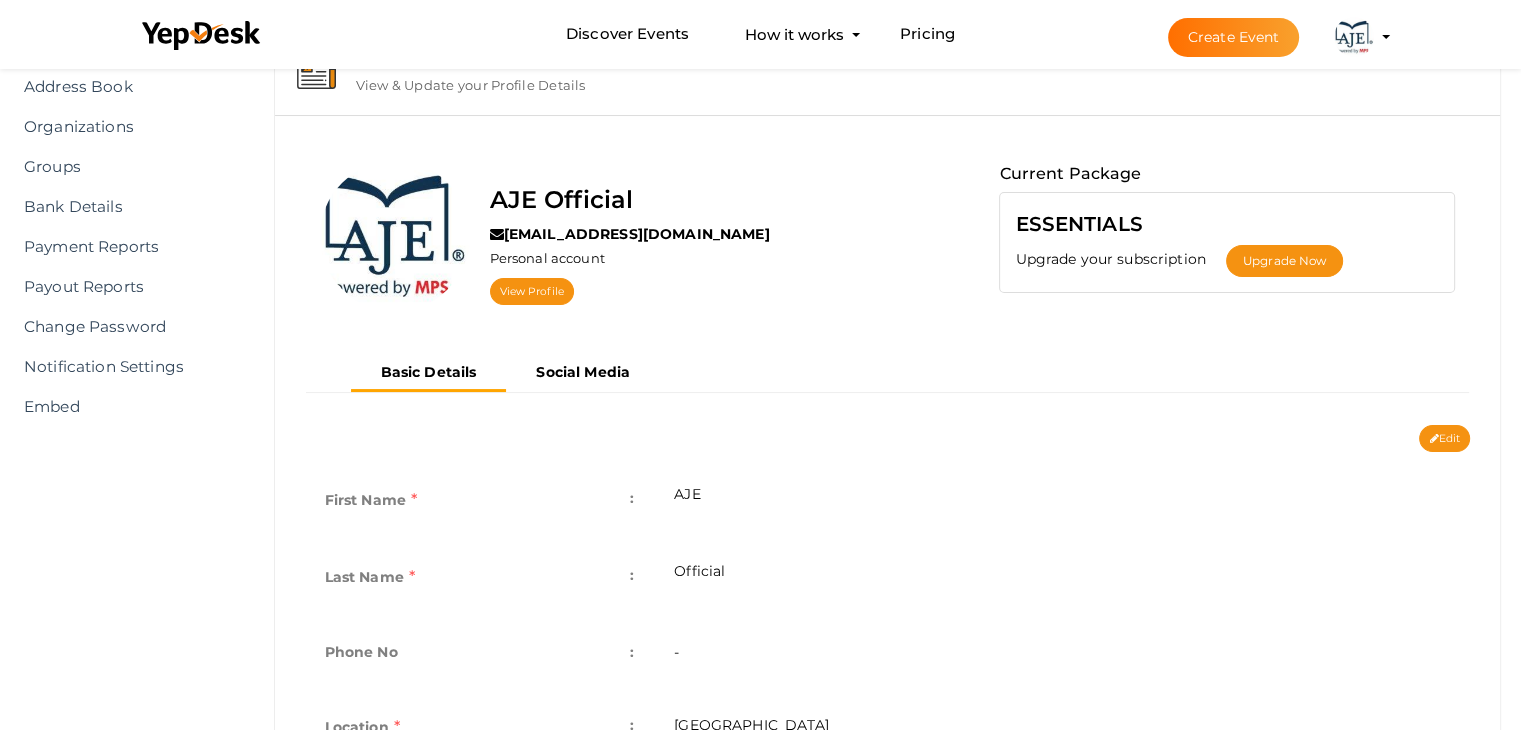 scroll, scrollTop: 0, scrollLeft: 0, axis: both 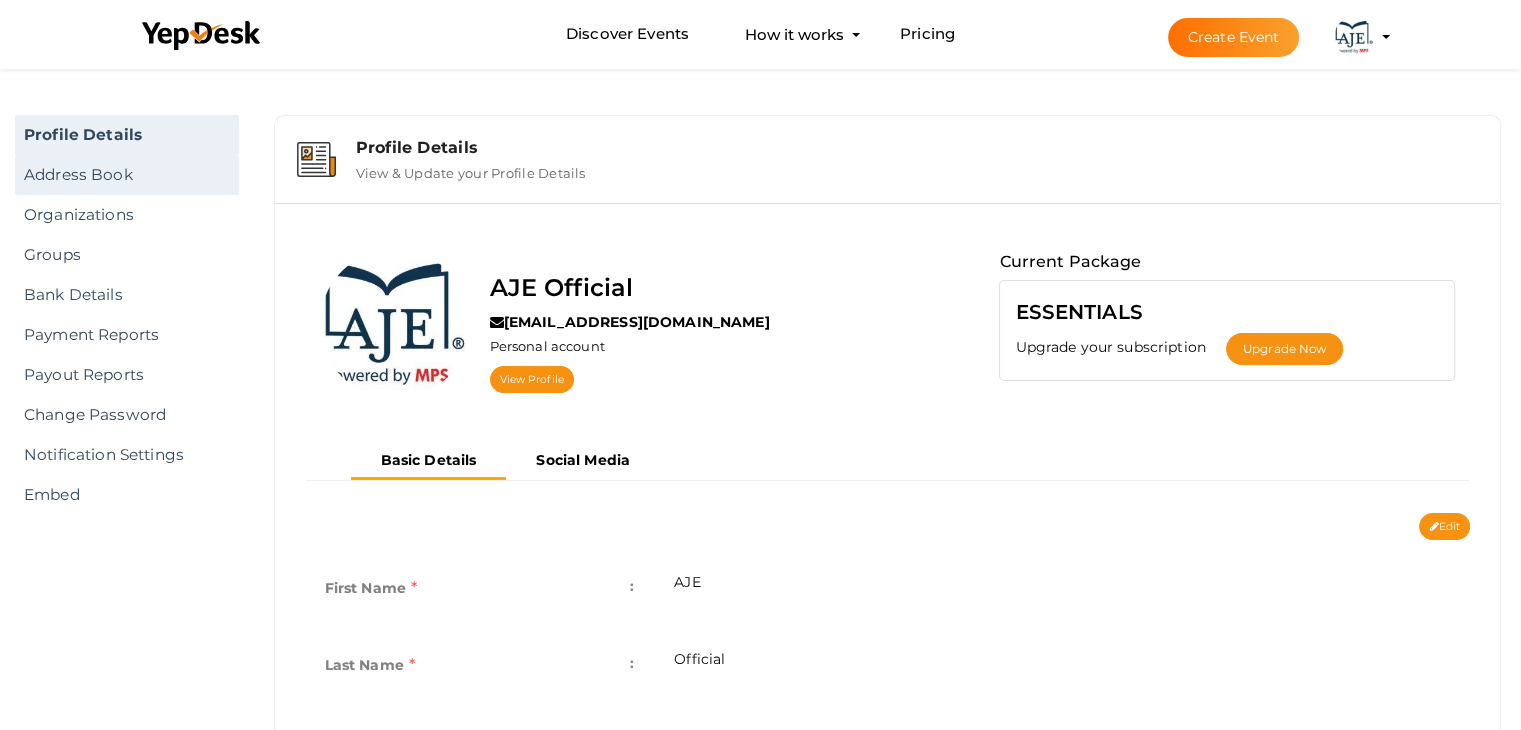 click on "Address
Book" at bounding box center (127, 175) 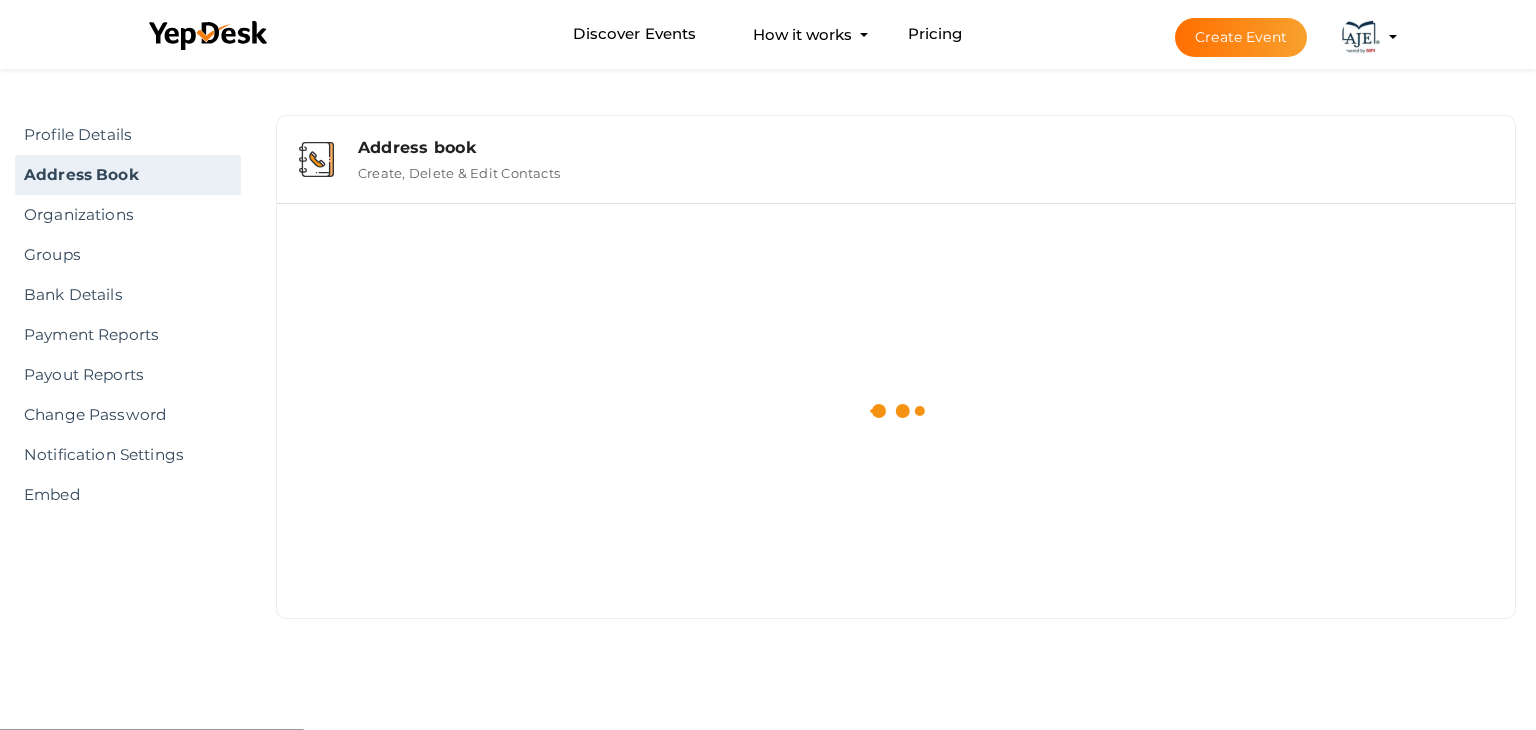 click on "Address book
Create, Delete & Edit Contacts" at bounding box center (918, 159) 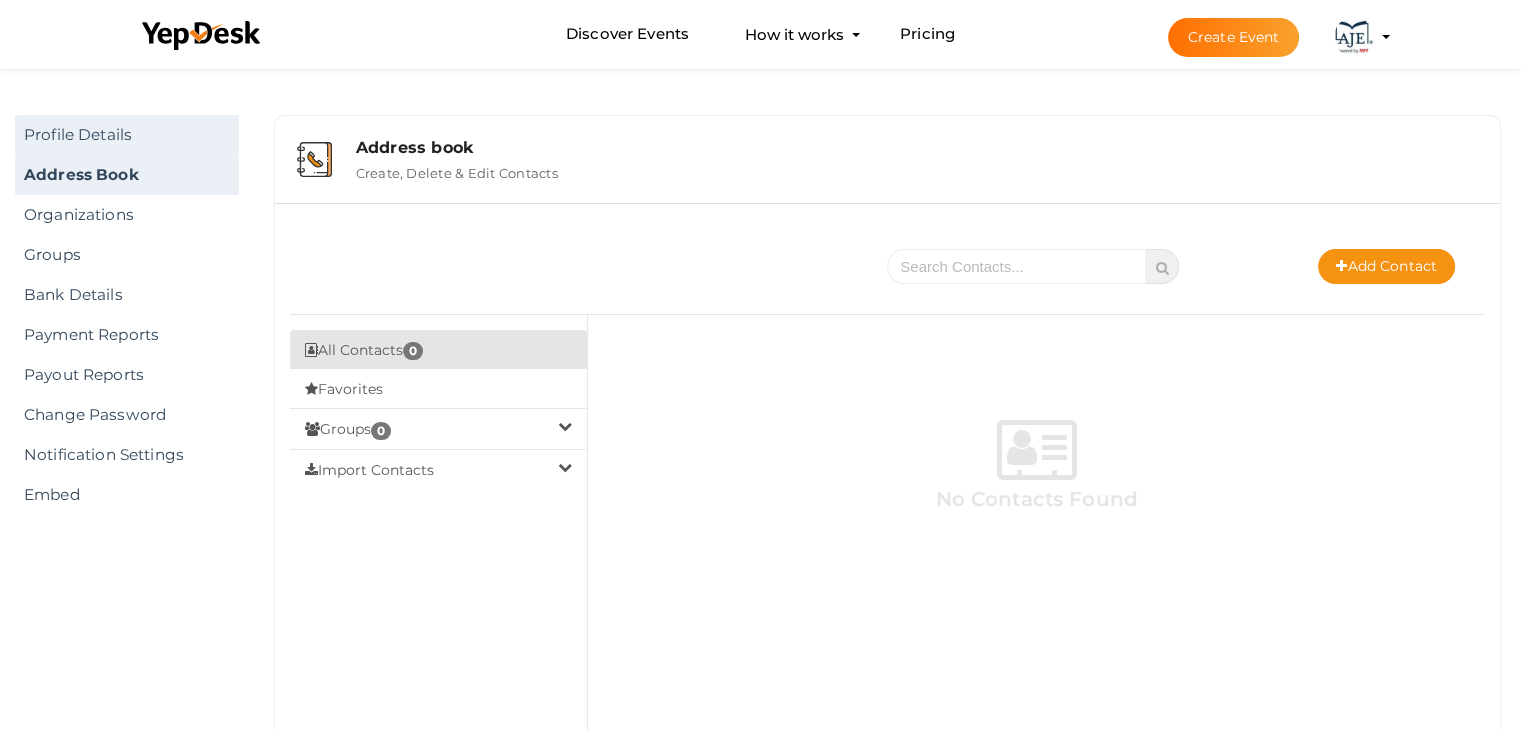 click on "Profile
Details" at bounding box center [127, 135] 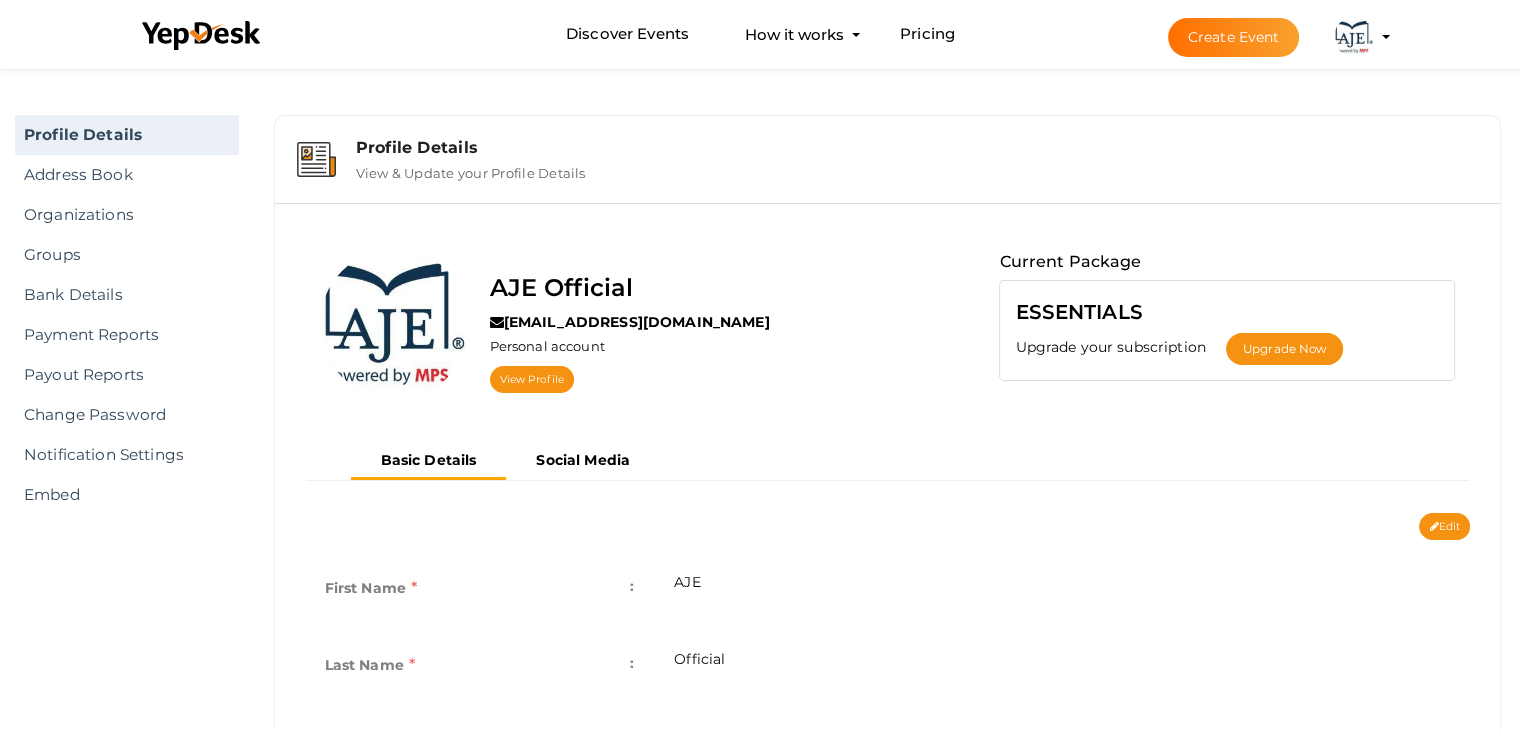 click on "View & Update your Profile Details" at bounding box center (471, 169) 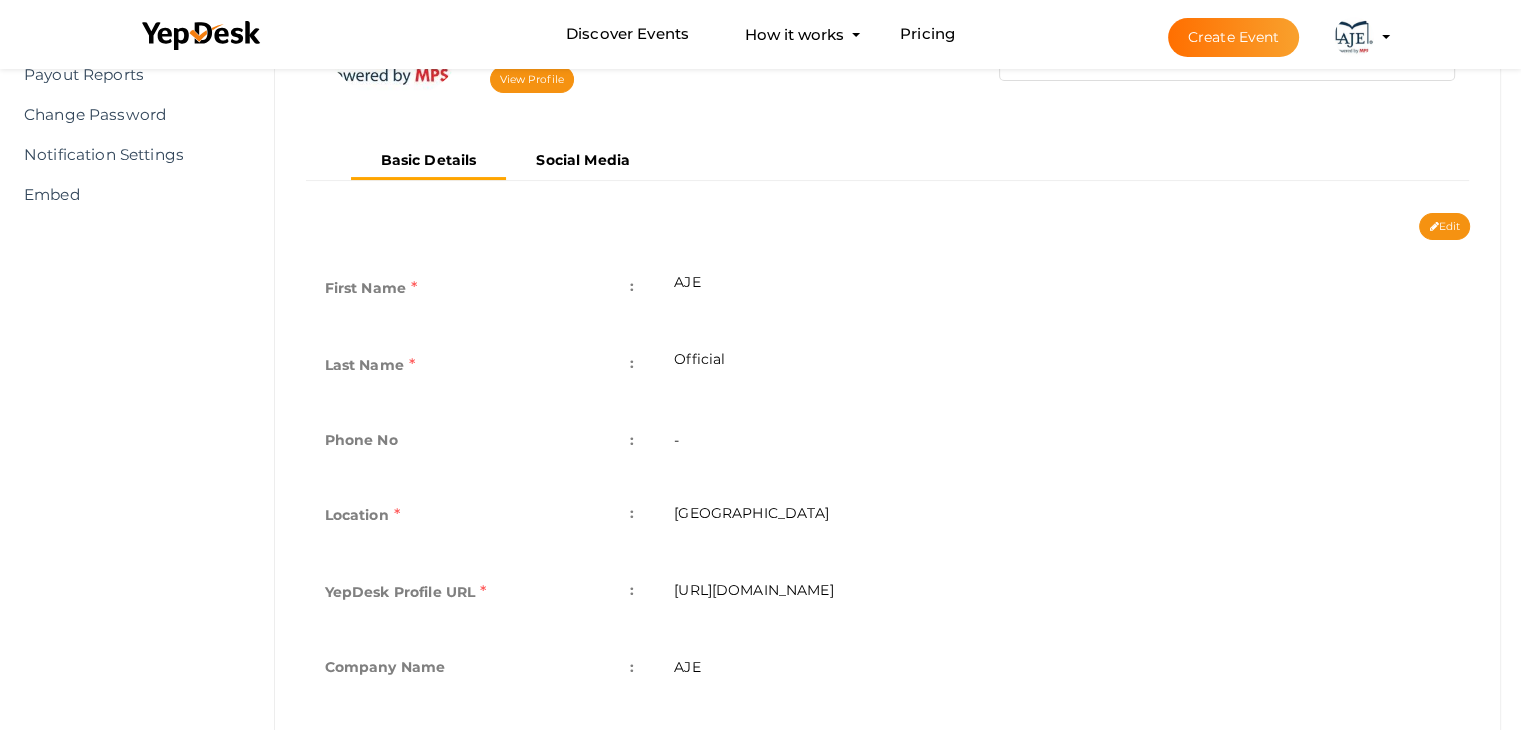 scroll, scrollTop: 688, scrollLeft: 0, axis: vertical 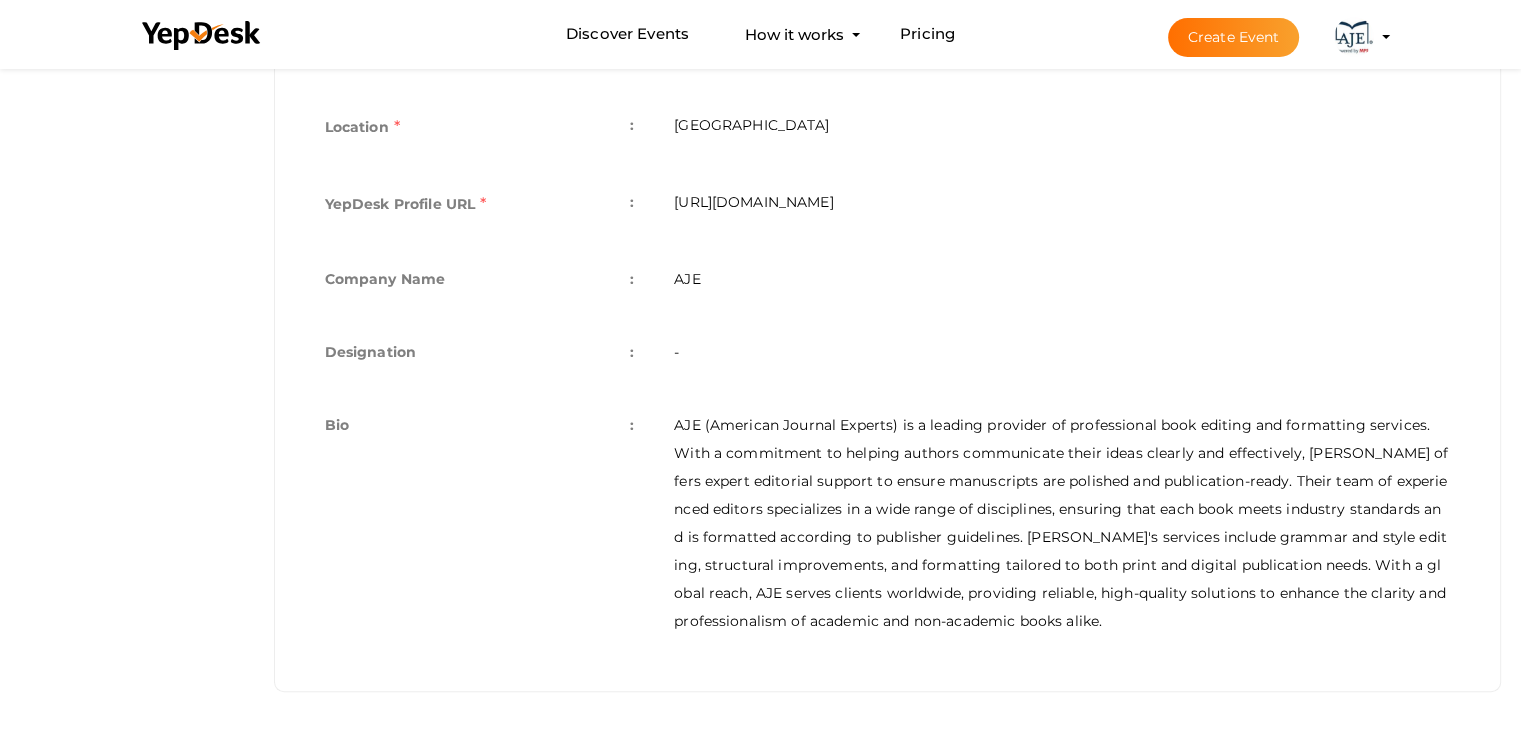 click on "AJE (American Journal Experts) is a leading provider of professional book editing and formatting services. With a commitment to helping authors communicate their ideas clearly and effectively, AJE offers expert editorial support to ensure manuscripts are polished and publication-ready. Their team of experienced editors specializes in a wide range of disciplines, ensuring that each book meets industry standards and is formatted according to publisher guidelines. AJE's services include grammar and style editing, structural improvements, and formatting tailored to both print and digital publication needs. With a global reach, AJE serves clients worldwide, providing reliable, high-quality solutions to enhance the clarity and professionalism of academic and non-academic books alike." at bounding box center (1062, 523) 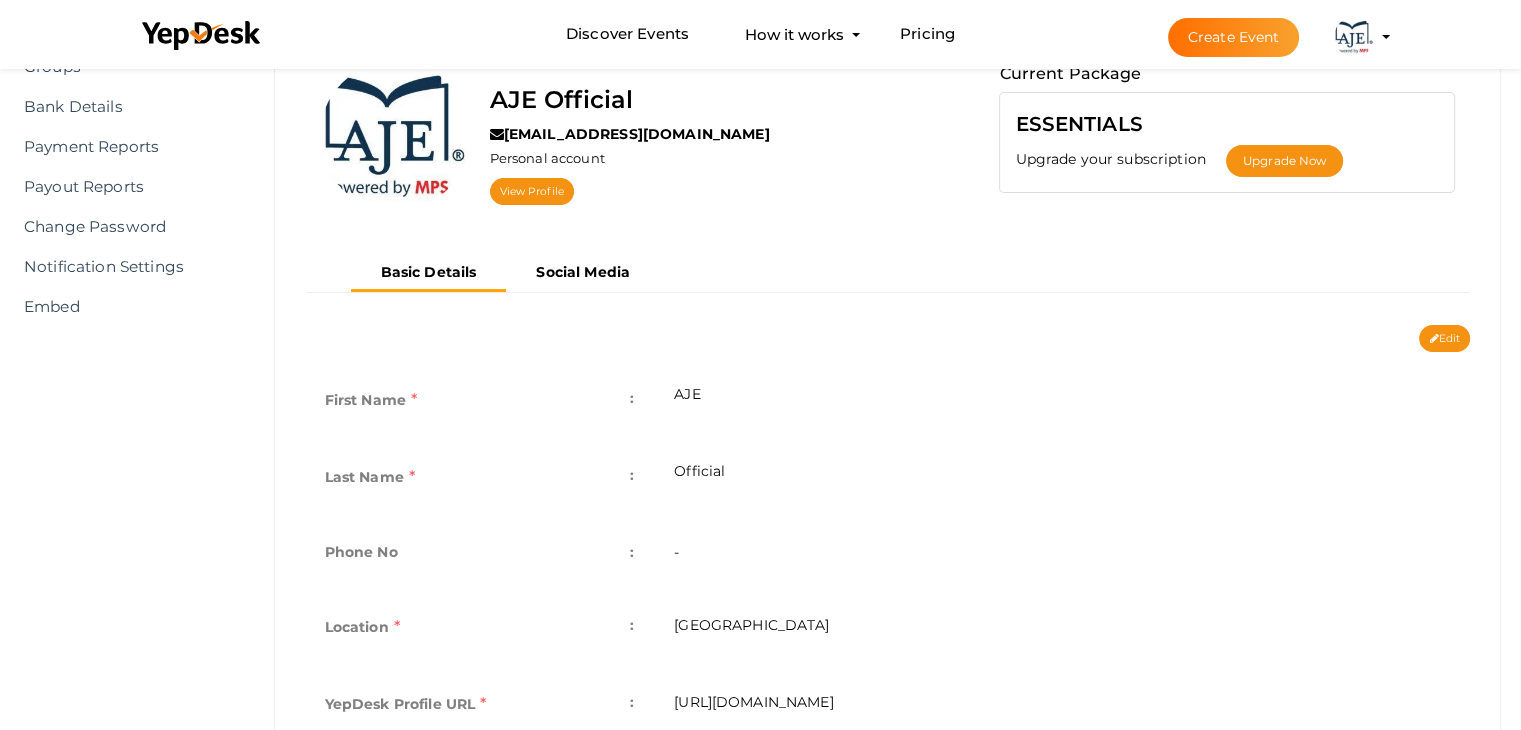 scroll, scrollTop: 0, scrollLeft: 0, axis: both 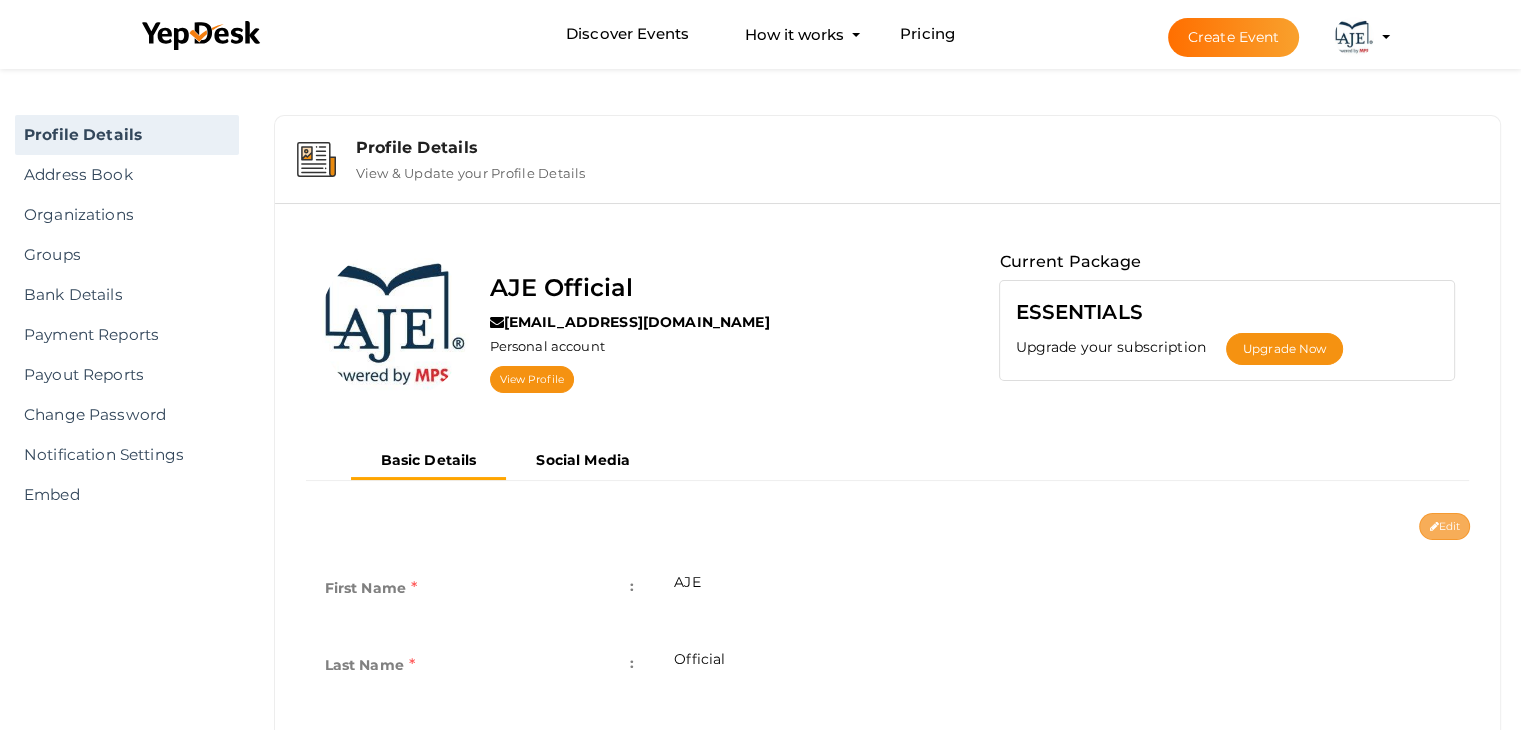 click on "Edit" at bounding box center (1444, 526) 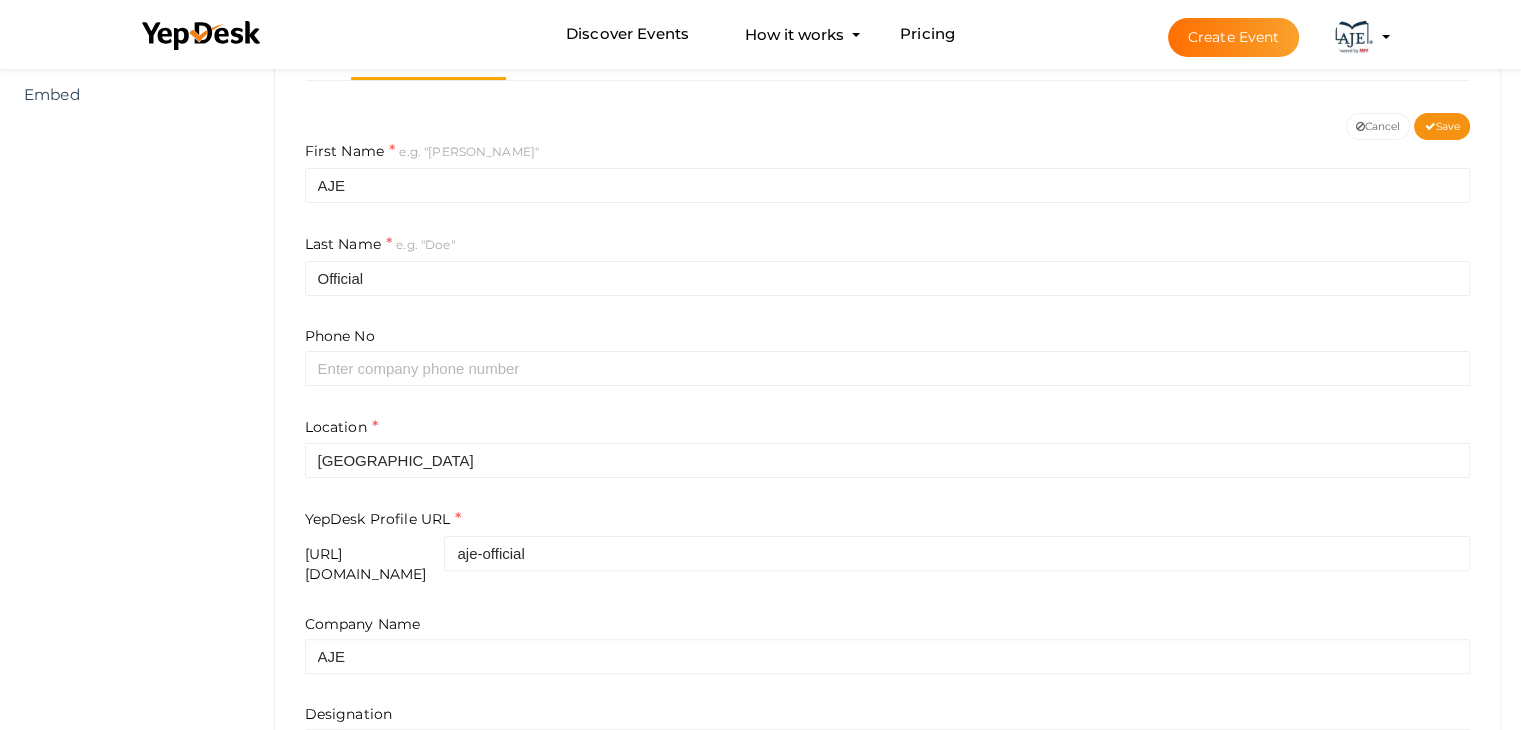 scroll, scrollTop: 647, scrollLeft: 0, axis: vertical 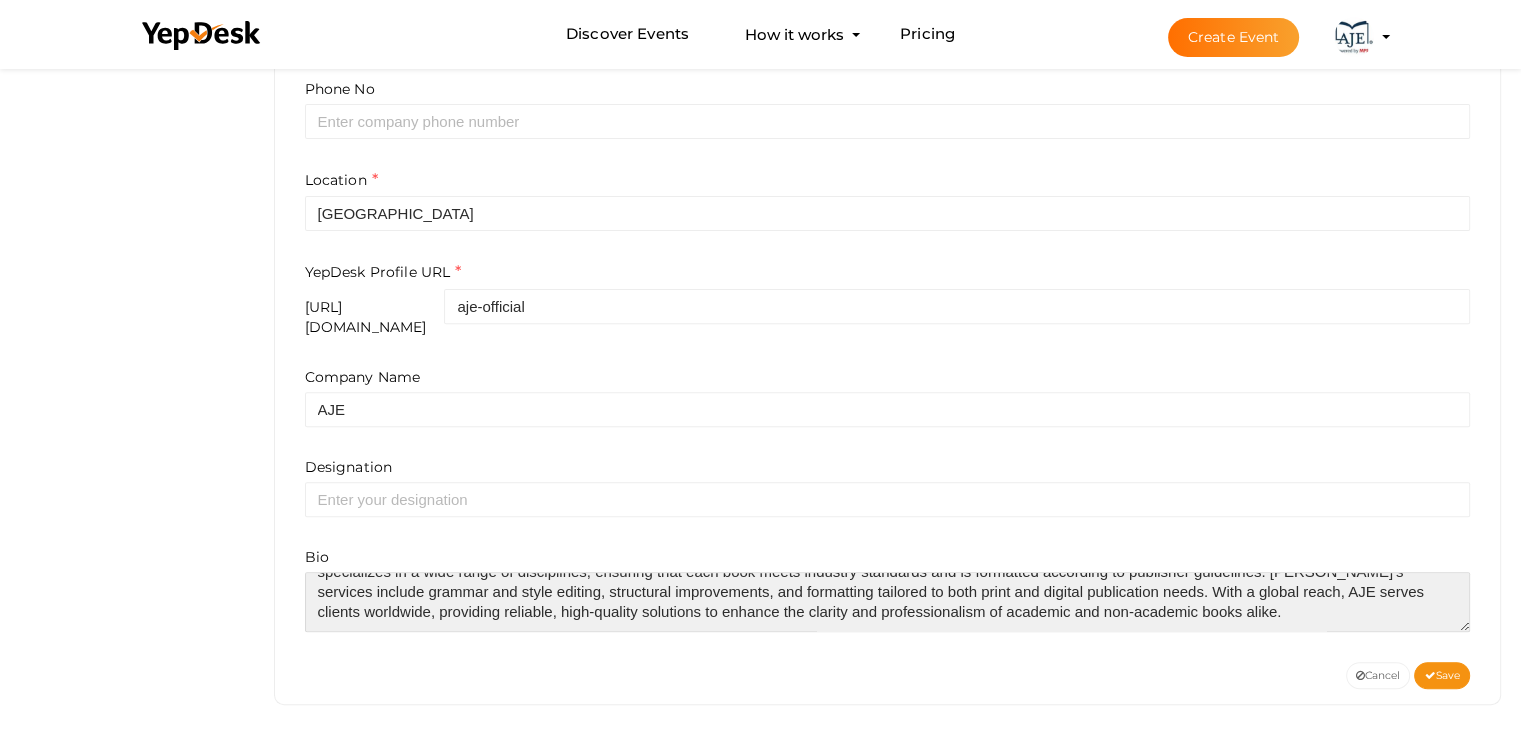 click at bounding box center (888, 602) 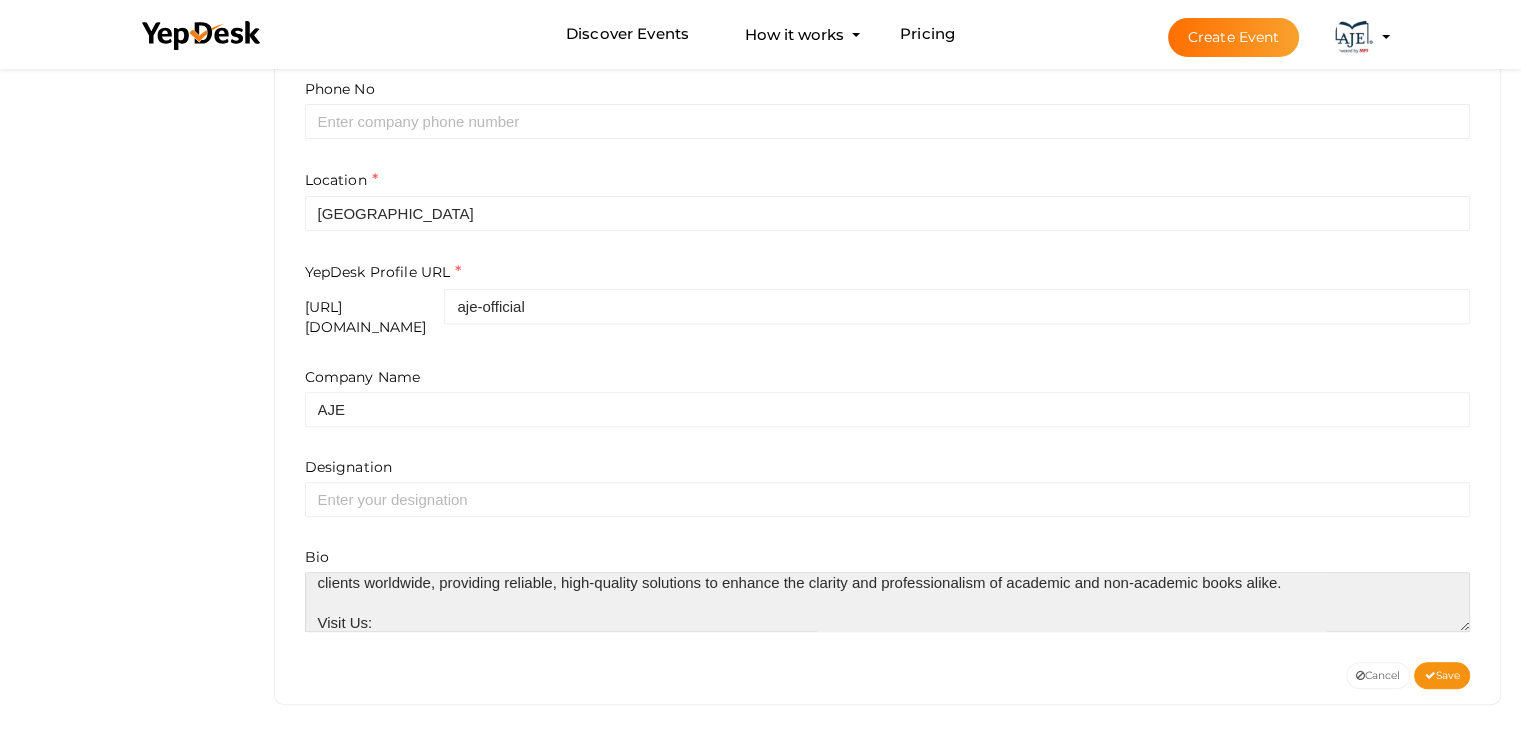 paste on "https://www.aje.com/services" 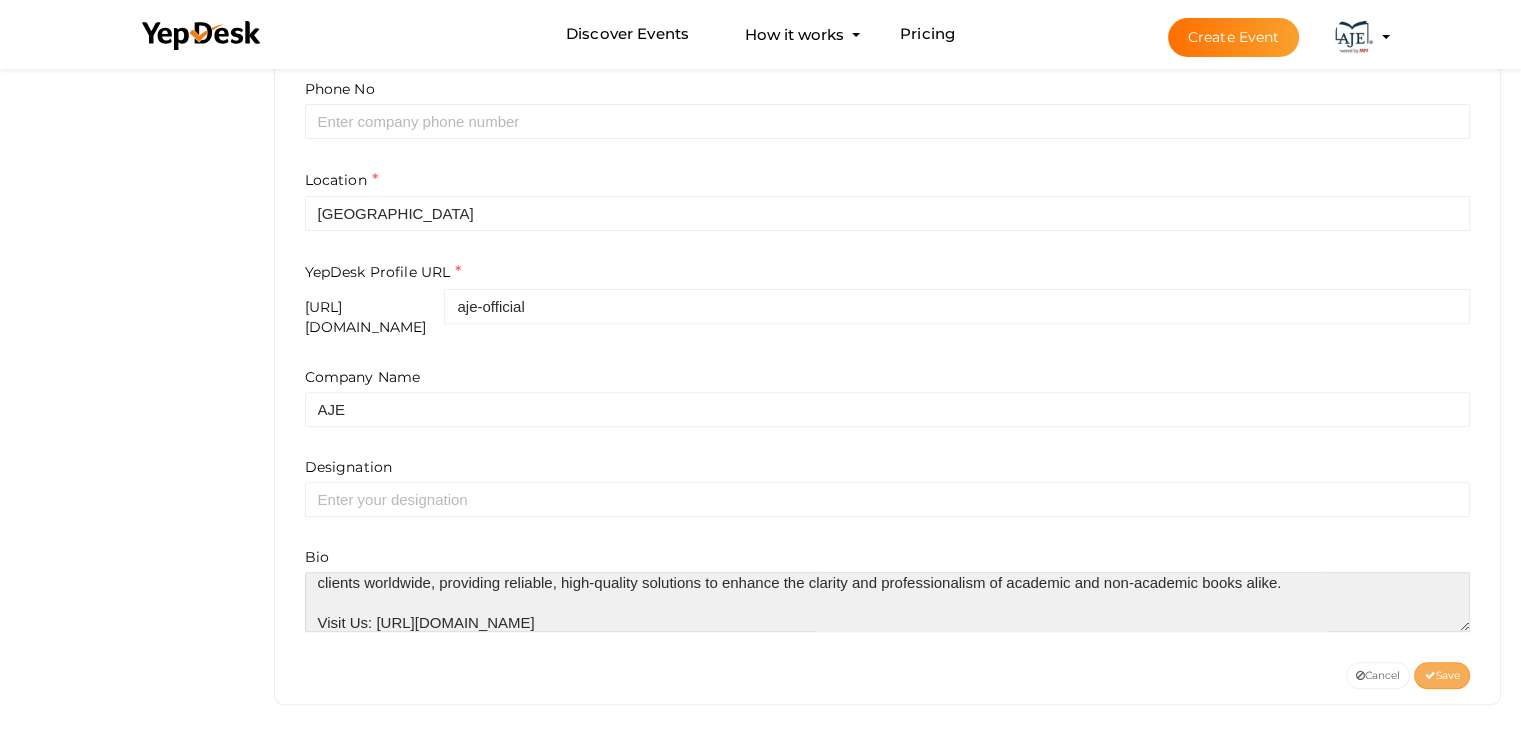 type on "AJE (American Journal Experts) is a leading provider of professional book editing and formatting services. With a commitment to helping authors communicate their ideas clearly and effectively, [PERSON_NAME] offers expert editorial support to ensure manuscripts are polished and publication-ready. Their team of experienced editors specializes in a wide range of disciplines, ensuring that each book meets industry standards and is formatted according to publisher guidelines. [PERSON_NAME]'s services include grammar and style editing, structural improvements, and formatting tailored to both print and digital publication needs. With a global reach, AJE serves clients worldwide, providing reliable, high-quality solutions to enhance the clarity and professionalism of academic and non-academic books alike.
Visit Us: [URL][DOMAIN_NAME]" 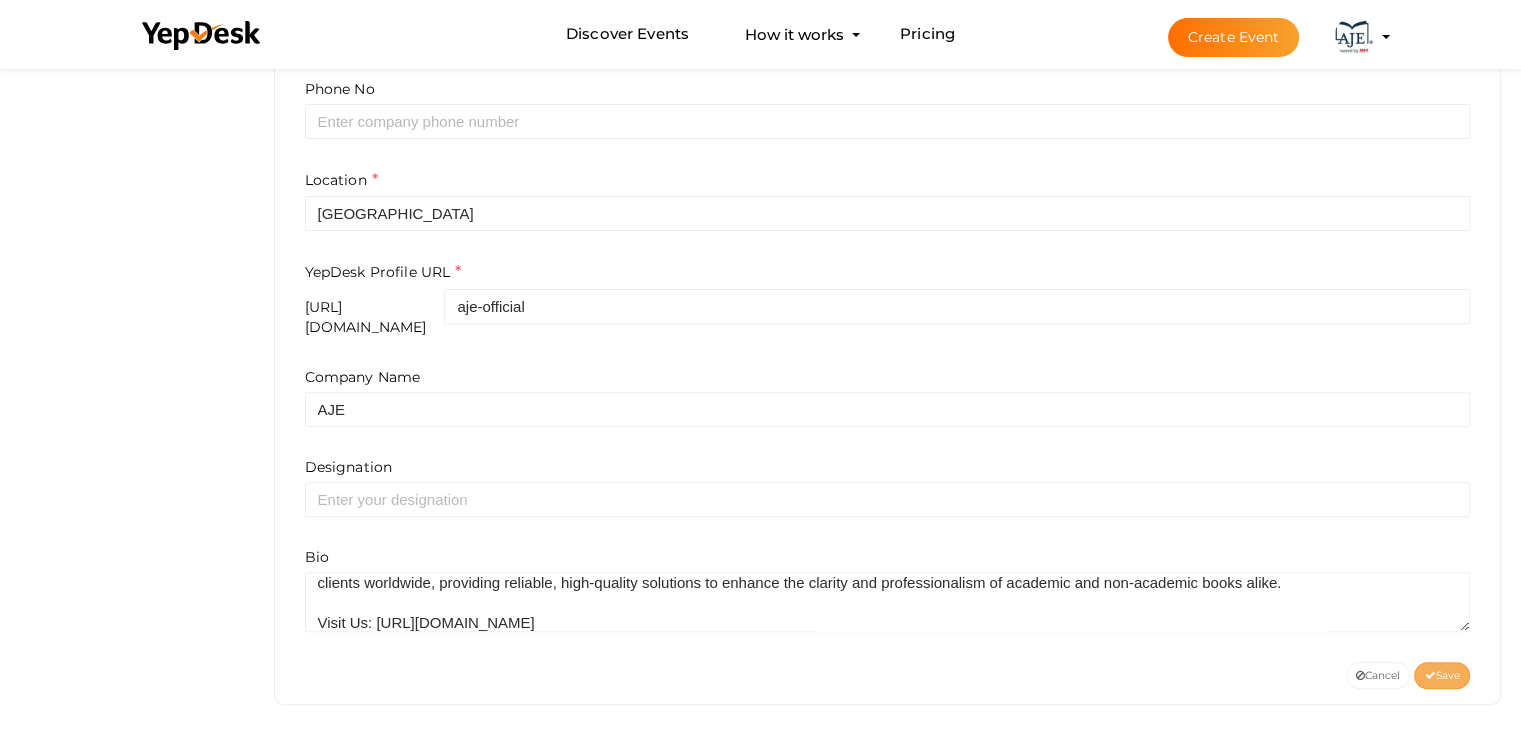 click on "Save" at bounding box center [1442, 675] 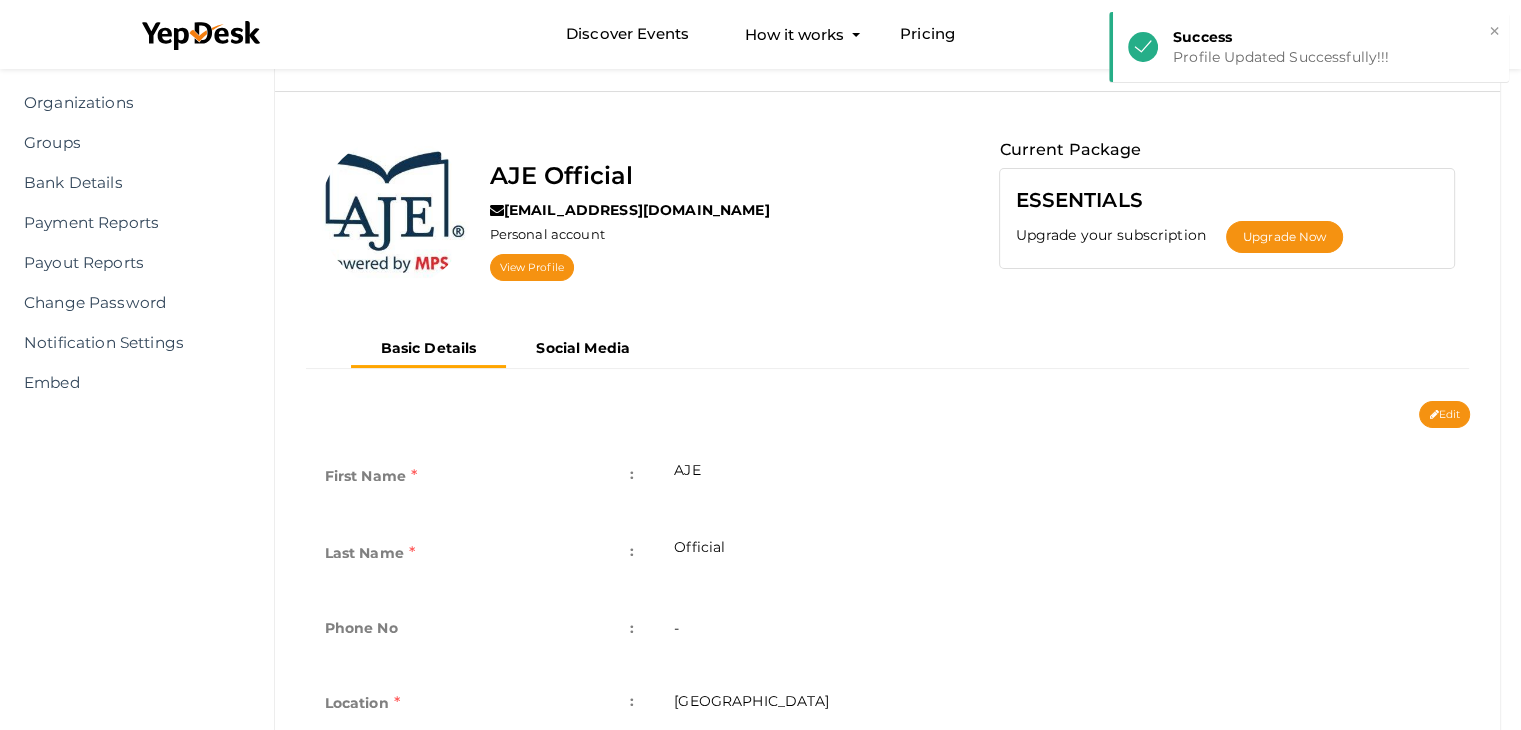 scroll, scrollTop: 0, scrollLeft: 0, axis: both 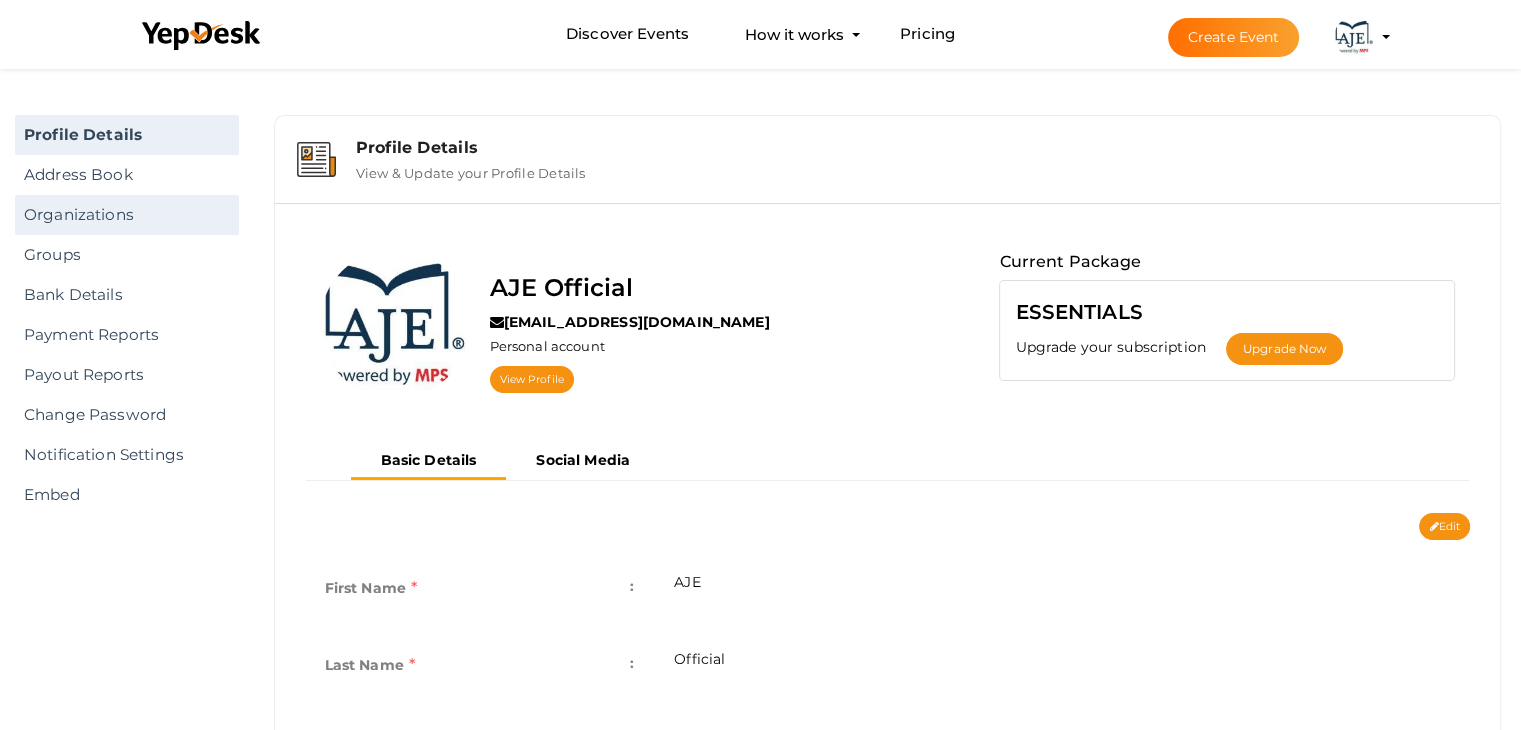 click on "Organizations" at bounding box center [127, 215] 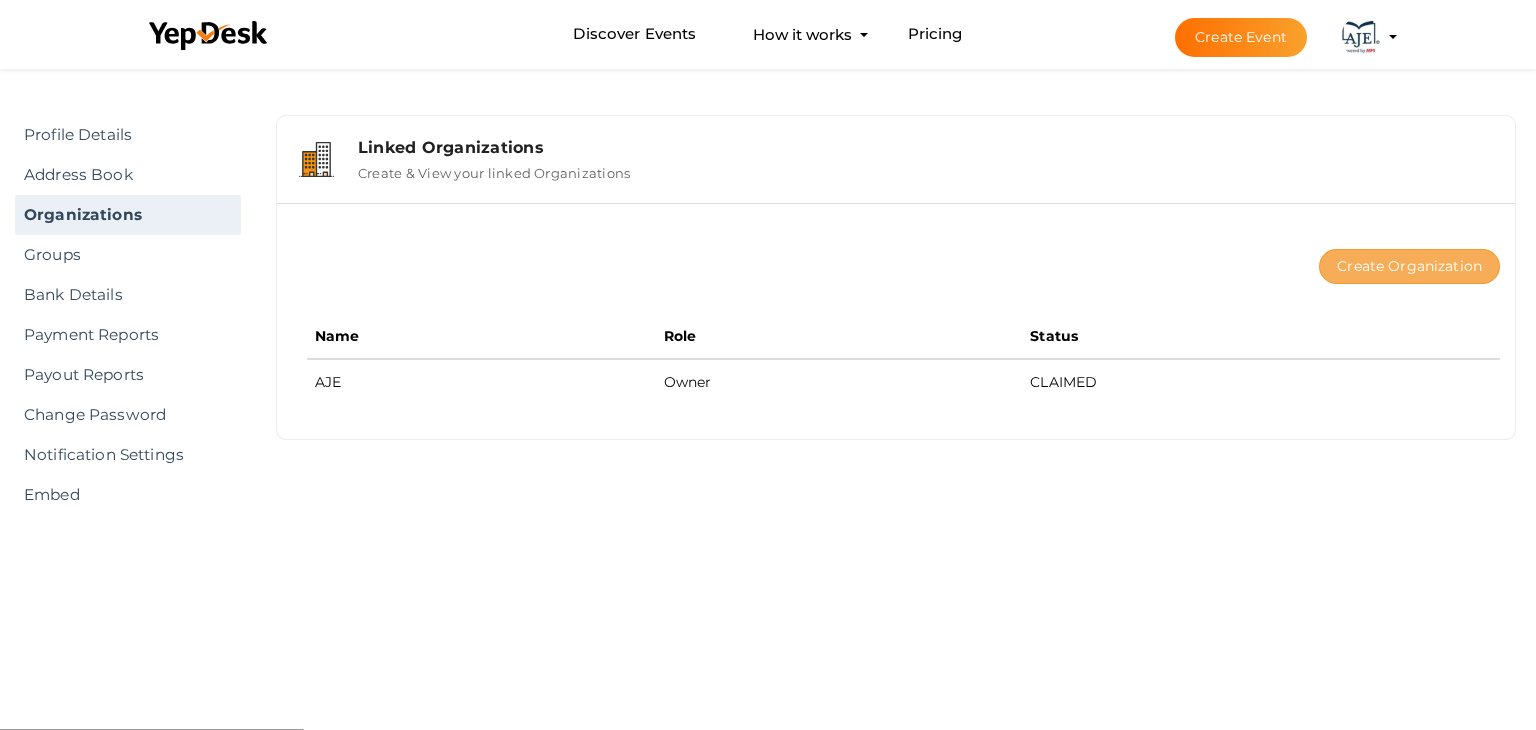 click on "Create Organization" at bounding box center [1409, 266] 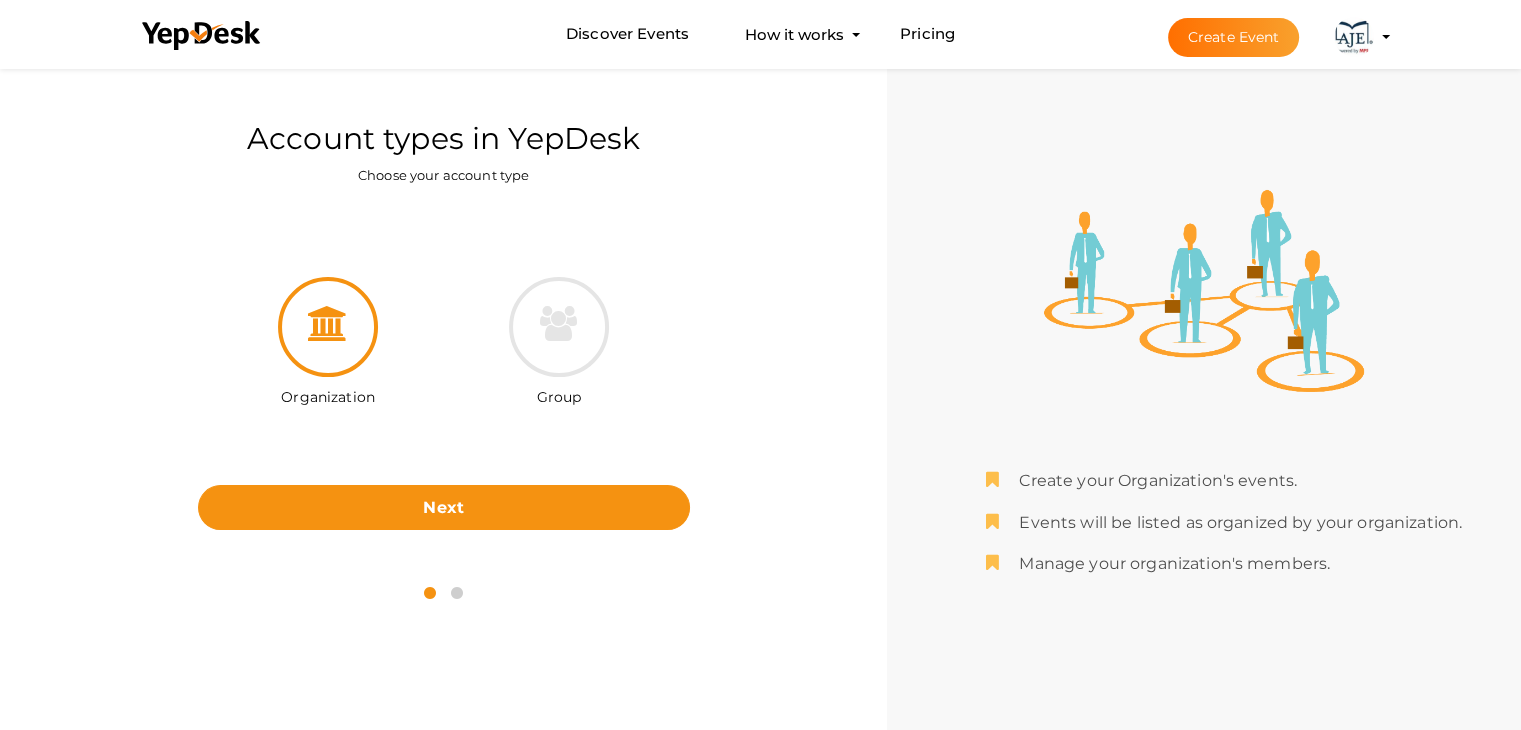 scroll, scrollTop: 64, scrollLeft: 0, axis: vertical 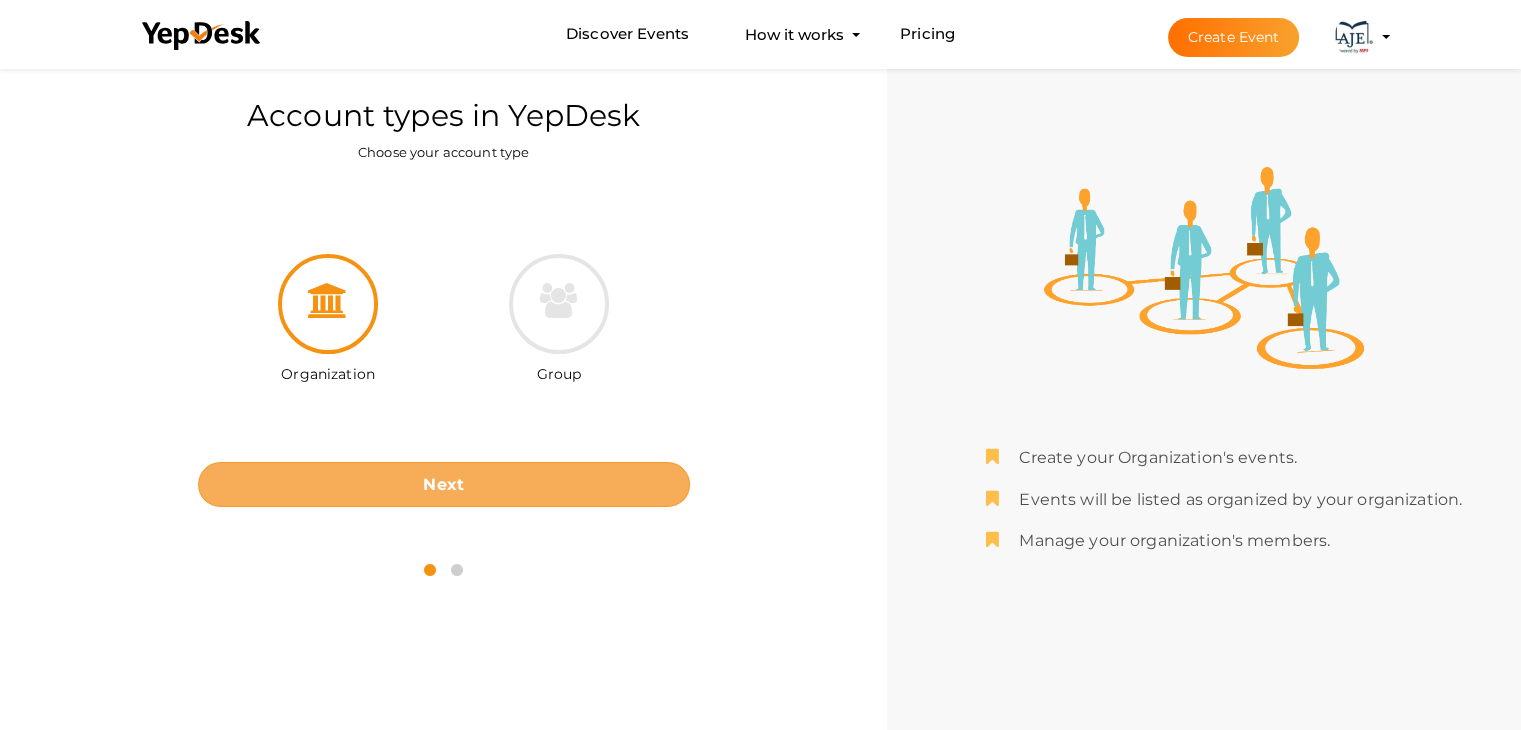 click on "Next" at bounding box center (443, 484) 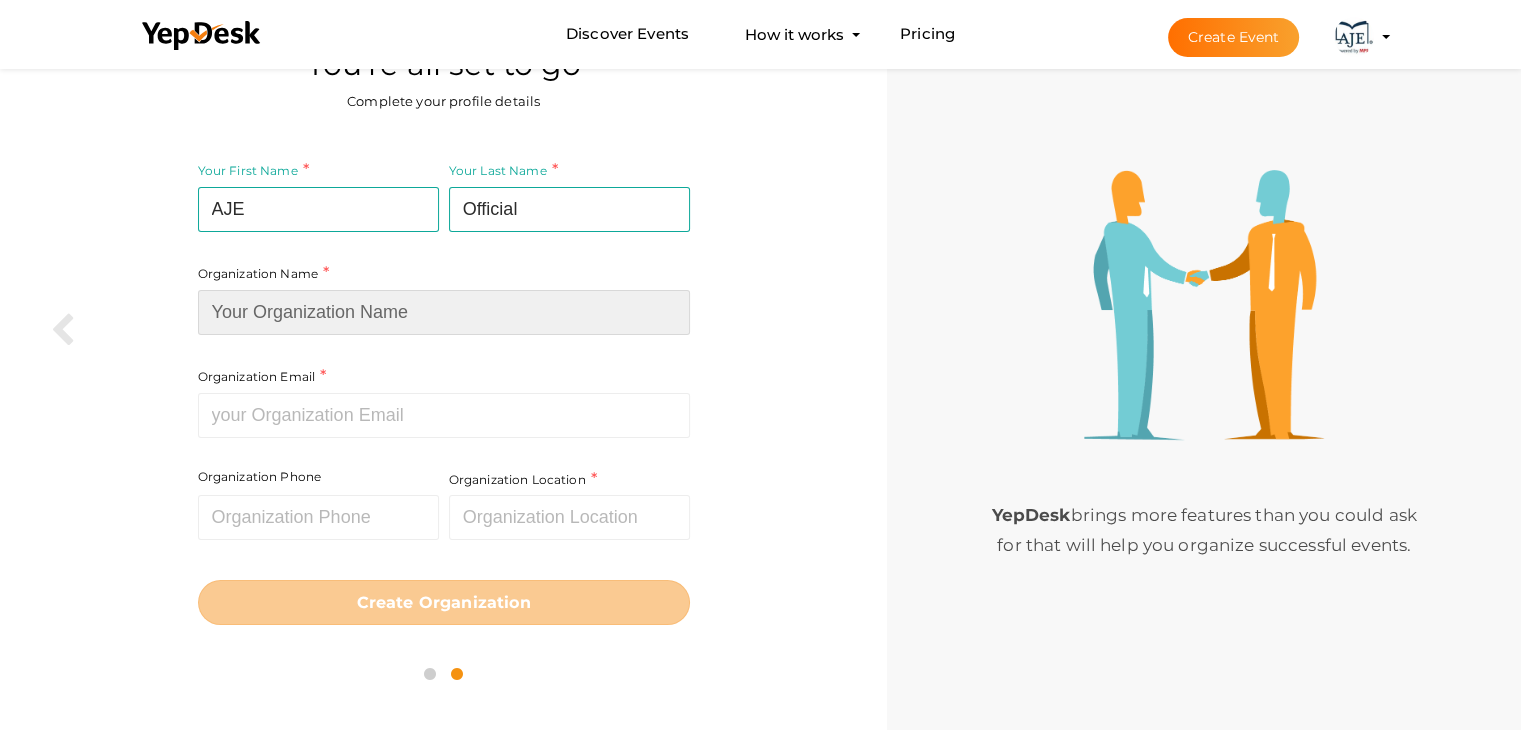 click at bounding box center [444, 312] 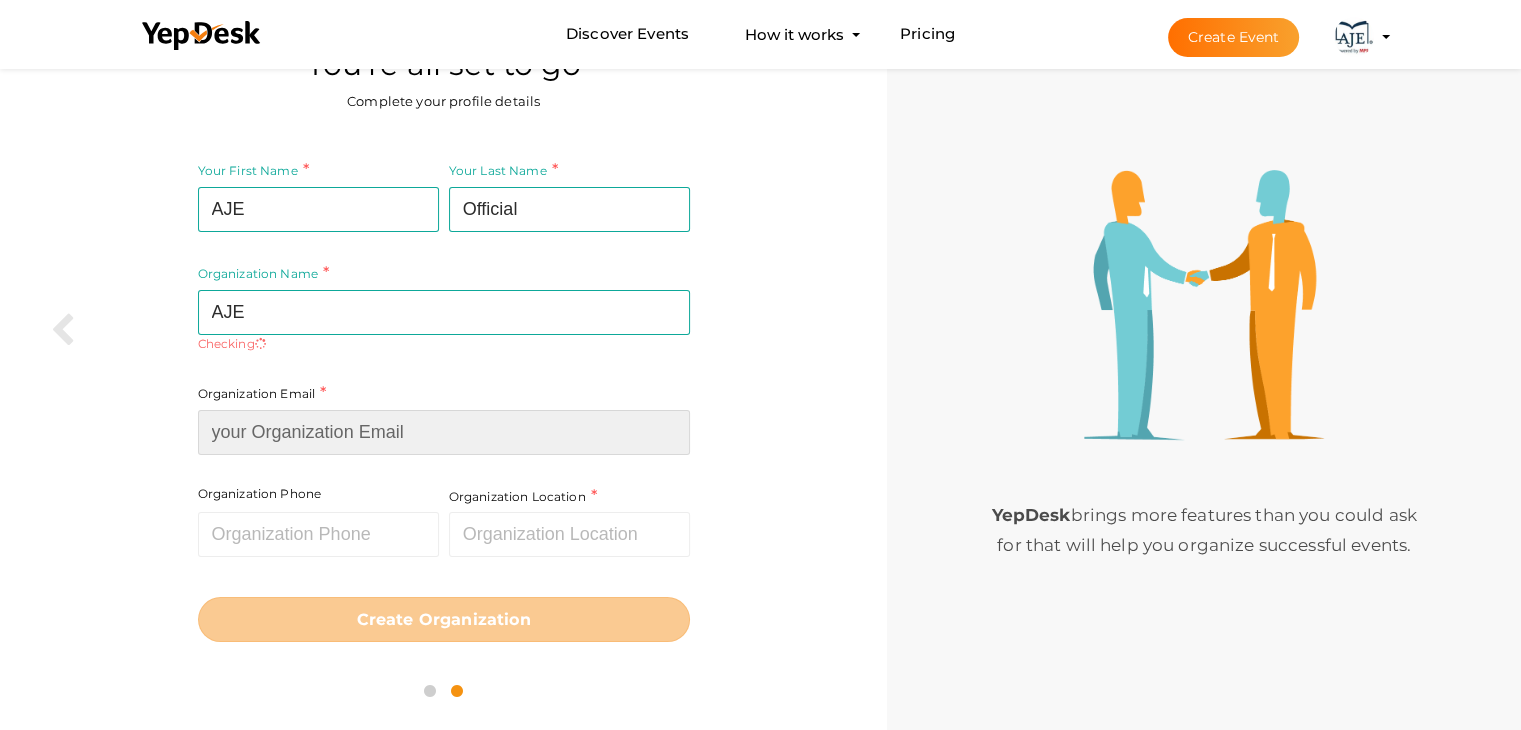 click at bounding box center (444, 432) 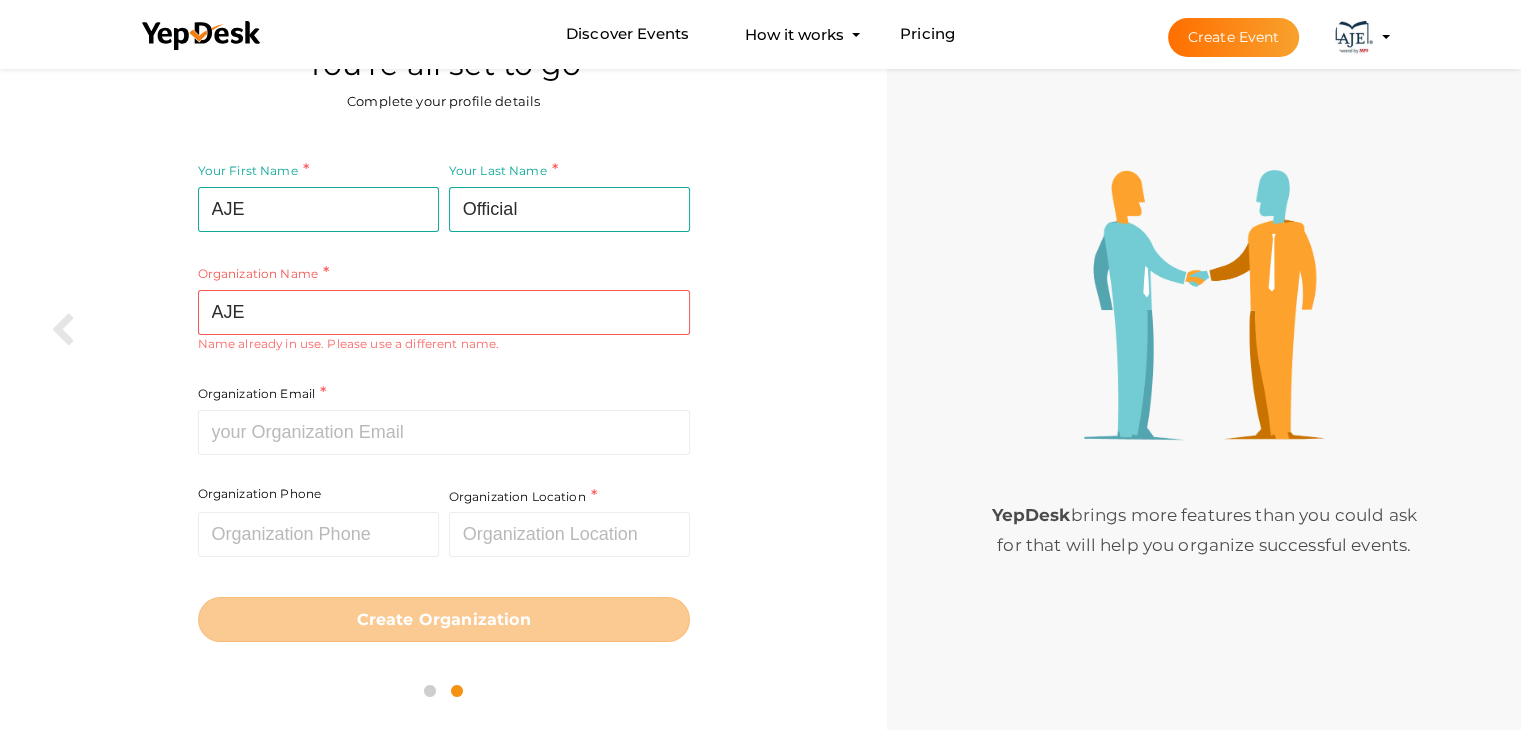 click at bounding box center [1354, 37] 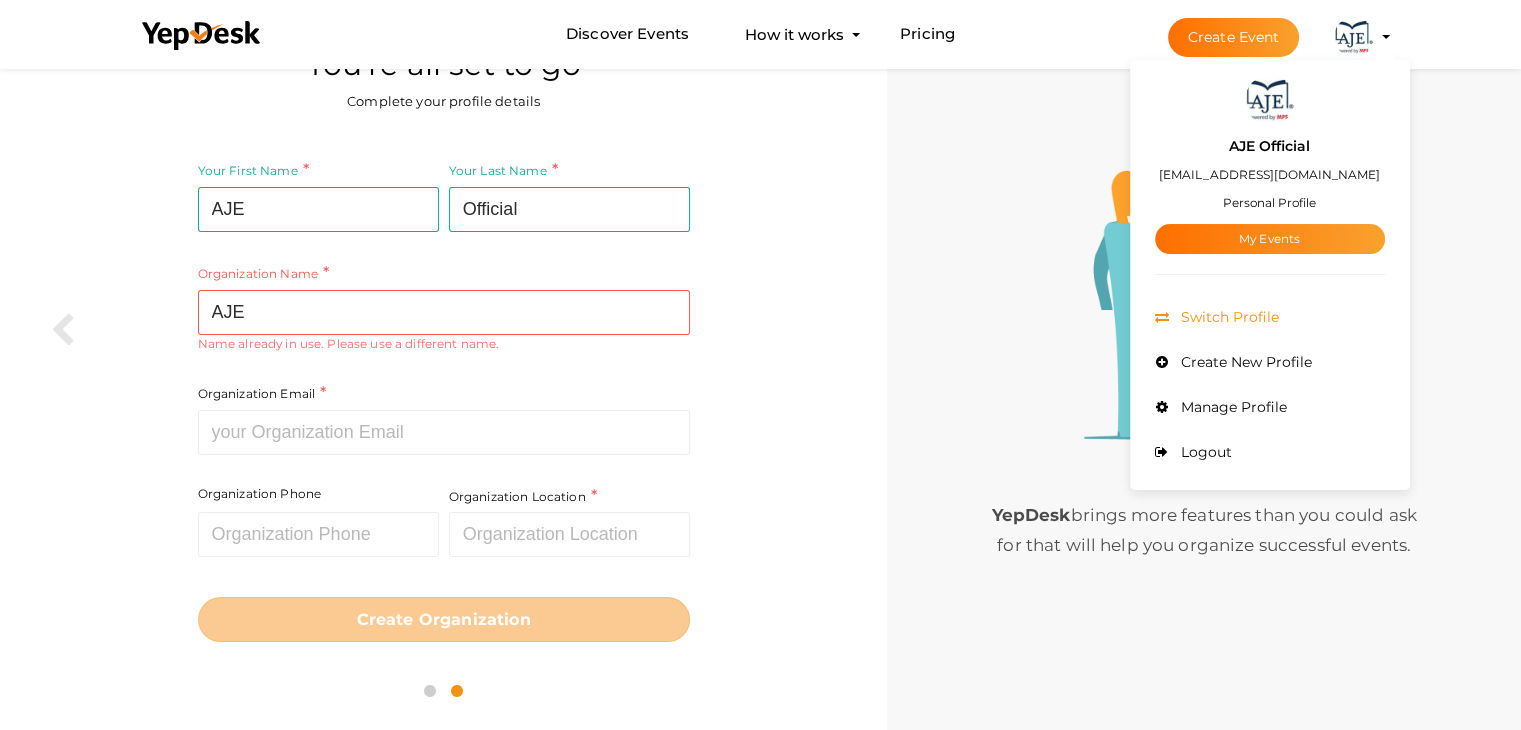 click on "Switch Profile" at bounding box center (1227, 317) 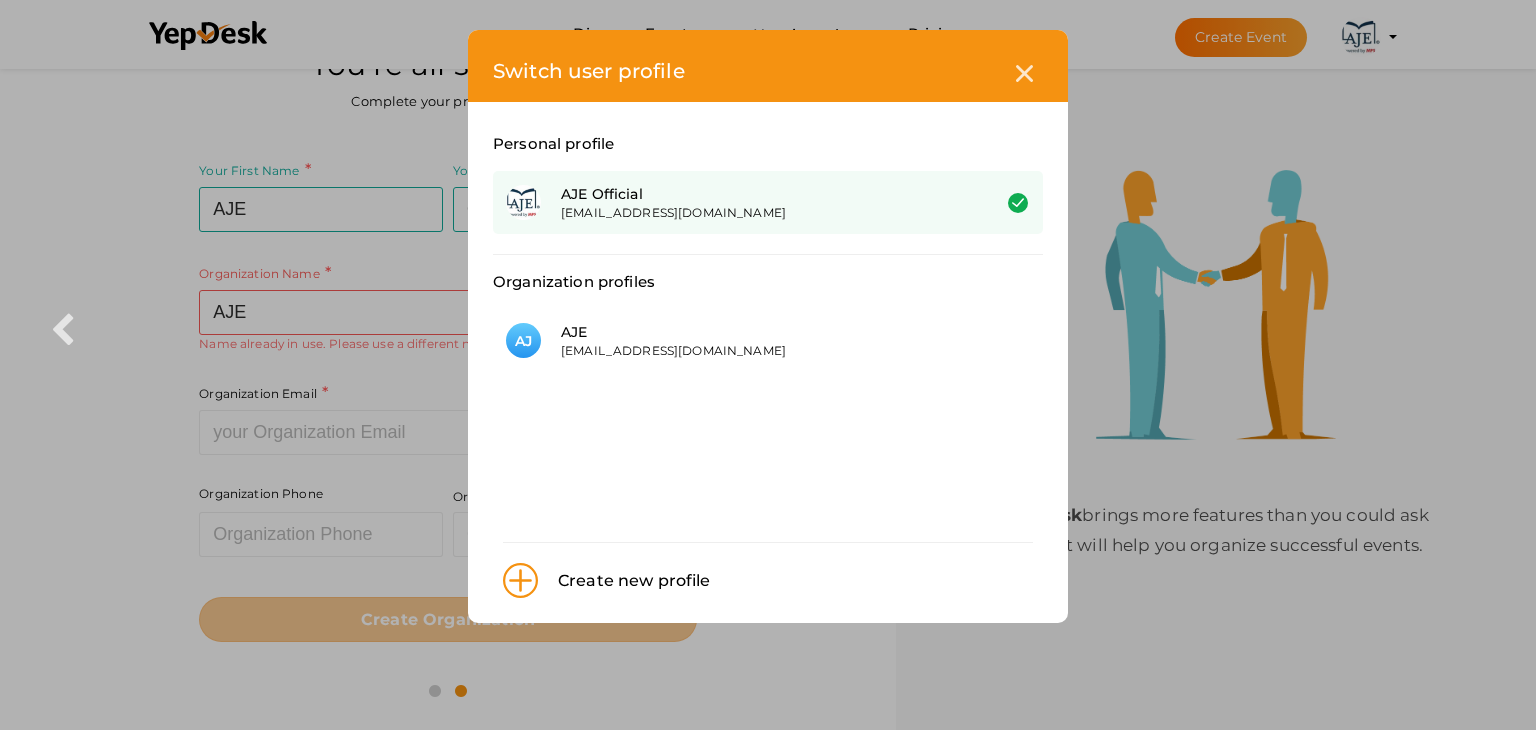 click on "AJE Official
[EMAIL_ADDRESS][DOMAIN_NAME]" at bounding box center [768, 202] 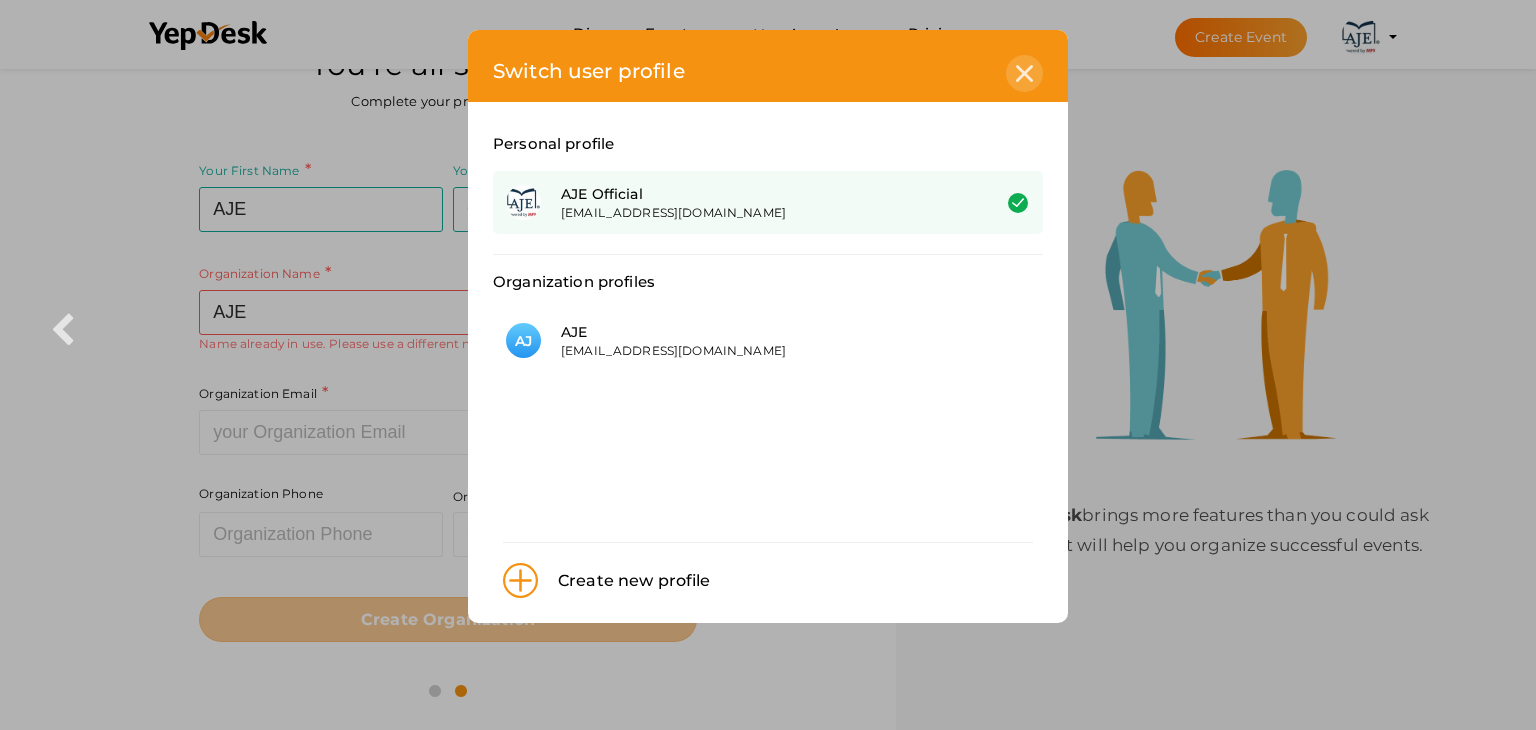 click at bounding box center (1024, 73) 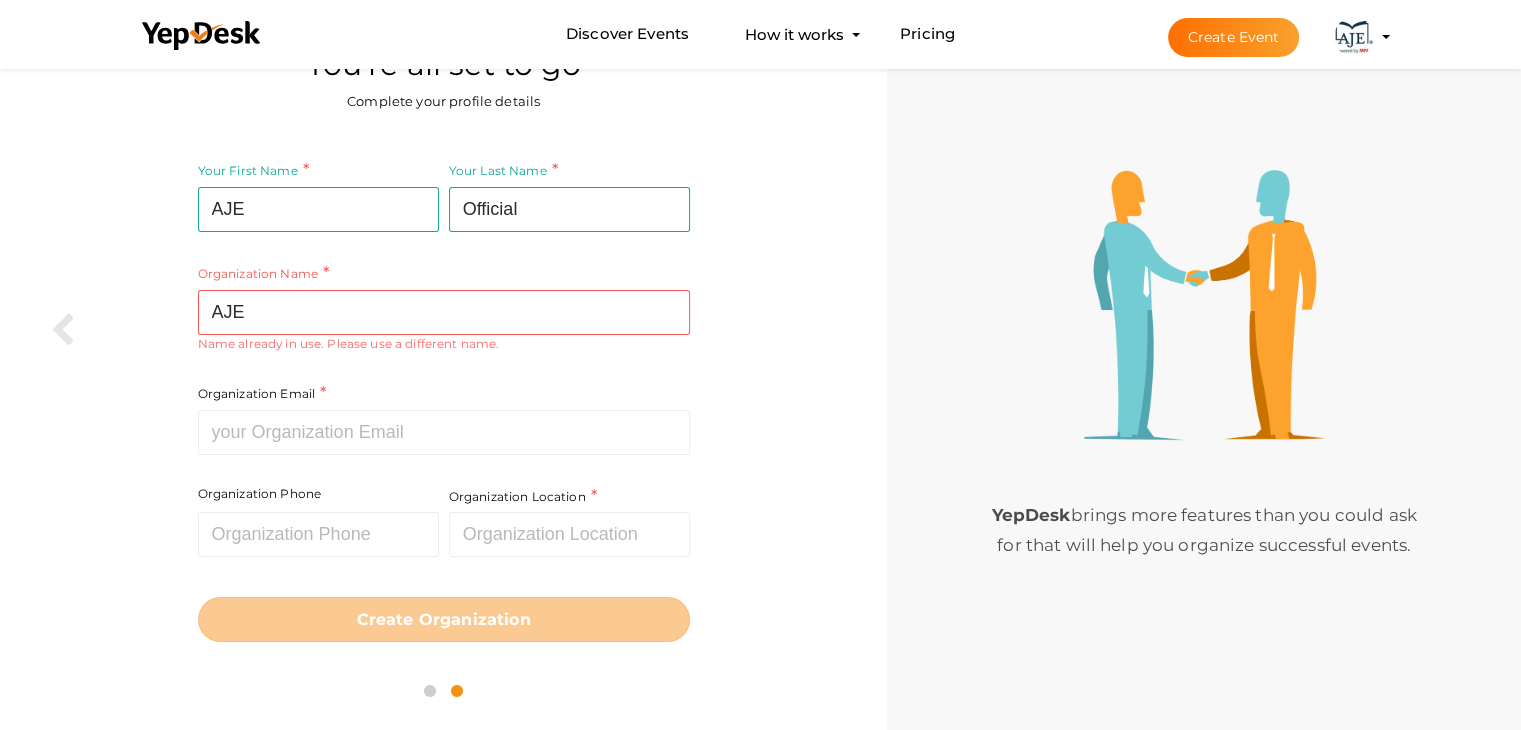 click on "Discover Events
How it works
Powerful Registration / Ticketing
Start selling your tickets in minutes
Pricing
Create Event
Admin" at bounding box center (761, 34) 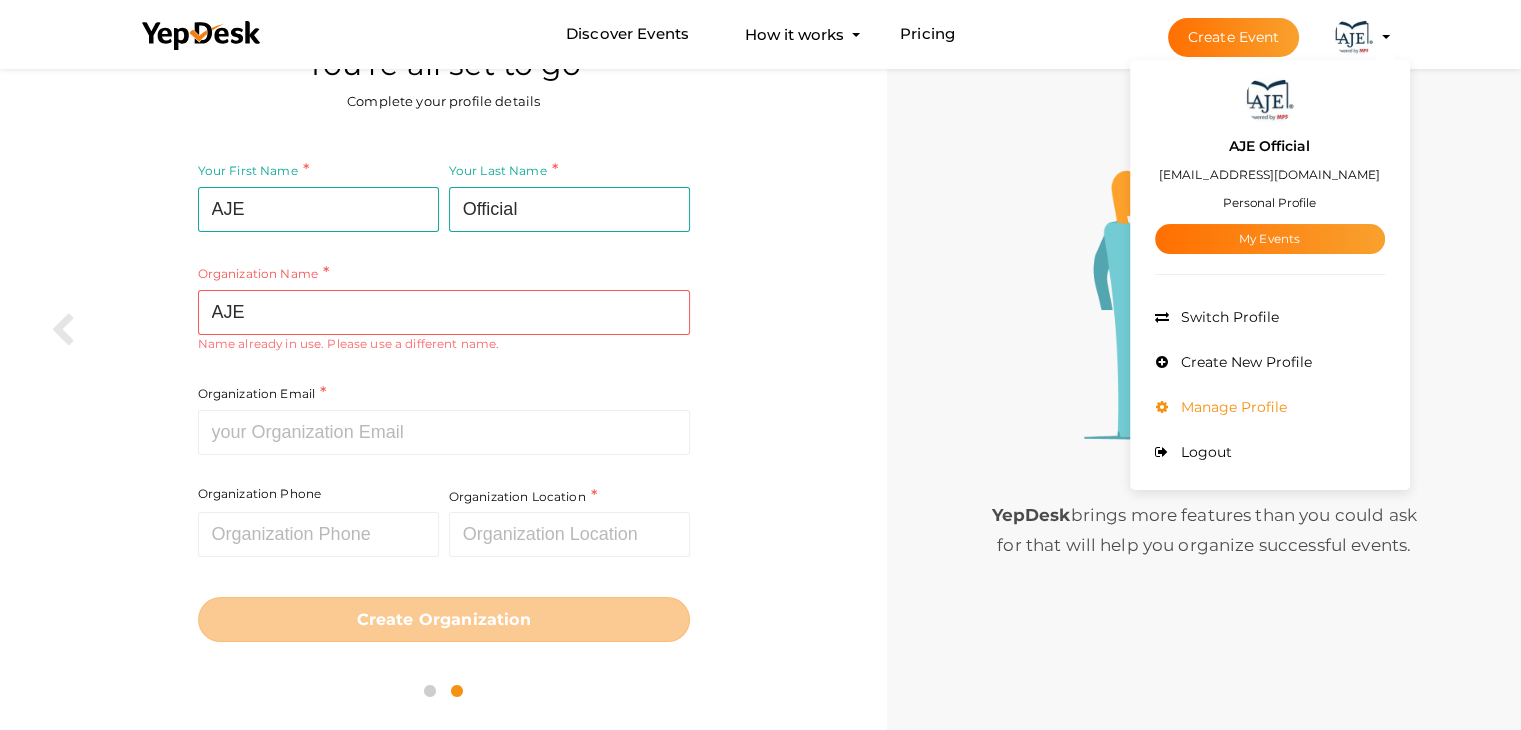 click on "Manage Profile" at bounding box center (1270, 407) 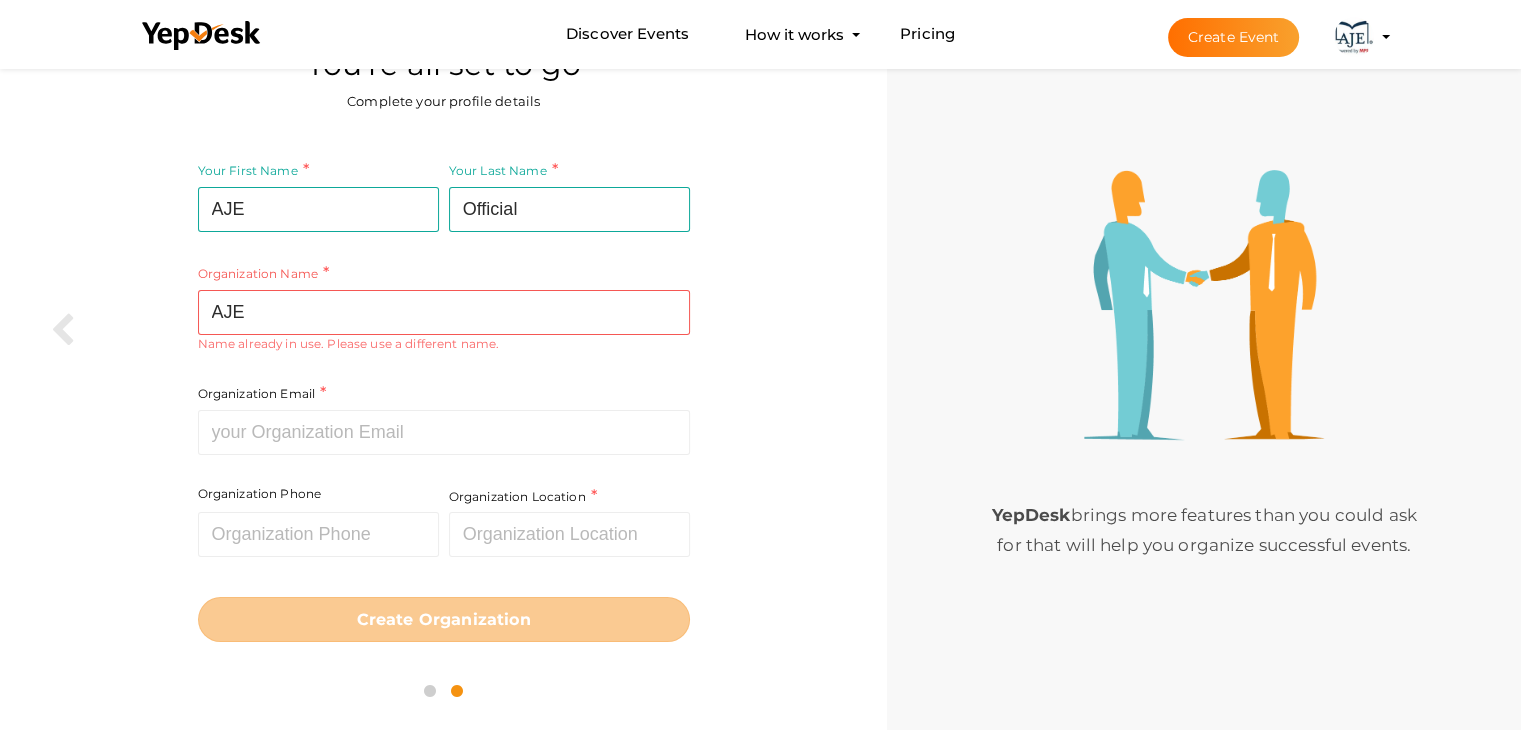 scroll, scrollTop: 0, scrollLeft: 0, axis: both 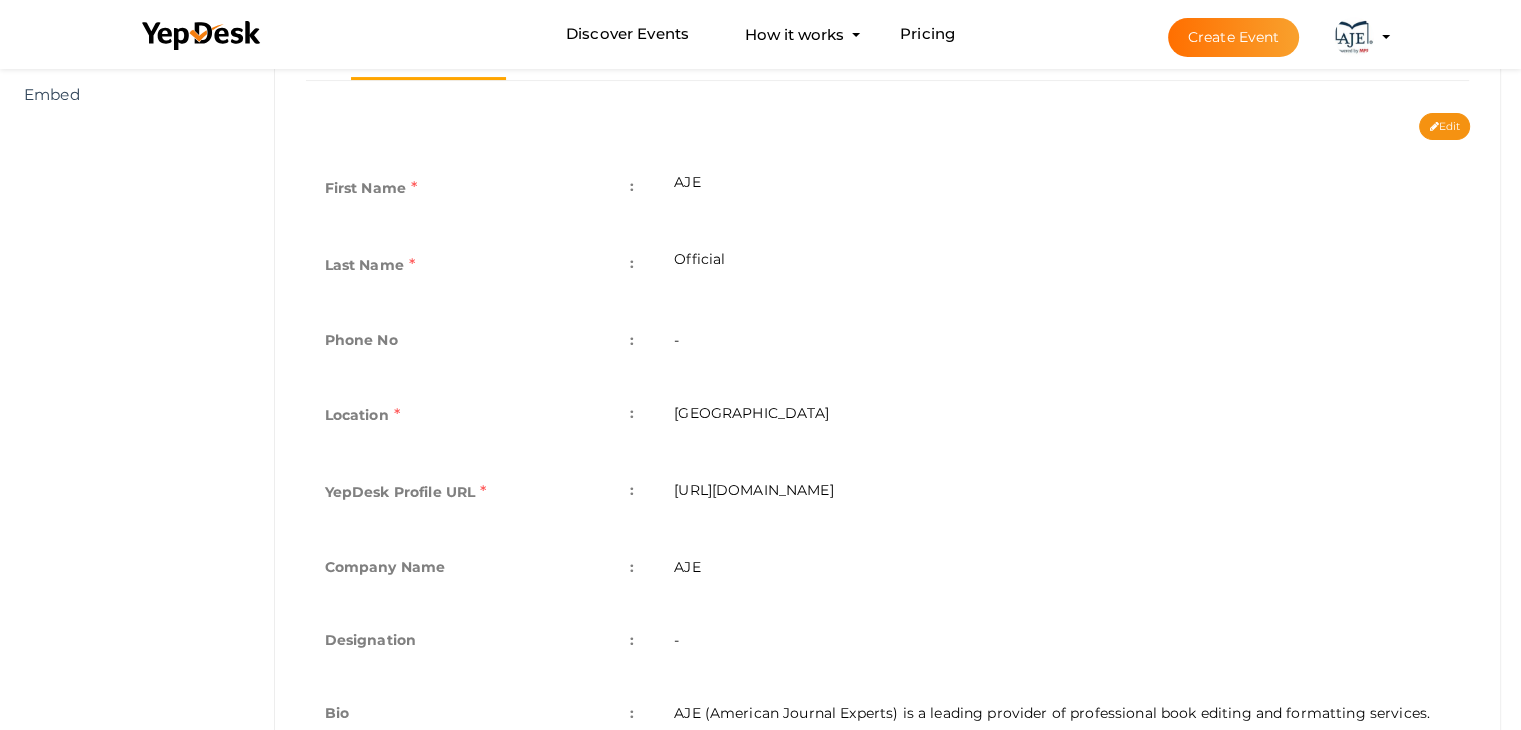 click on "[URL][DOMAIN_NAME]" at bounding box center [1062, 494] 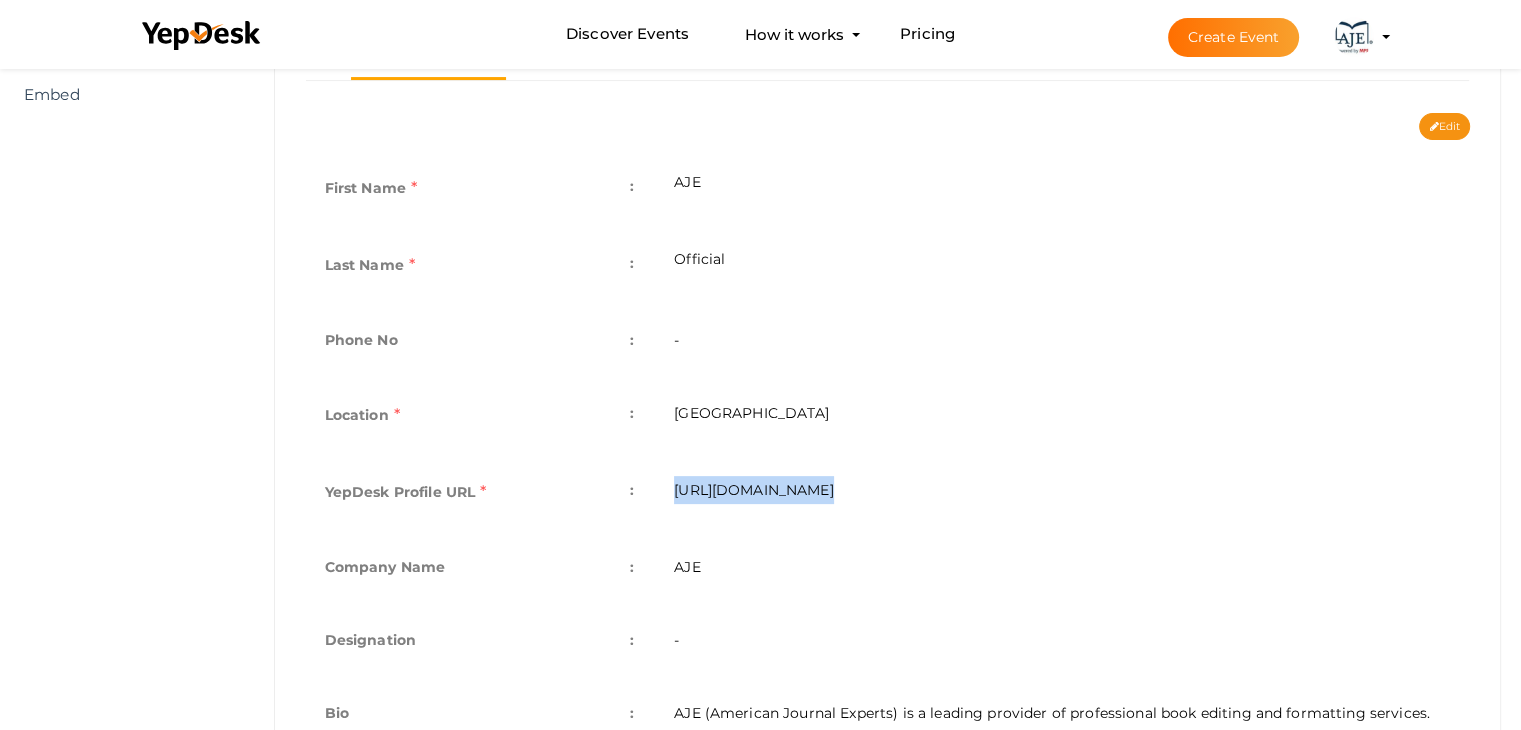 click on "[URL][DOMAIN_NAME]" at bounding box center (1062, 494) 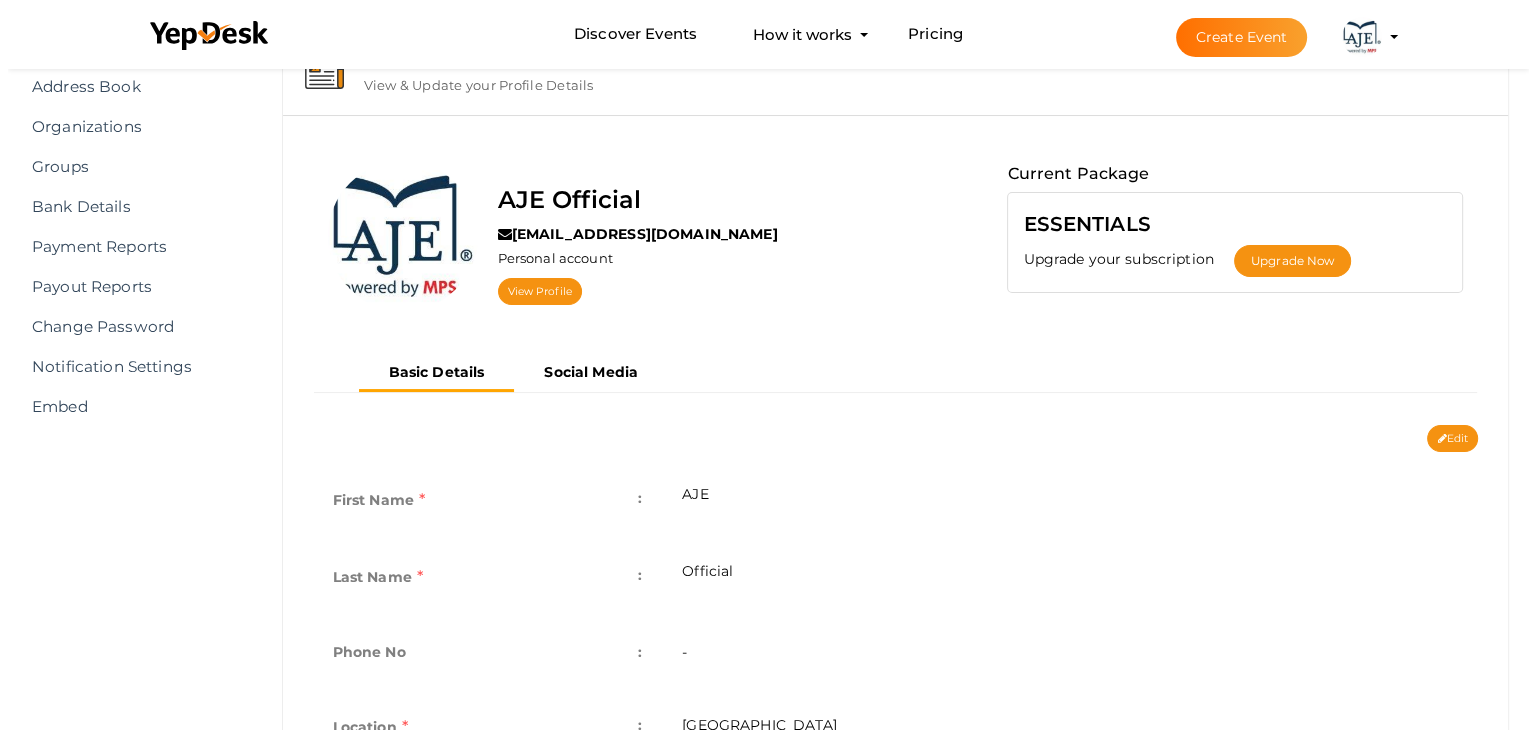 scroll, scrollTop: 0, scrollLeft: 0, axis: both 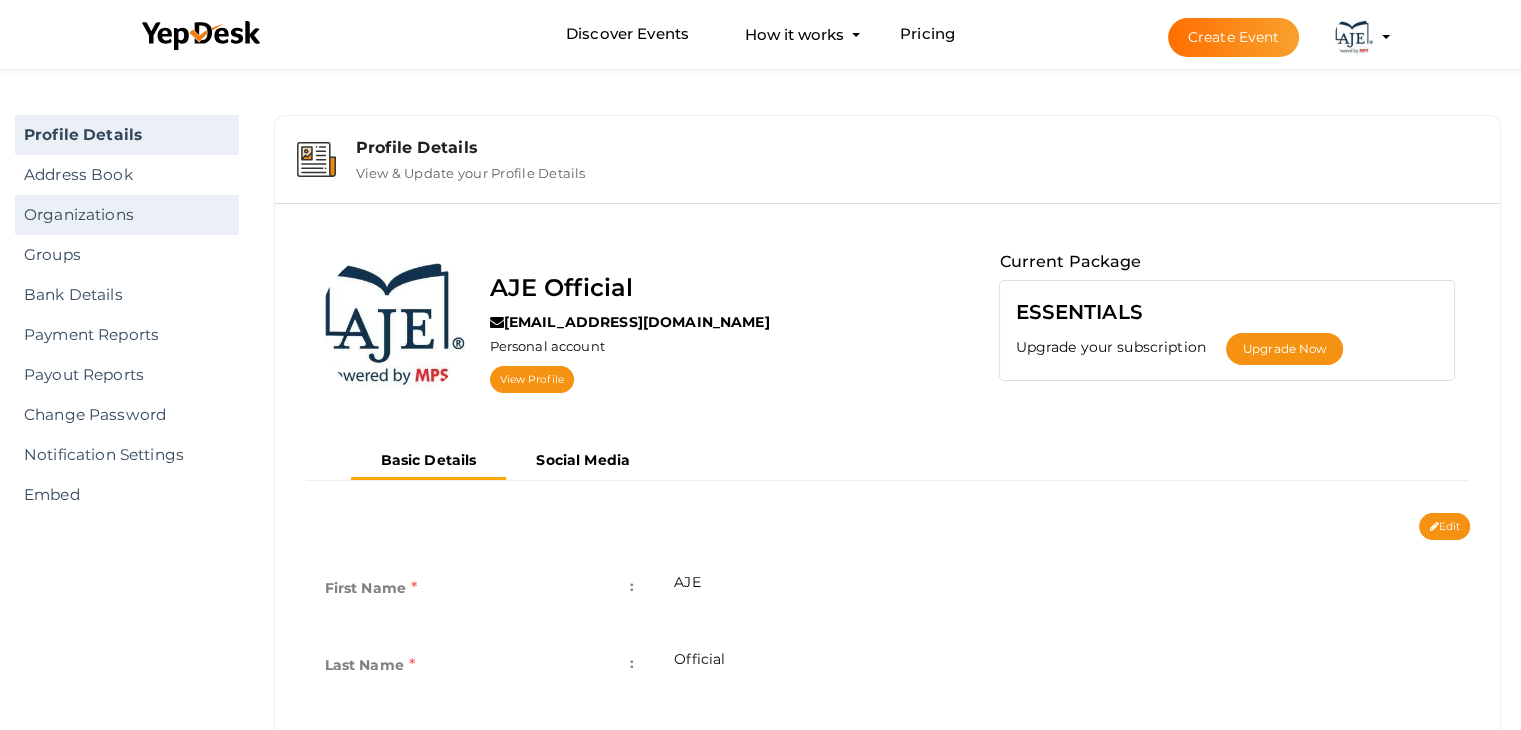 click on "Organizations" at bounding box center [127, 215] 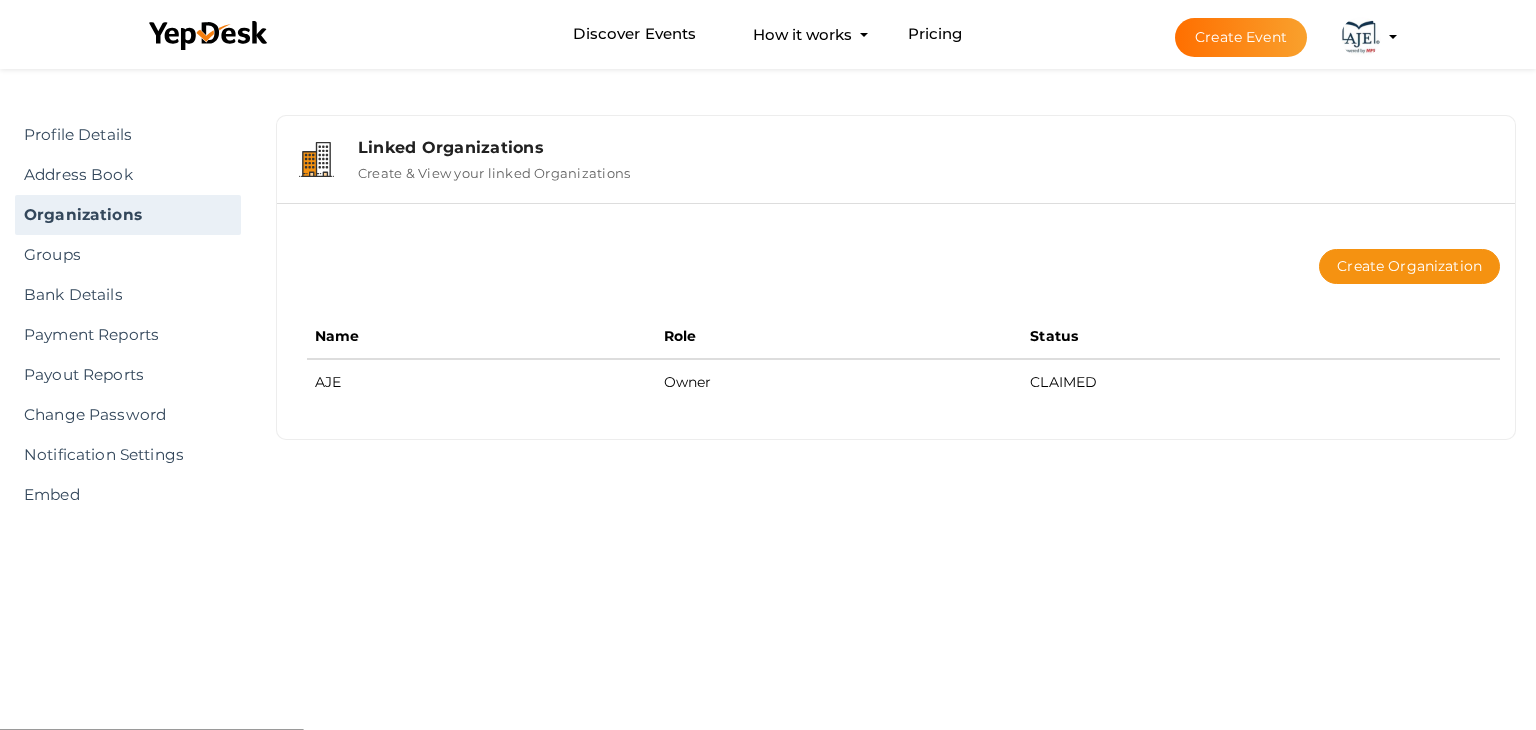 click on "Create & View your linked Organizations" at bounding box center [494, 169] 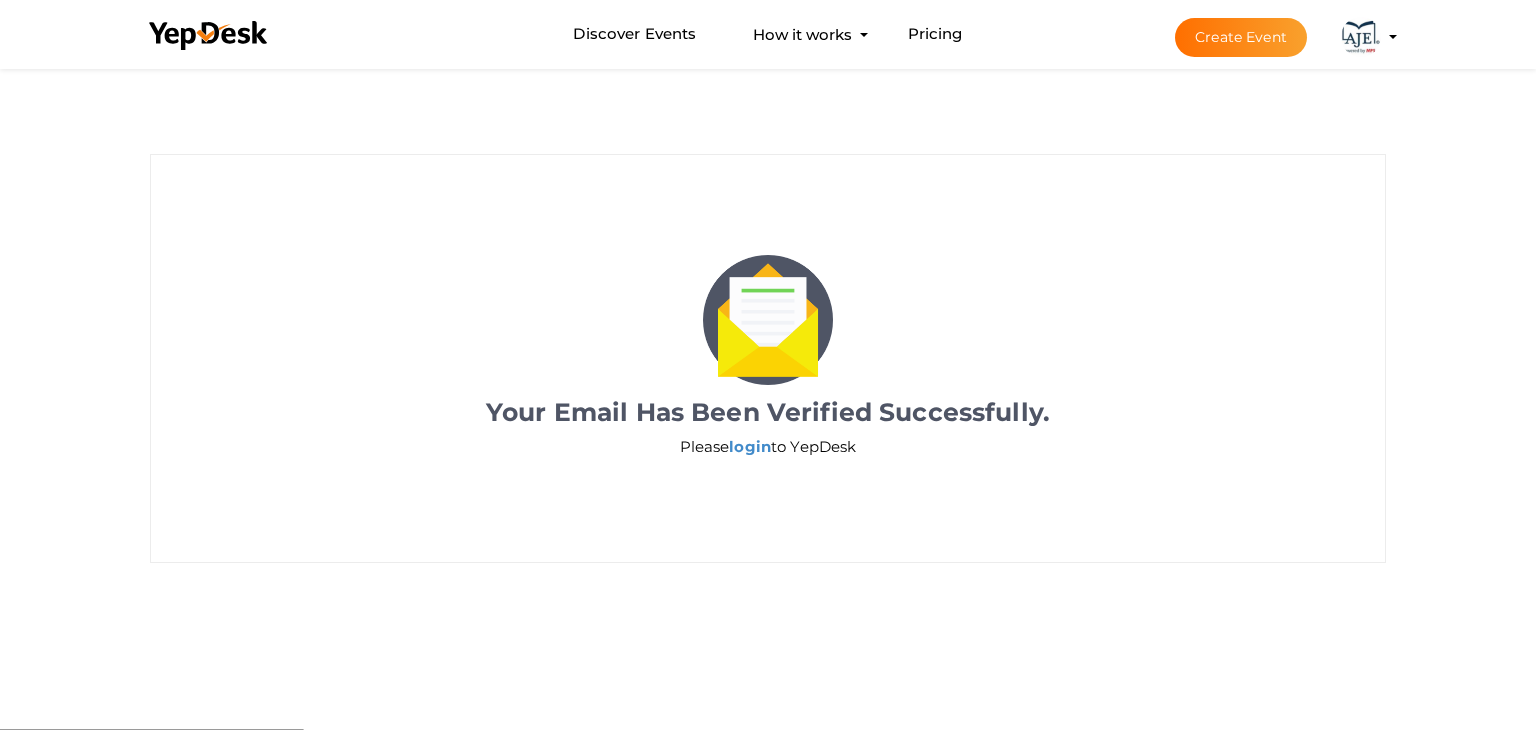 scroll, scrollTop: 0, scrollLeft: 0, axis: both 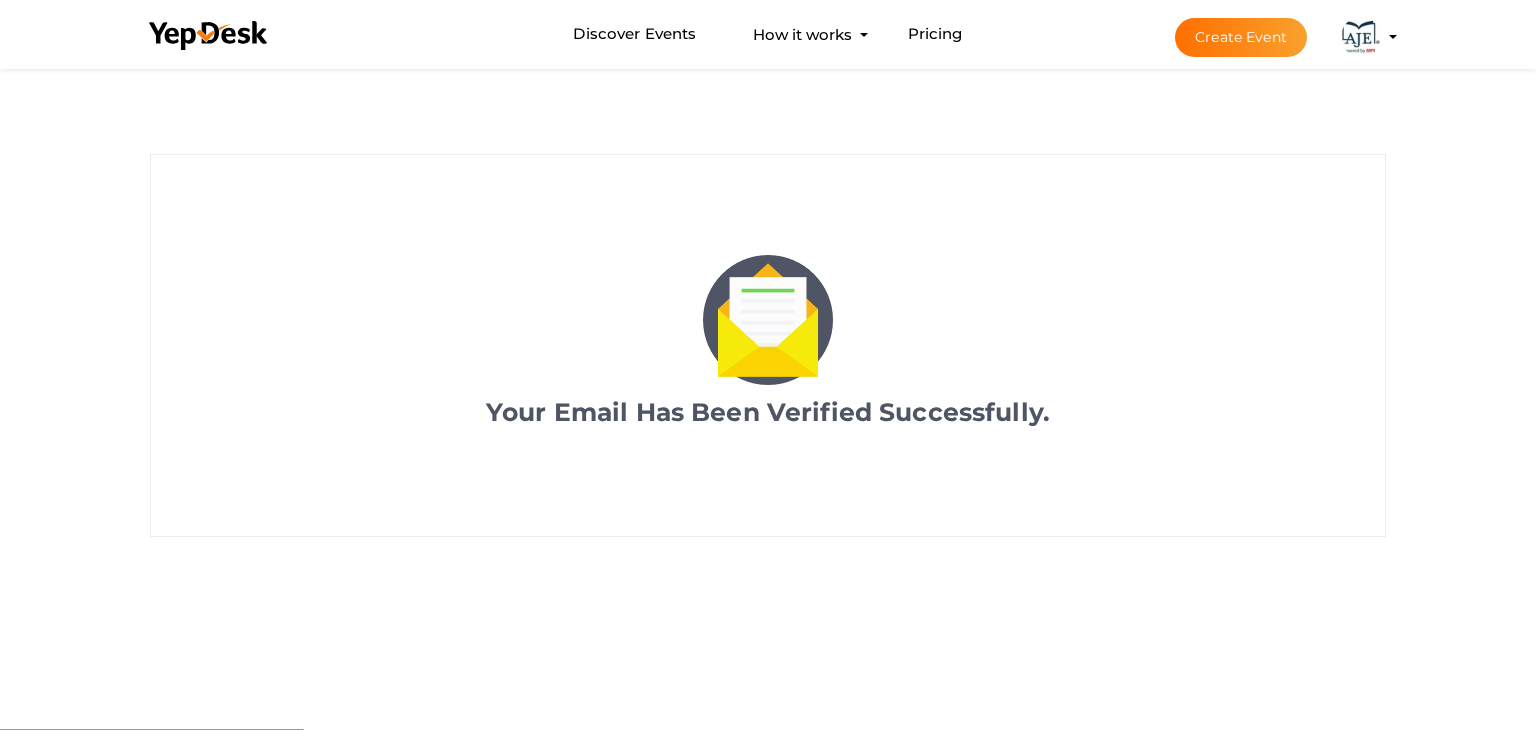 click at bounding box center [1361, 37] 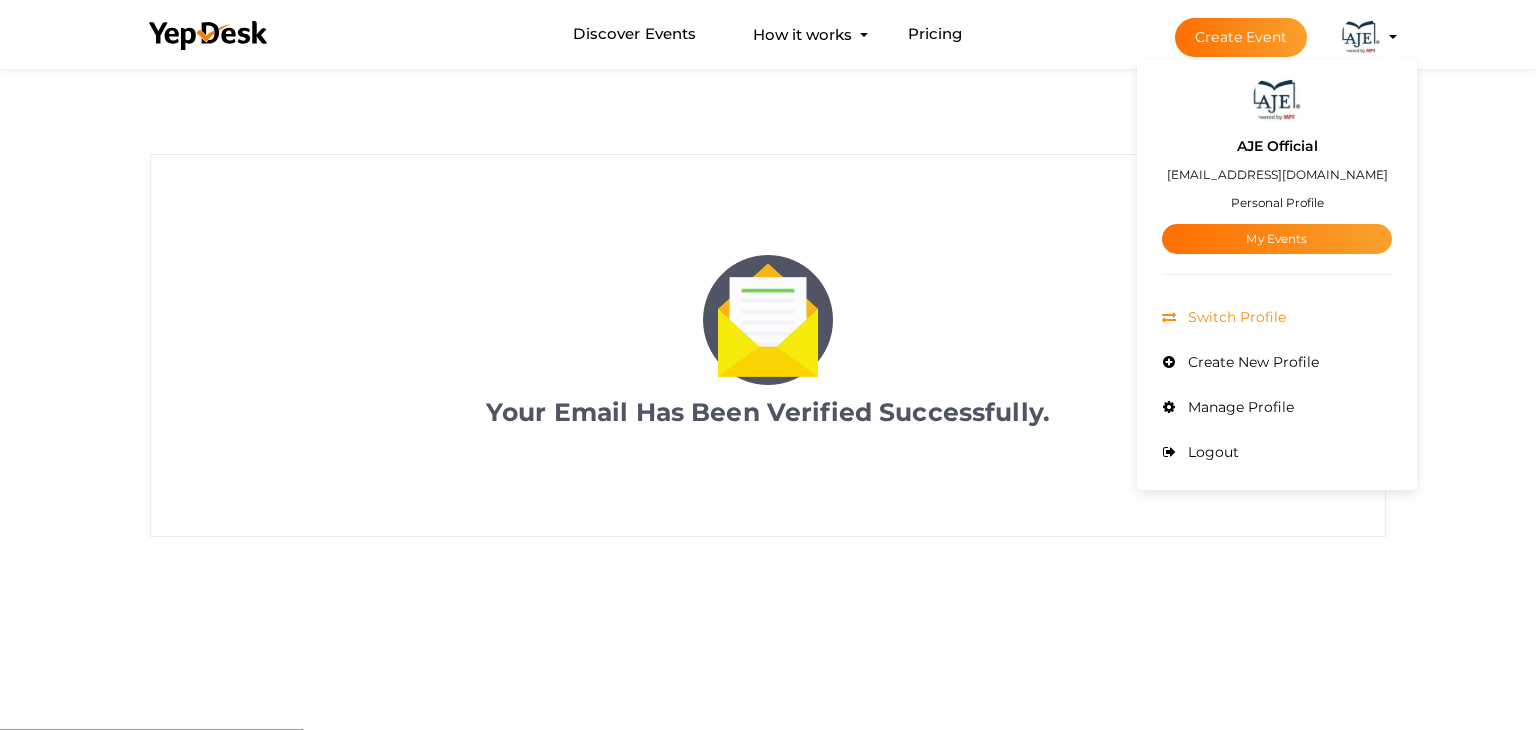 click on "Switch Profile" at bounding box center (1234, 317) 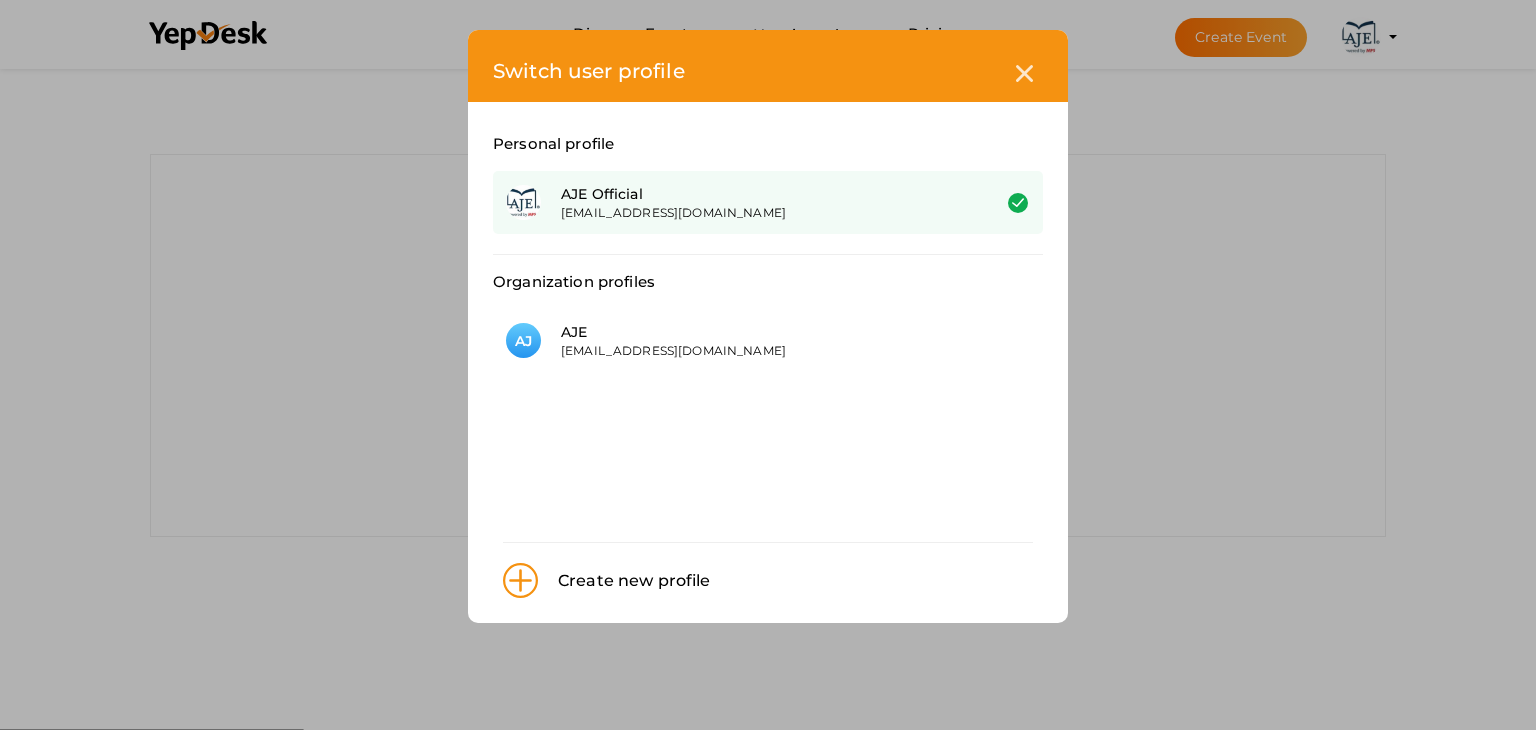 click on "[EMAIL_ADDRESS][DOMAIN_NAME]" at bounding box center [760, 212] 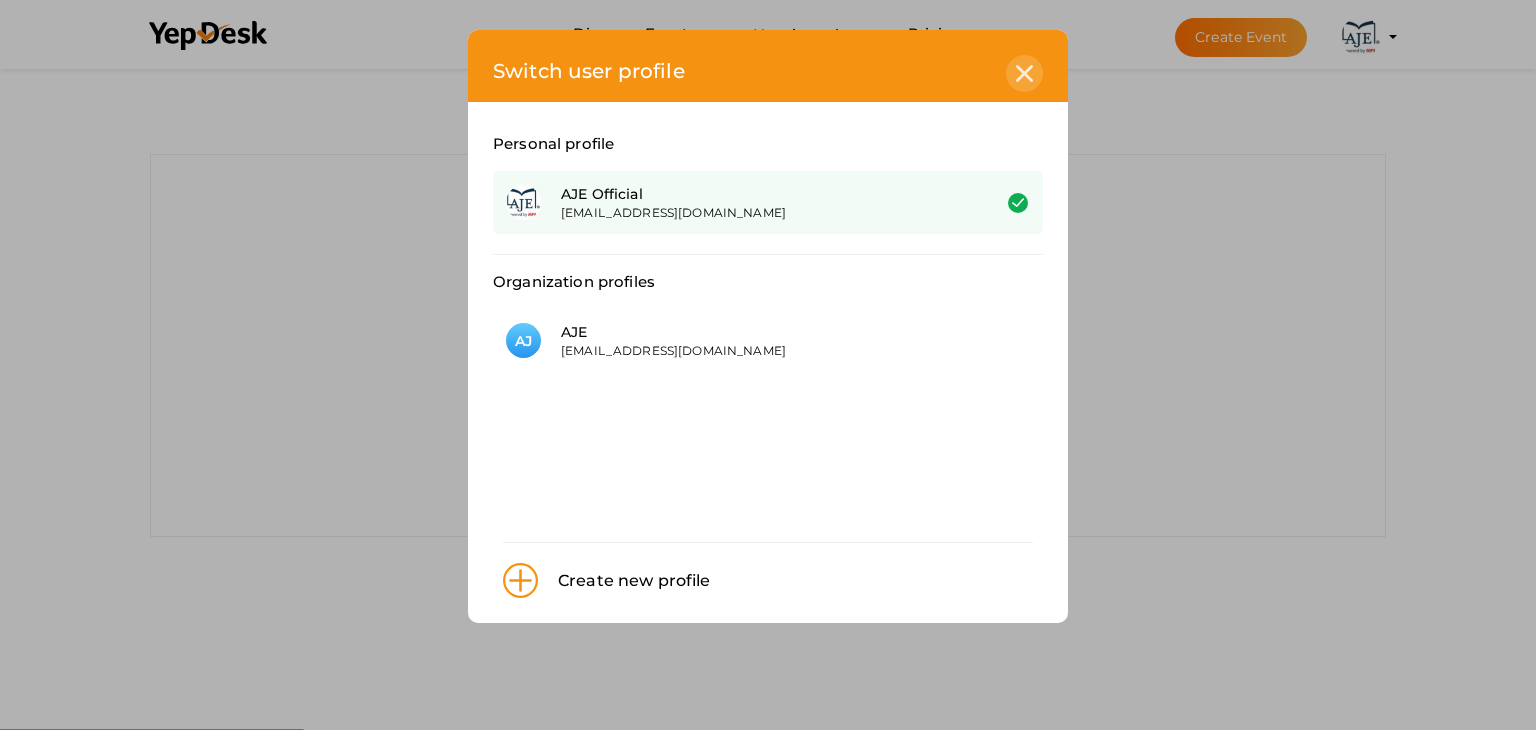 click 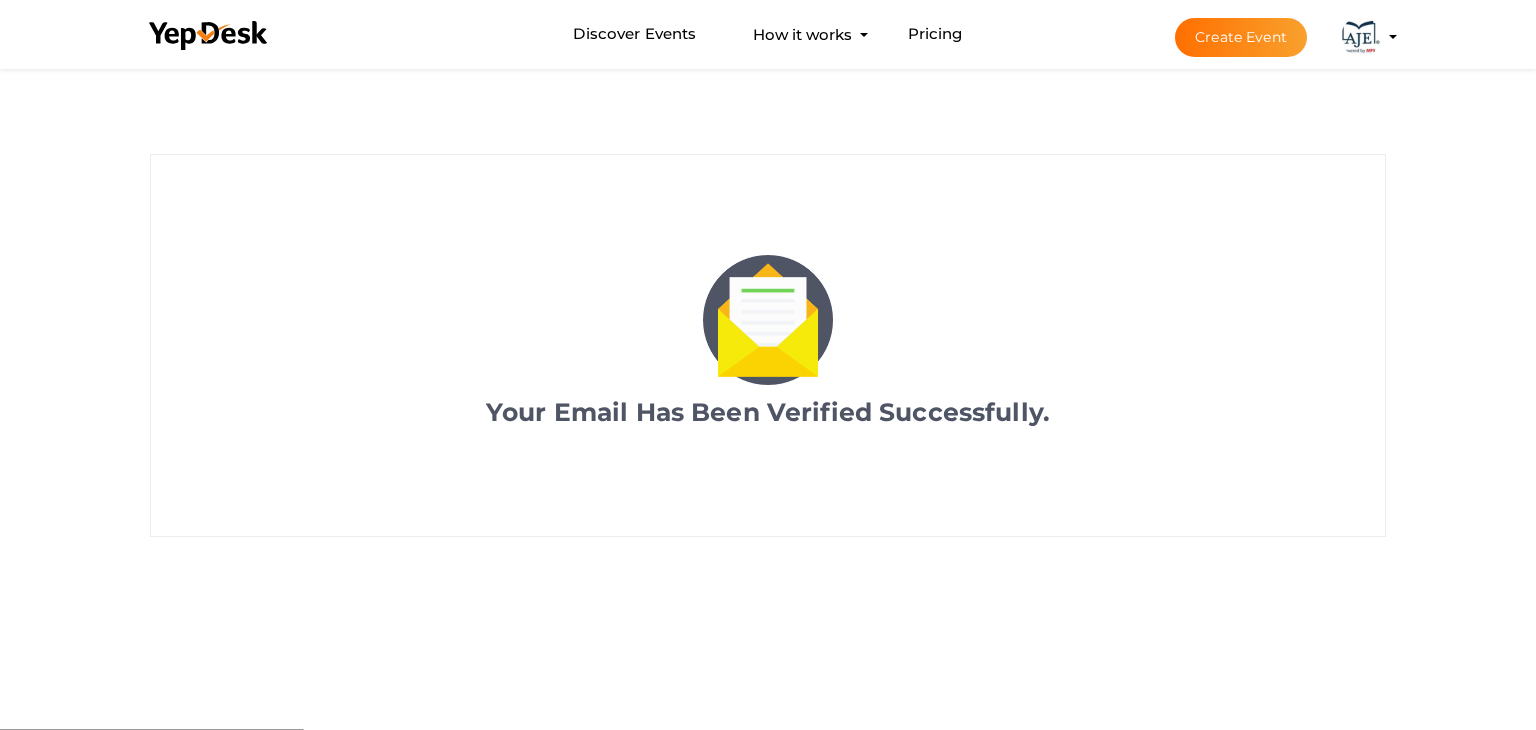 click at bounding box center [1361, 37] 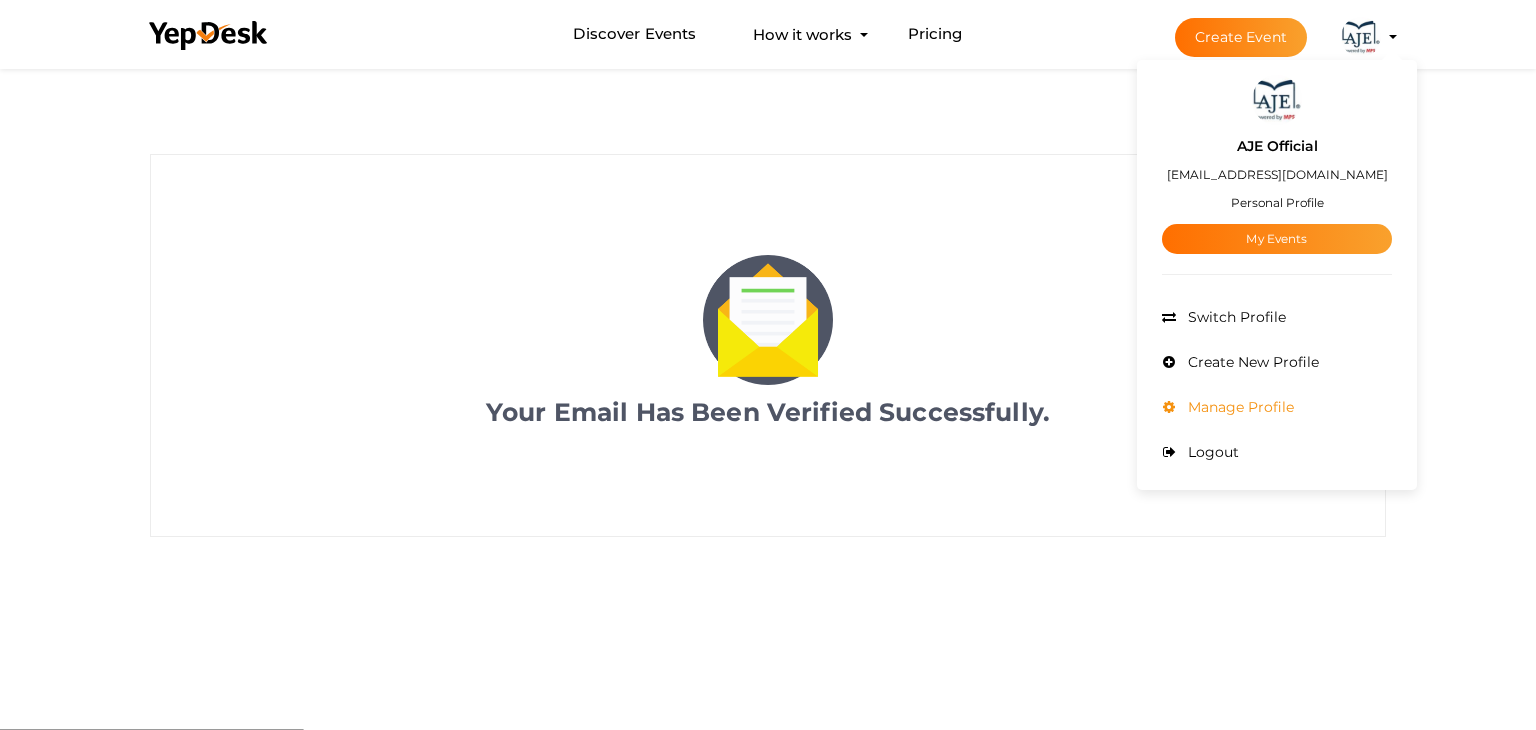 click on "Manage Profile" at bounding box center [1238, 407] 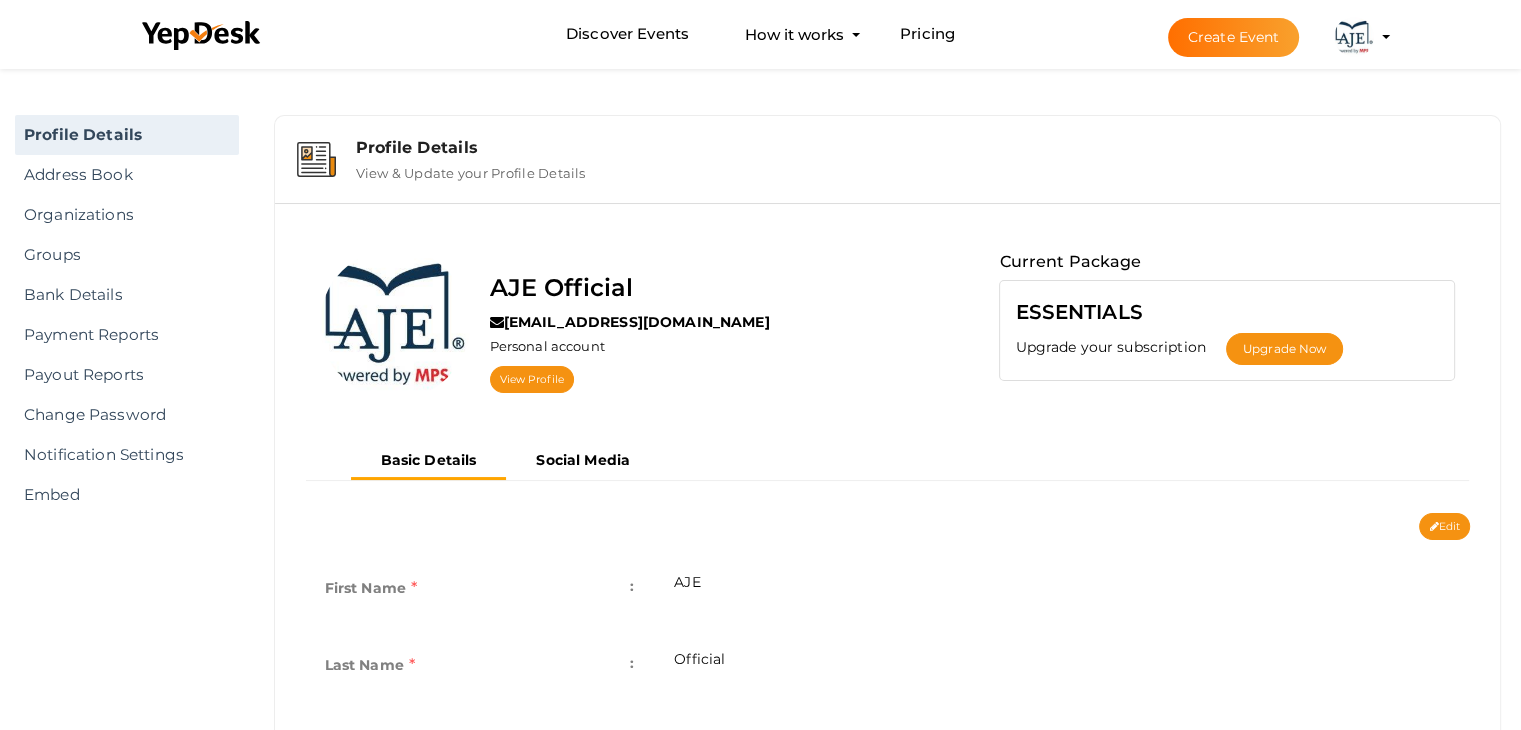 scroll, scrollTop: 0, scrollLeft: 0, axis: both 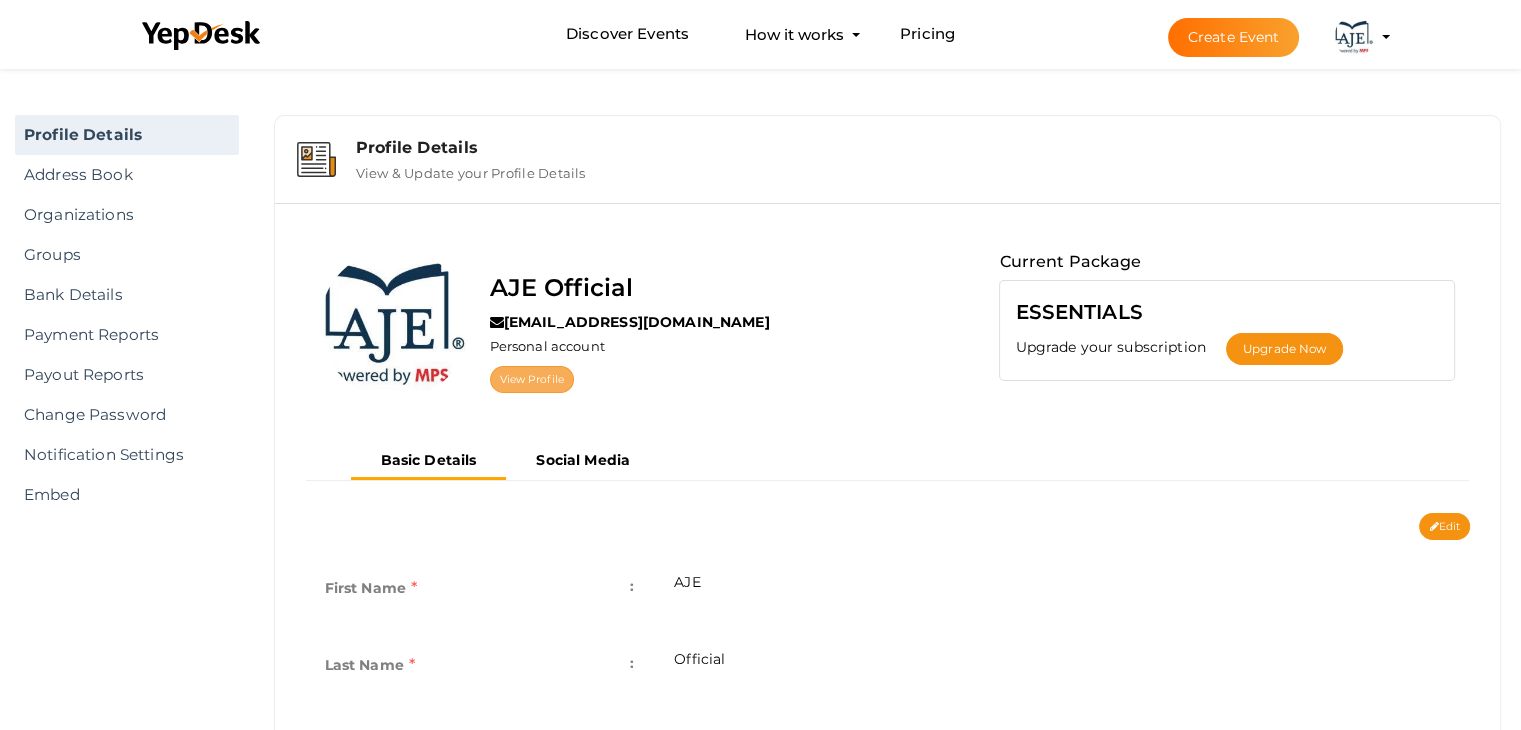 click on "View Profile" at bounding box center (532, 379) 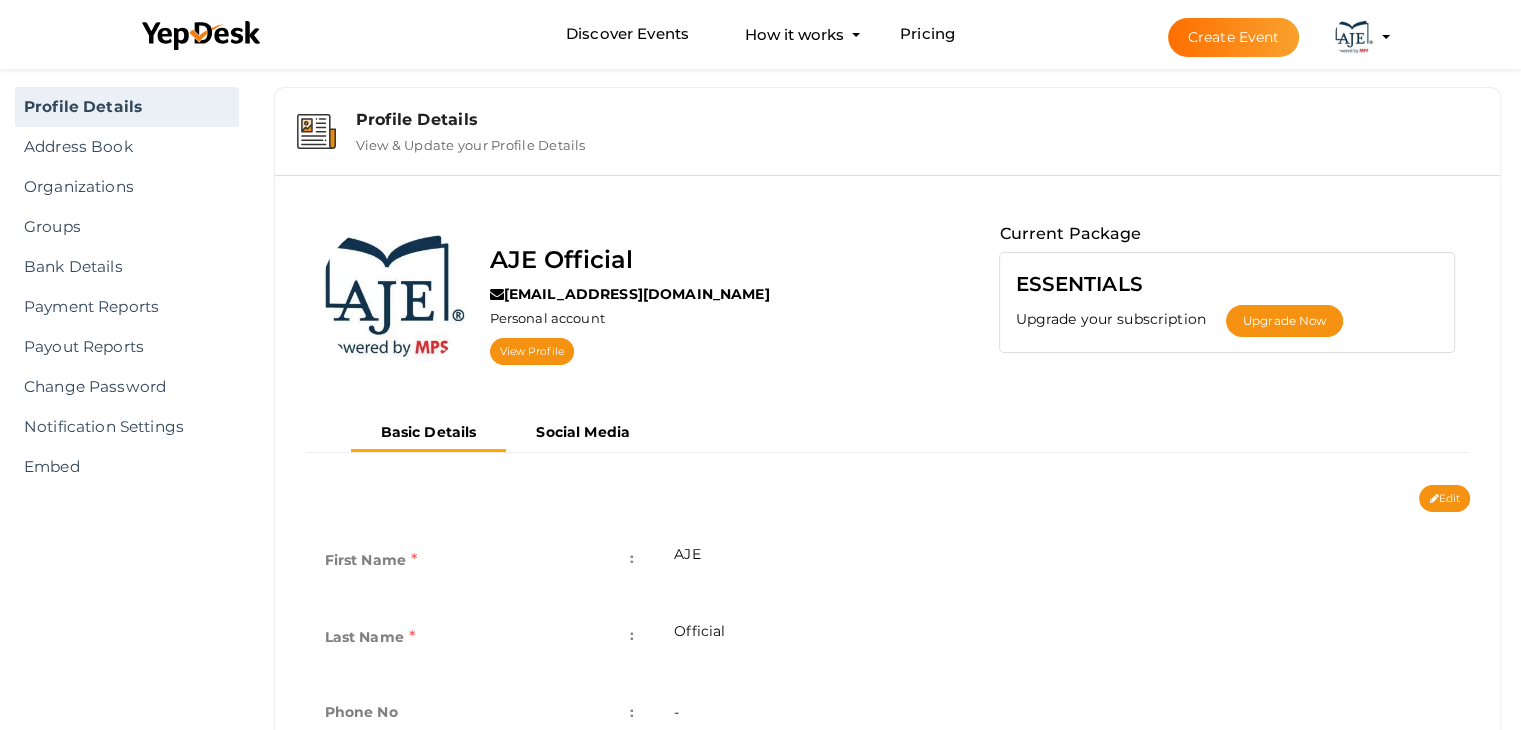 scroll, scrollTop: 0, scrollLeft: 0, axis: both 